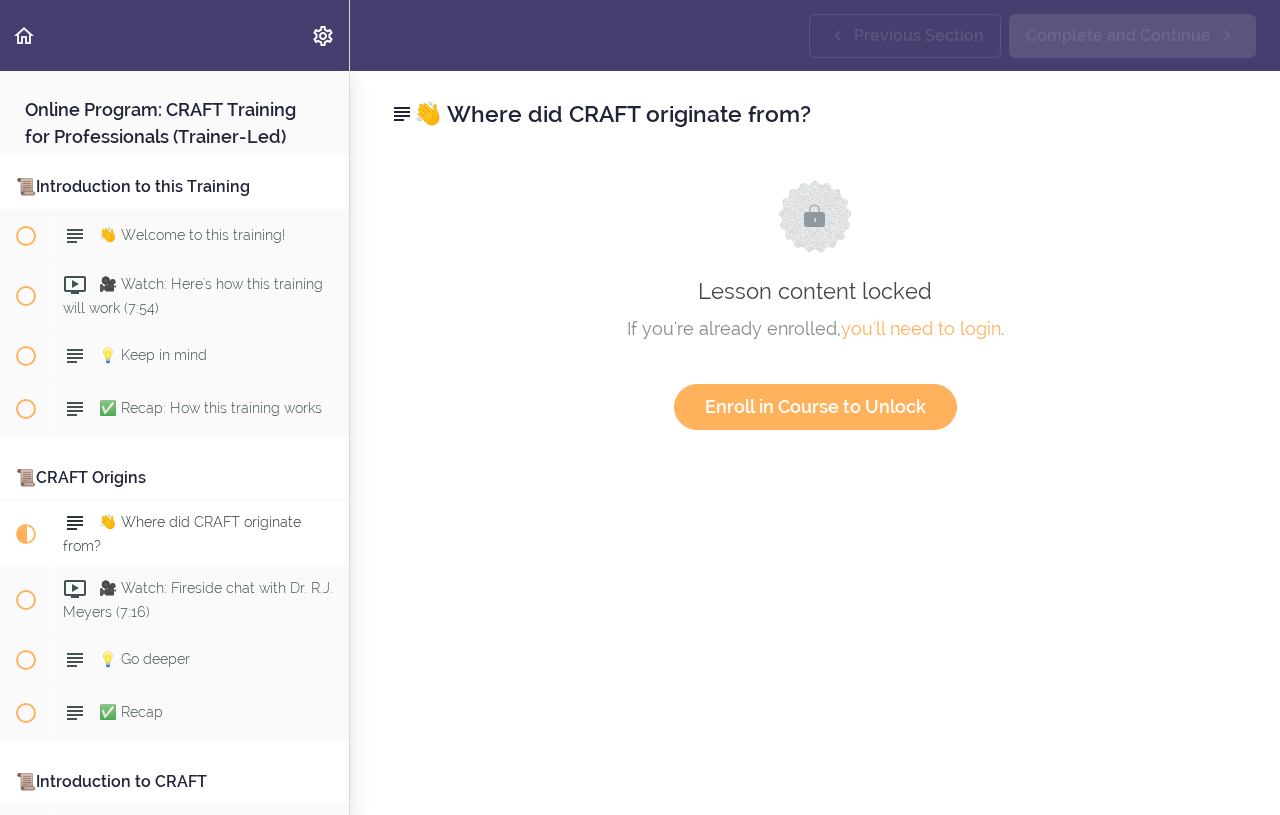 scroll, scrollTop: 0, scrollLeft: 0, axis: both 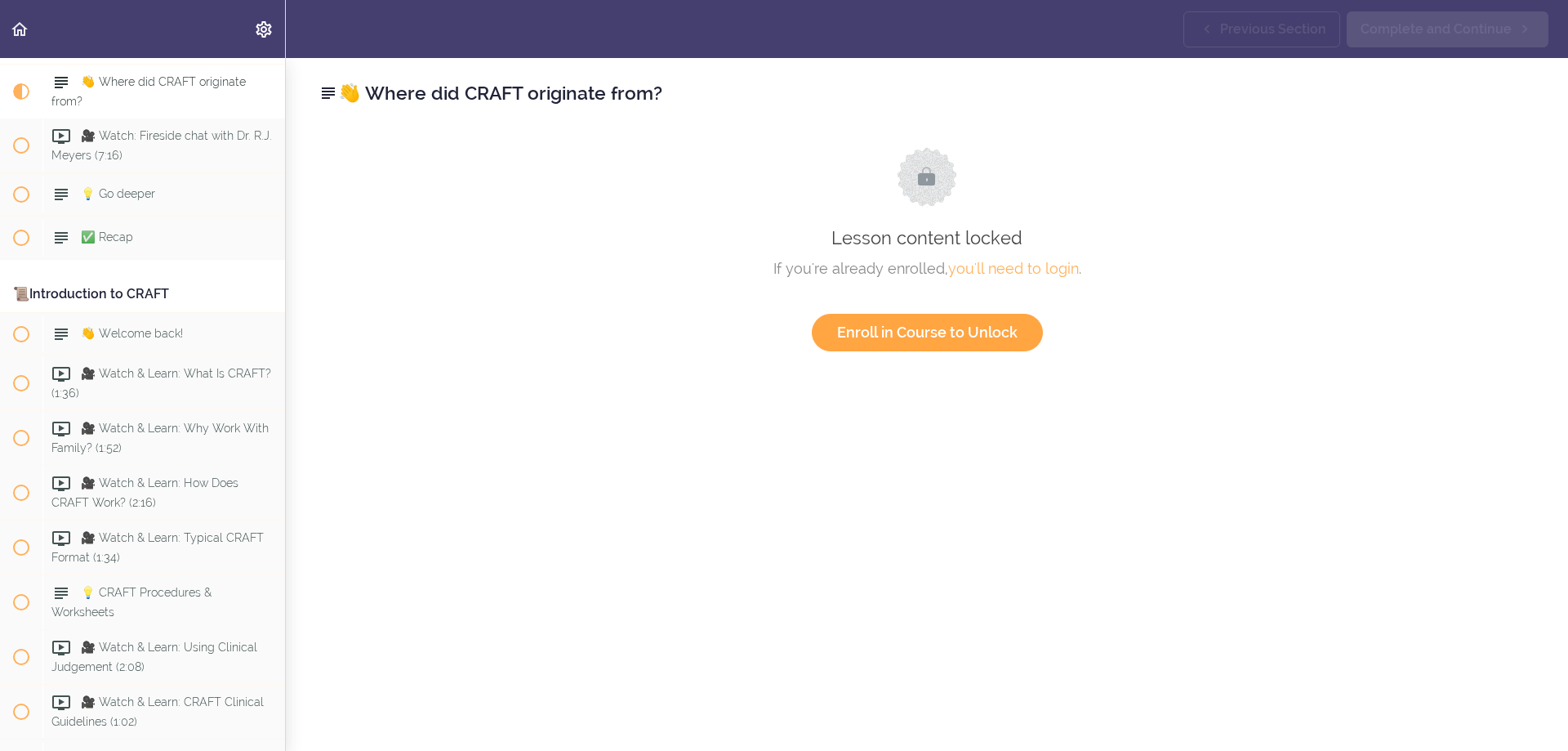 click on "Enroll in Course to Unlock" at bounding box center [927, 333] 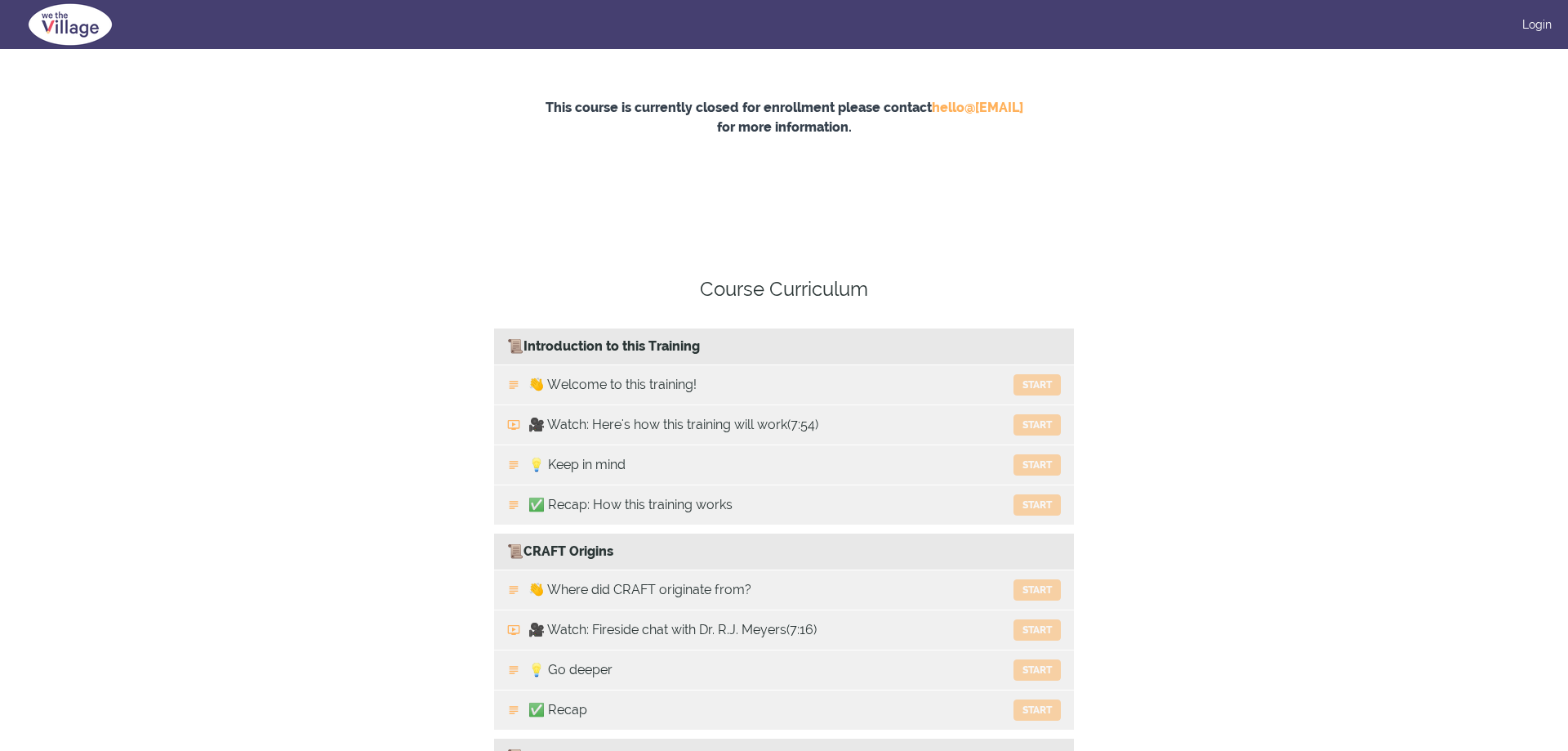 scroll, scrollTop: 0, scrollLeft: 0, axis: both 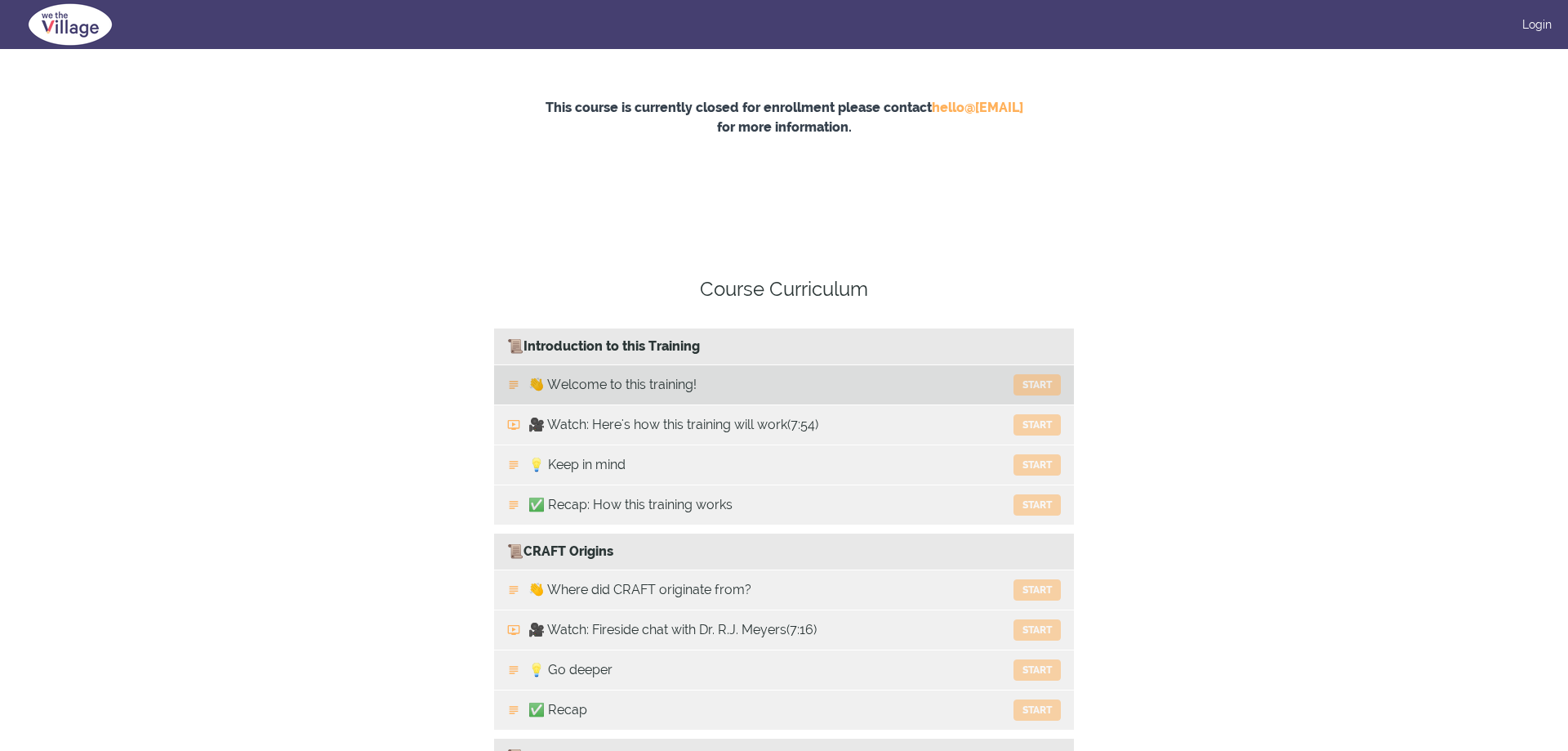 click on "👋 Welcome to this training!
Start" at bounding box center (784, 385) 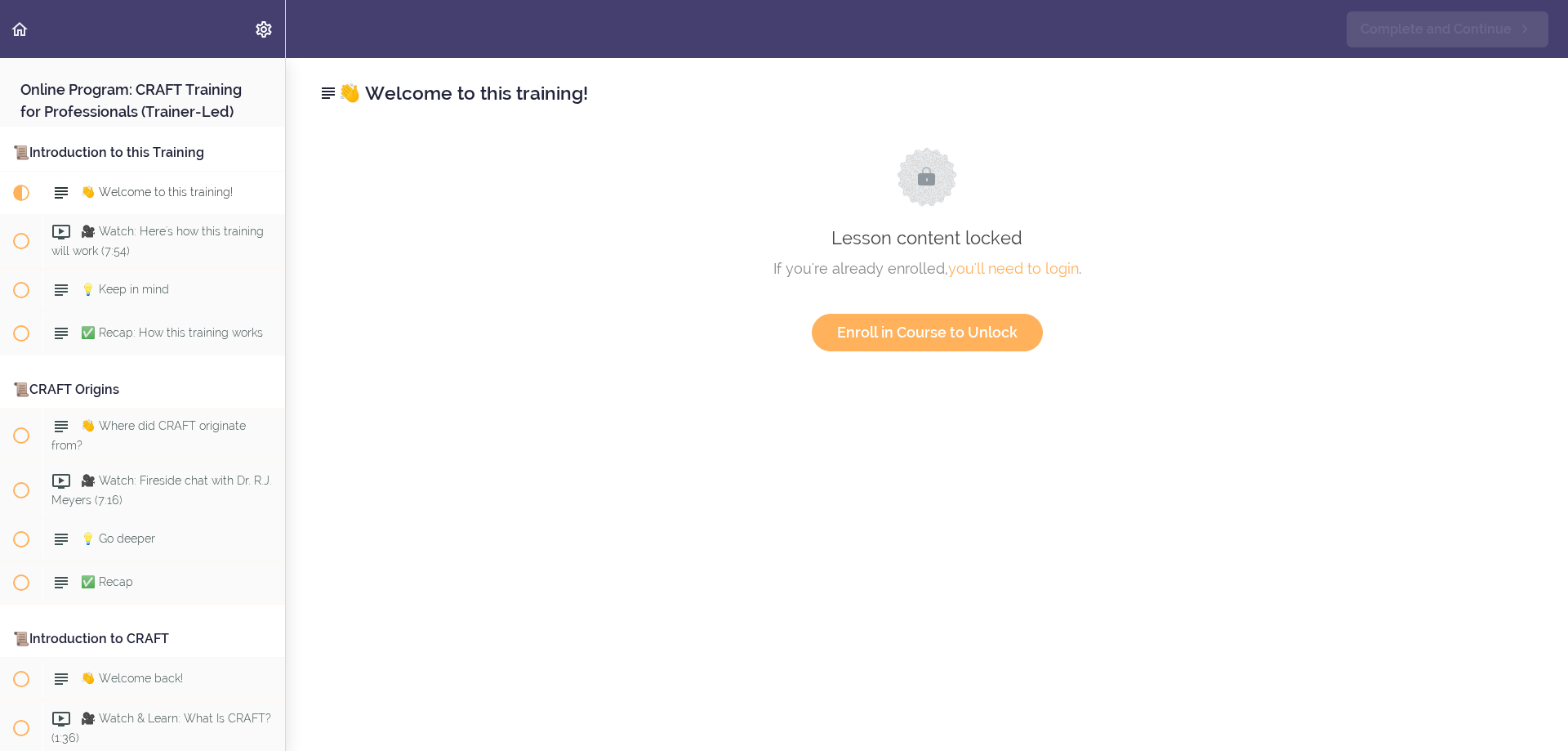 scroll, scrollTop: 0, scrollLeft: 0, axis: both 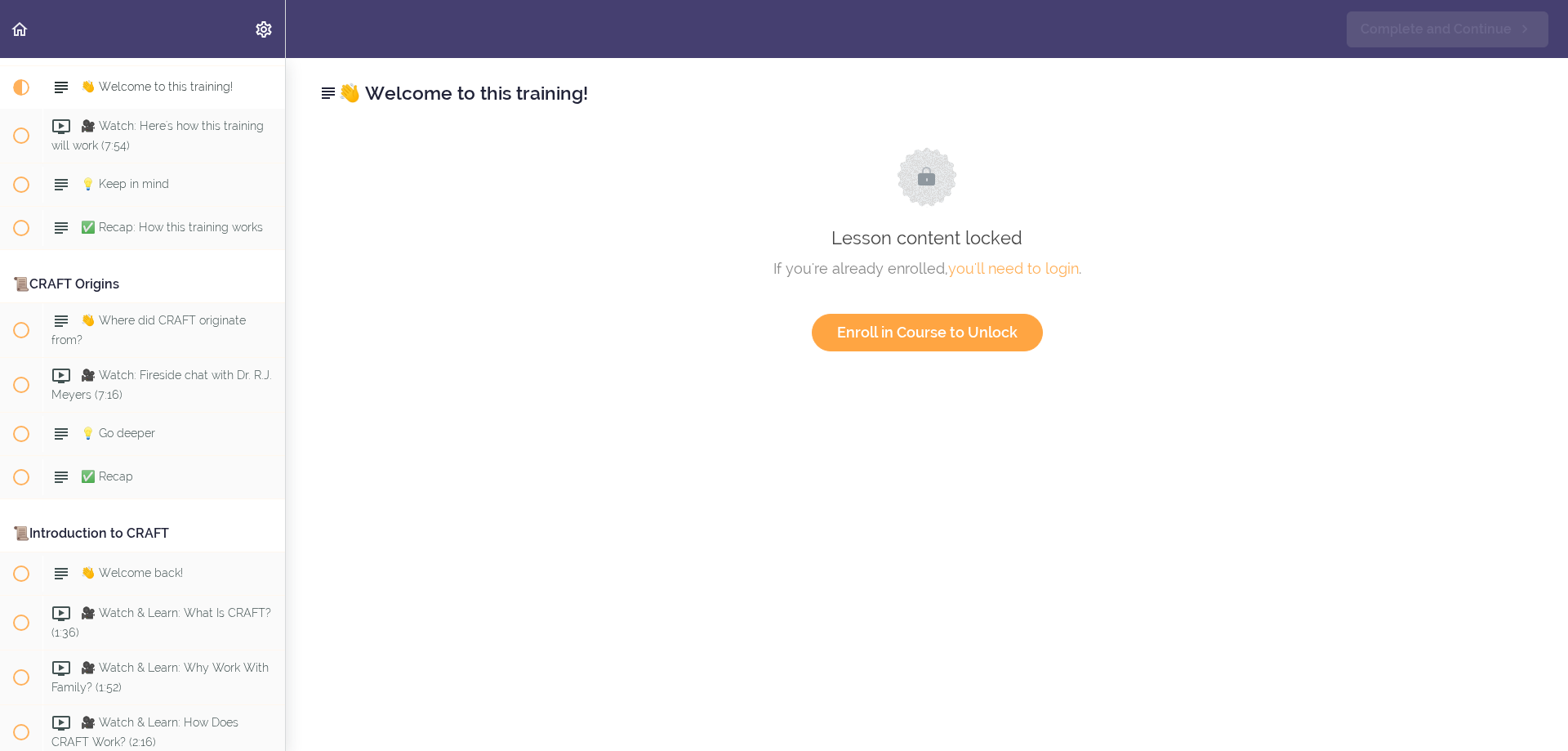 click on "Enroll in Course to Unlock" at bounding box center (927, 333) 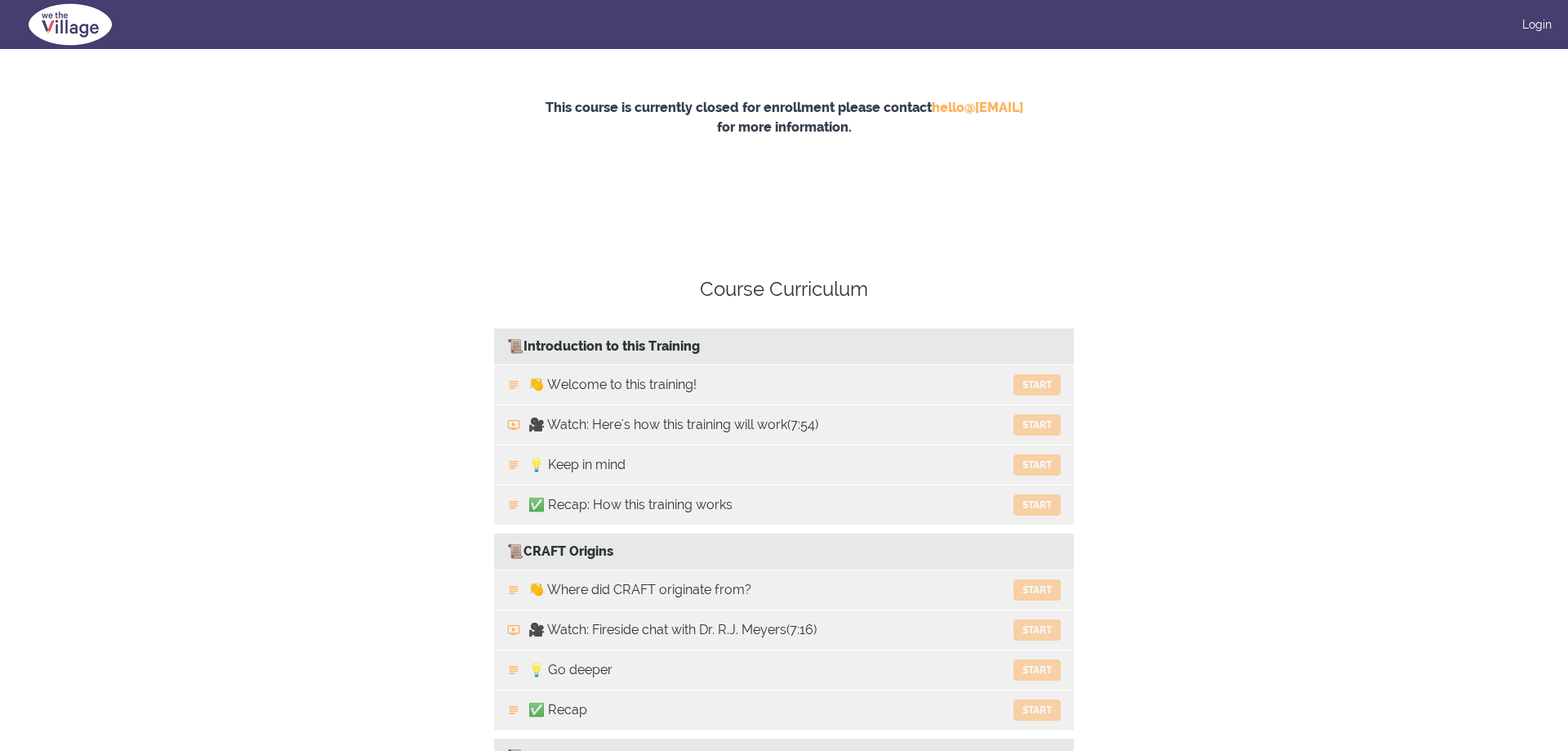 scroll, scrollTop: 0, scrollLeft: 0, axis: both 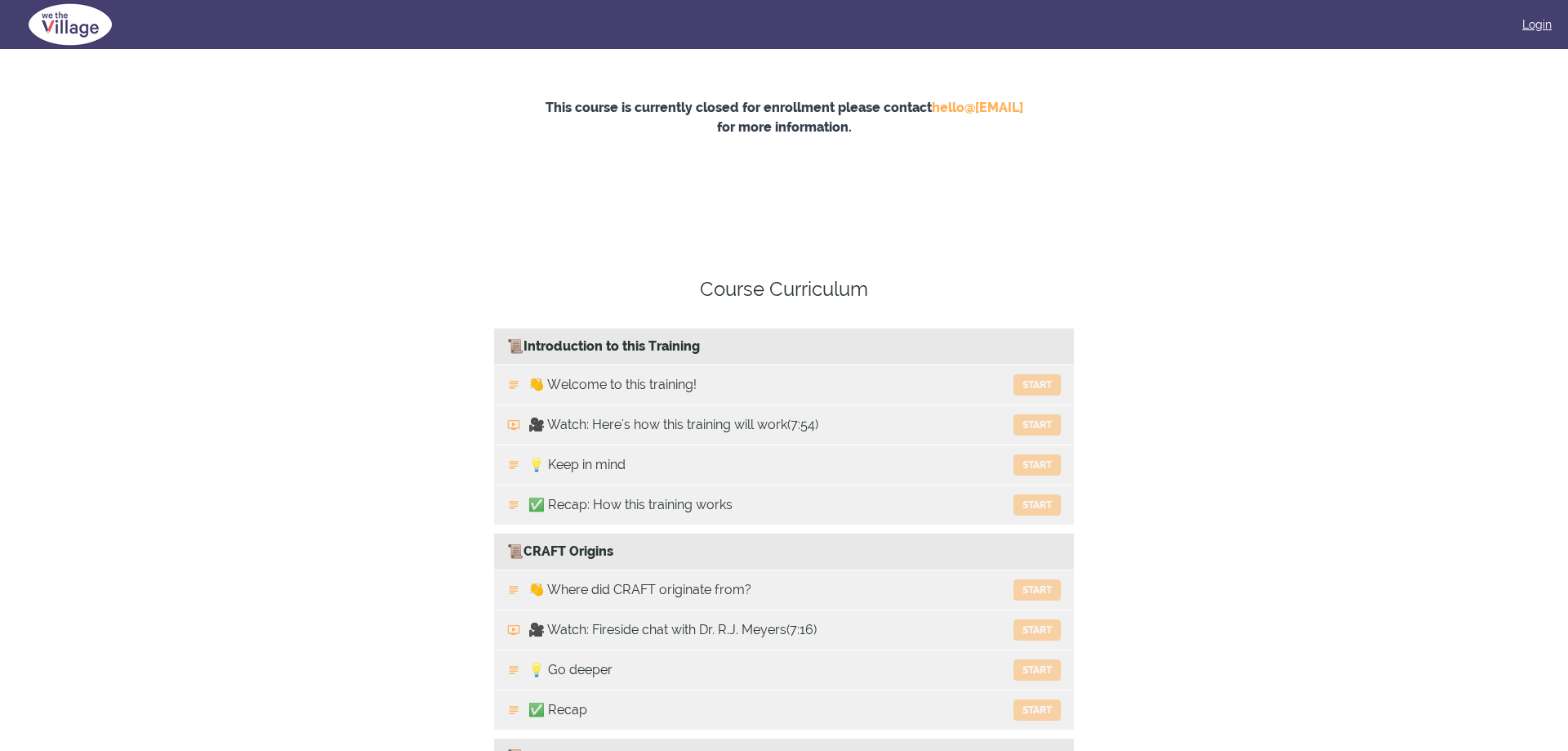 click on "Login" at bounding box center [1537, 25] 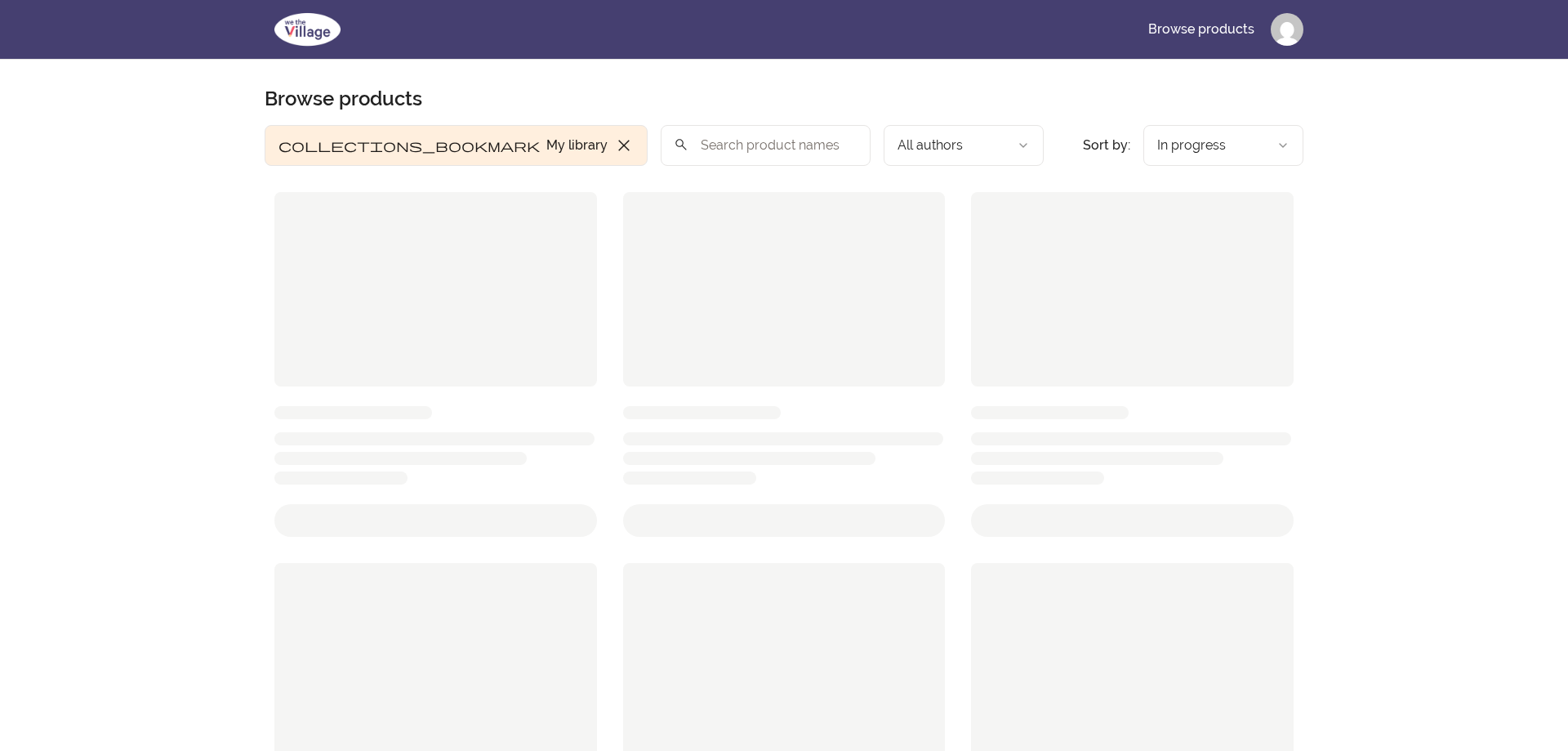scroll, scrollTop: 0, scrollLeft: 0, axis: both 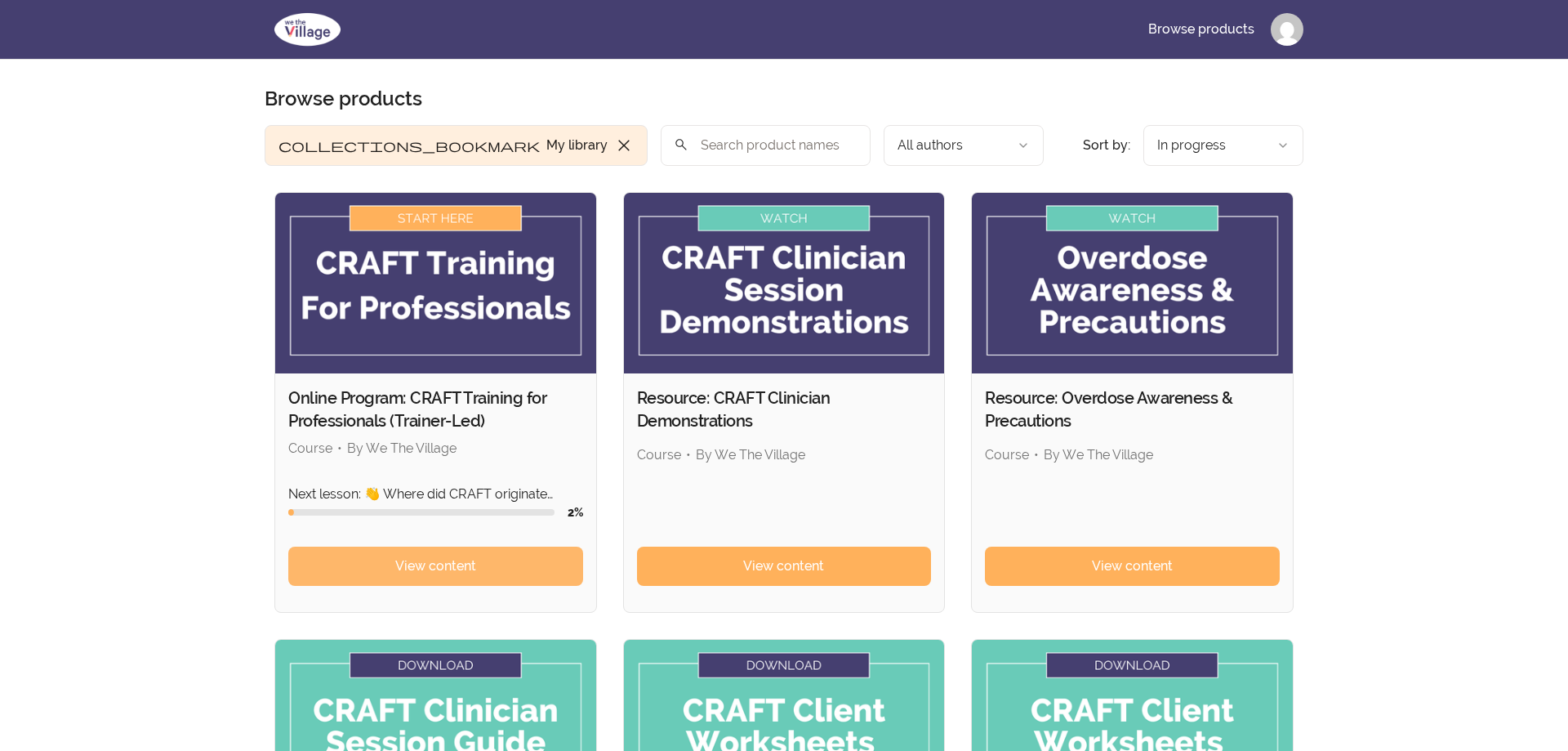 click on "View content" at bounding box center (435, 566) 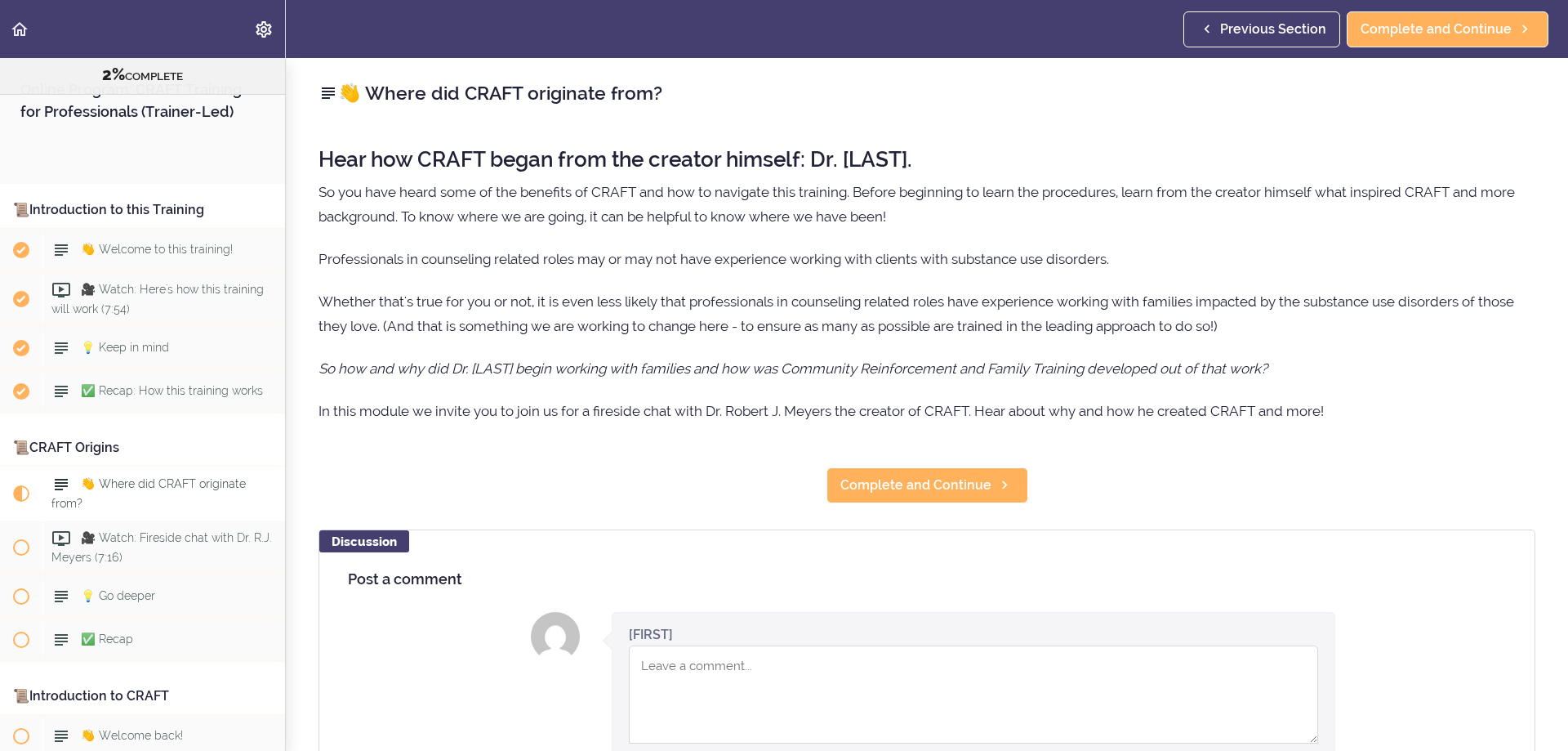 scroll, scrollTop: 0, scrollLeft: 0, axis: both 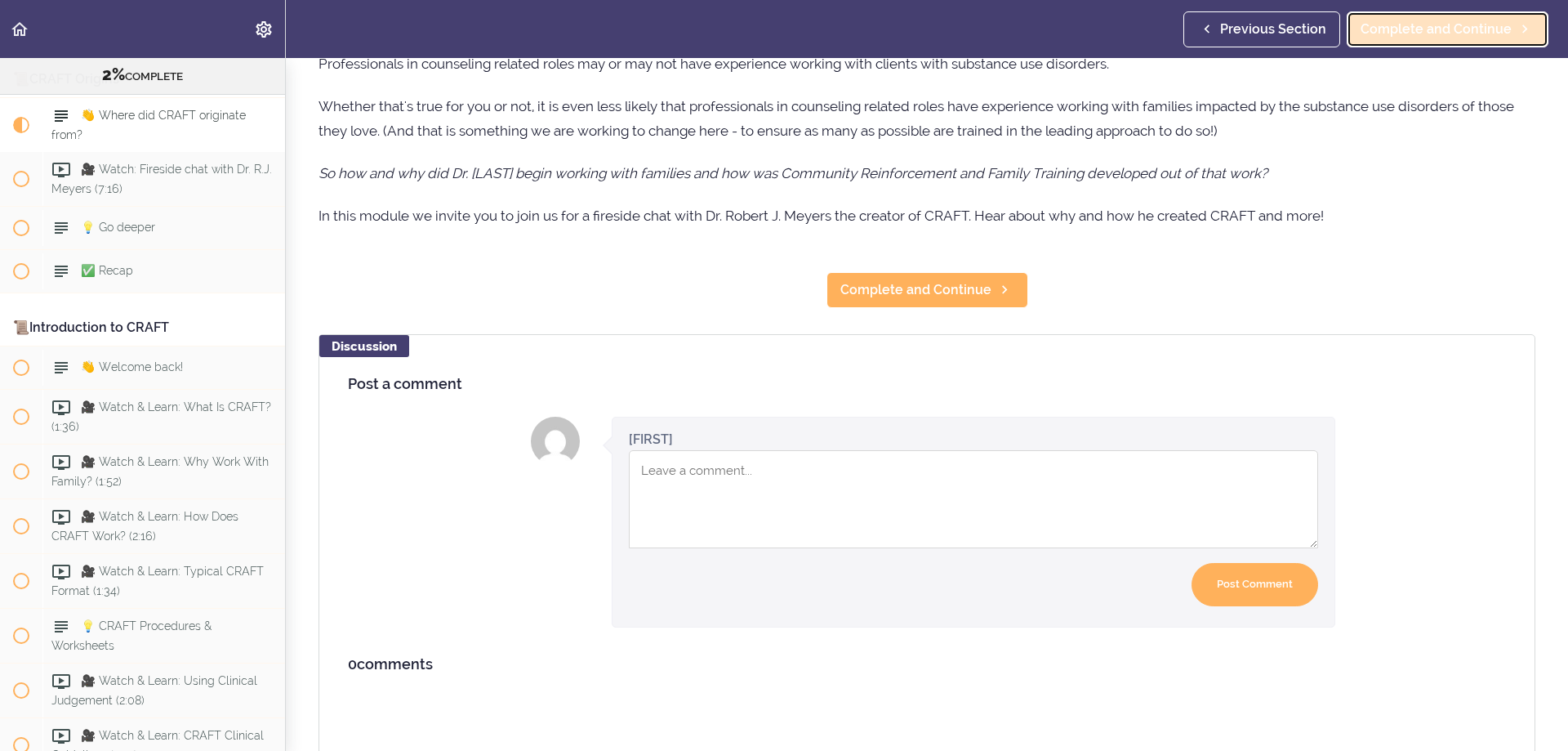 click on "Complete and Continue" at bounding box center (1436, 29) 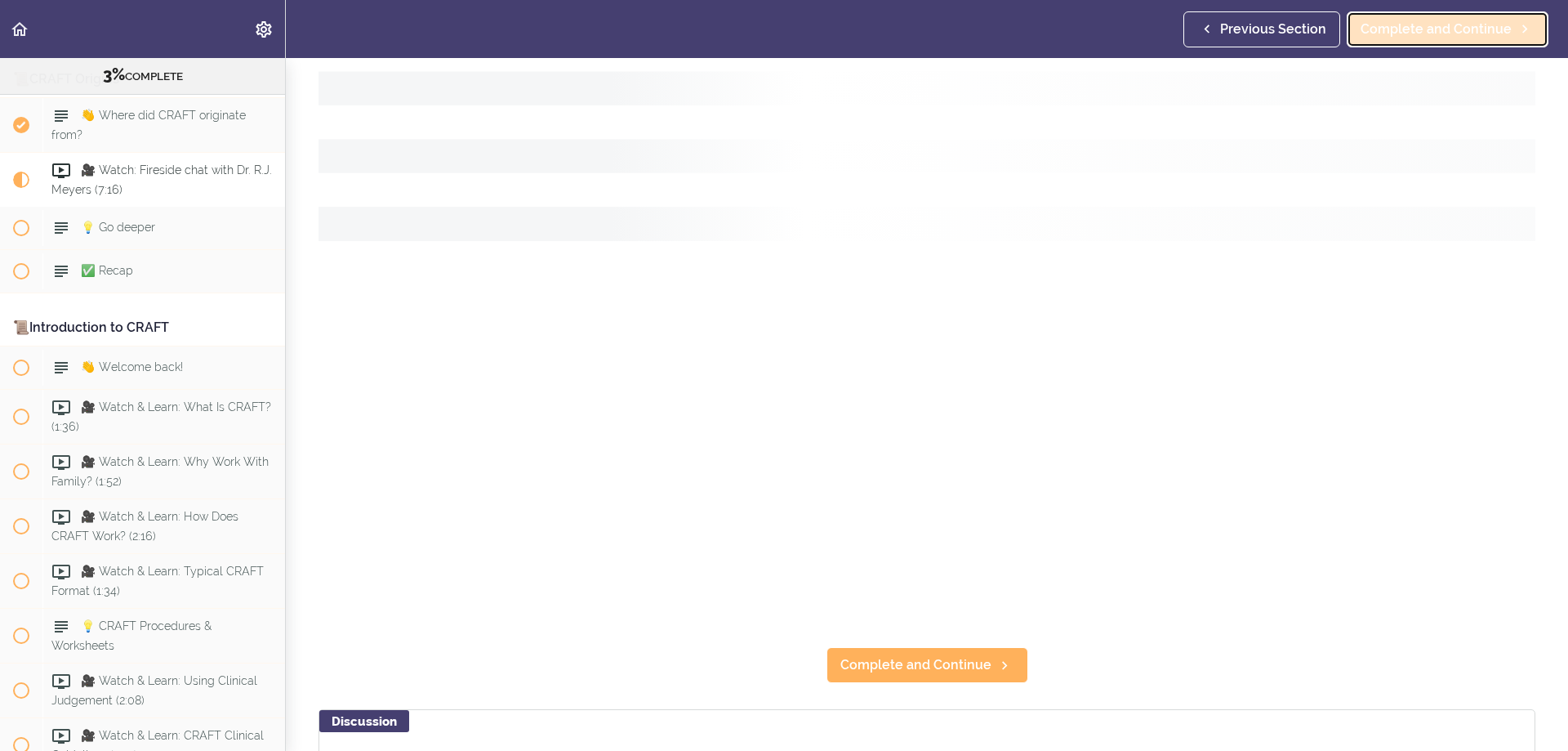 scroll, scrollTop: 0, scrollLeft: 0, axis: both 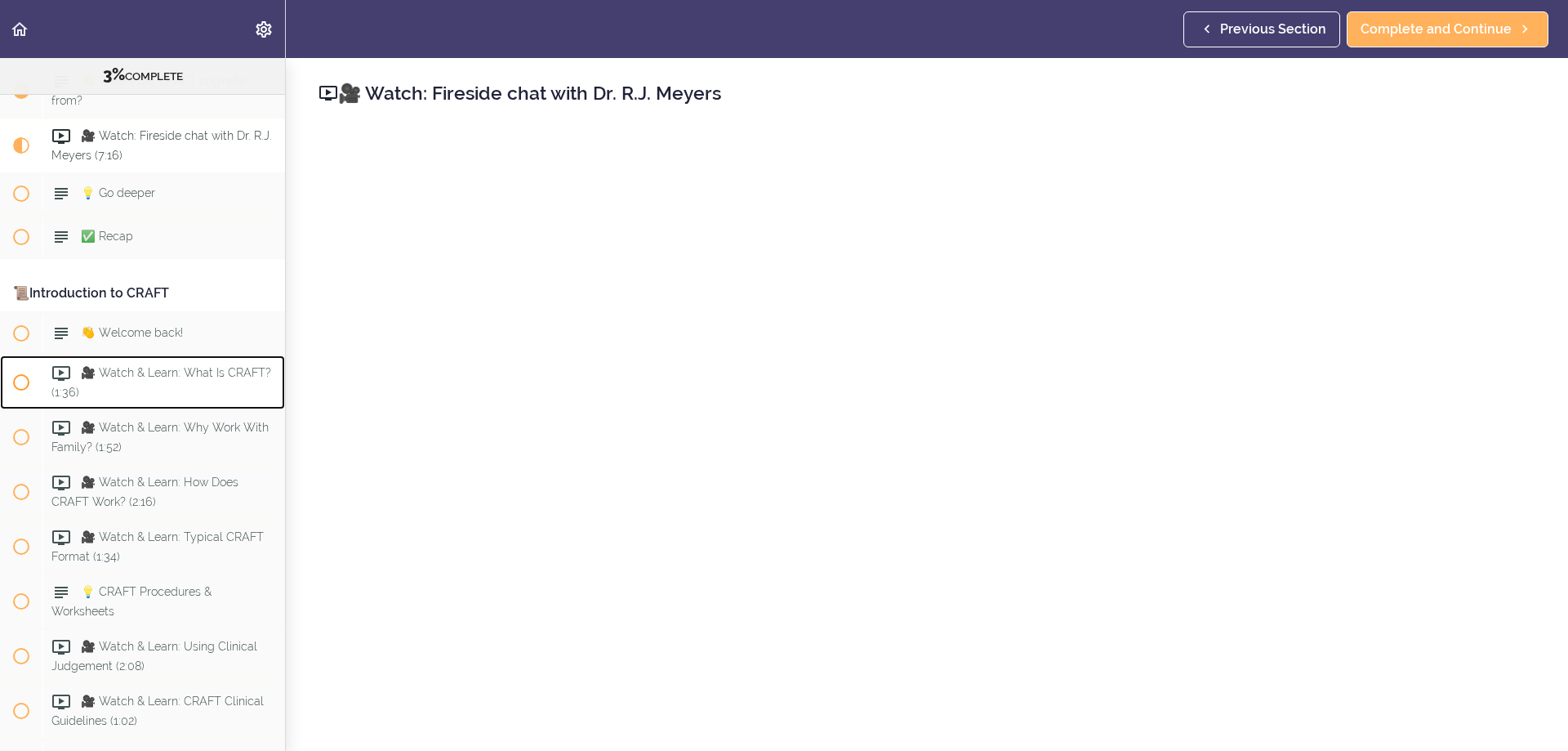 click on "🎥 Watch & Learn: What Is CRAFT?
(1:36)" at bounding box center (161, 382) 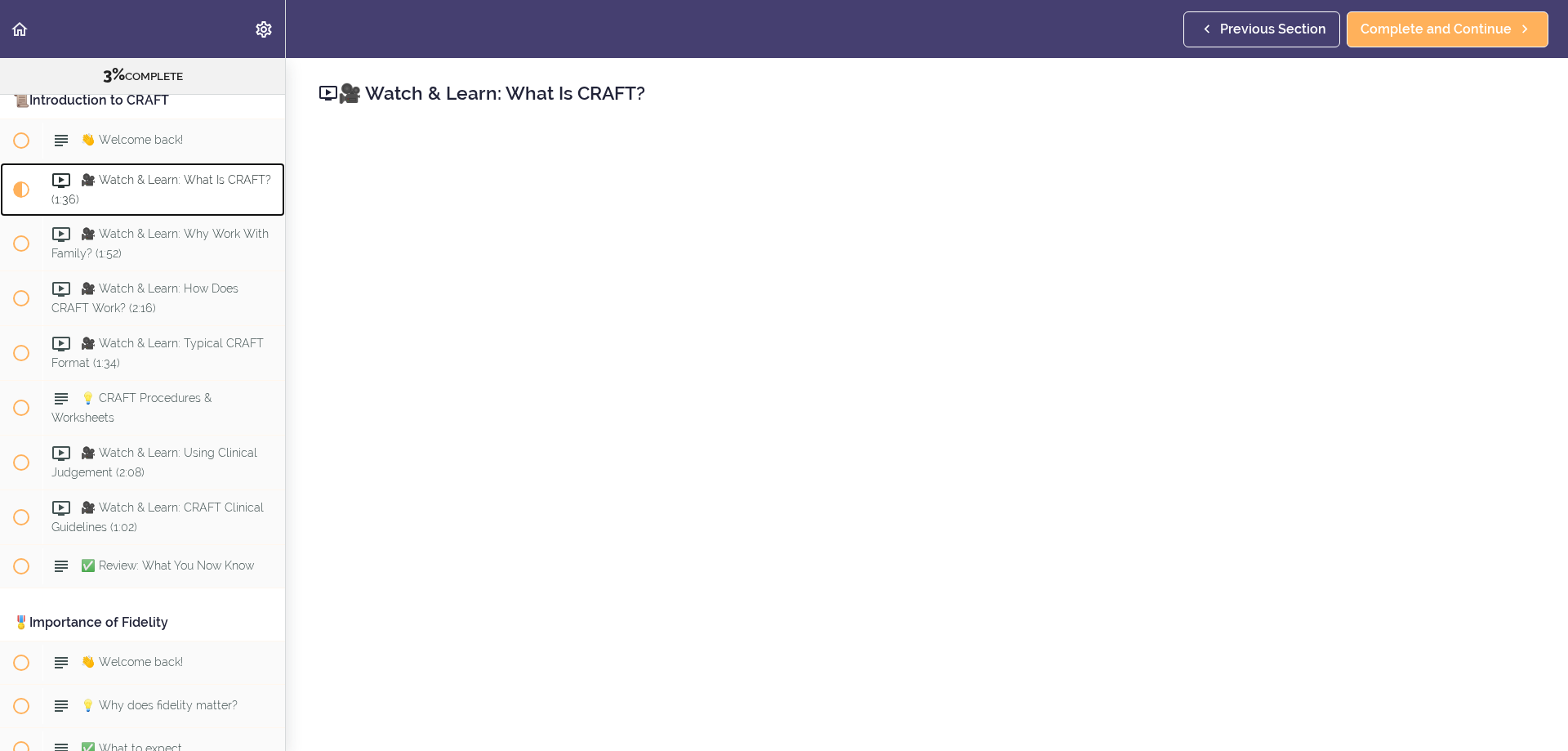 scroll, scrollTop: 641, scrollLeft: 0, axis: vertical 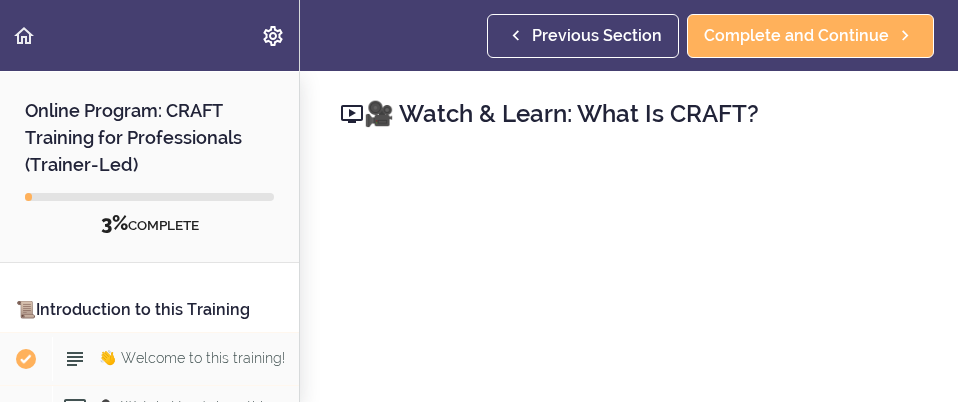 click on "🎥 Watch & Learn: What Is CRAFT?
Complete and Continue
Discussion
Post a comment
Instructor
Tia
now
Your comment was posted.
Your comment was posted, but it needs to be approved by the school owner before it shows up.
Sorry, your comment could not be posted at this time :(
"Comments have a maximum of 10000 characters."
Please add text to the comment.
Post Comment
0  comments" at bounding box center [629, 236] 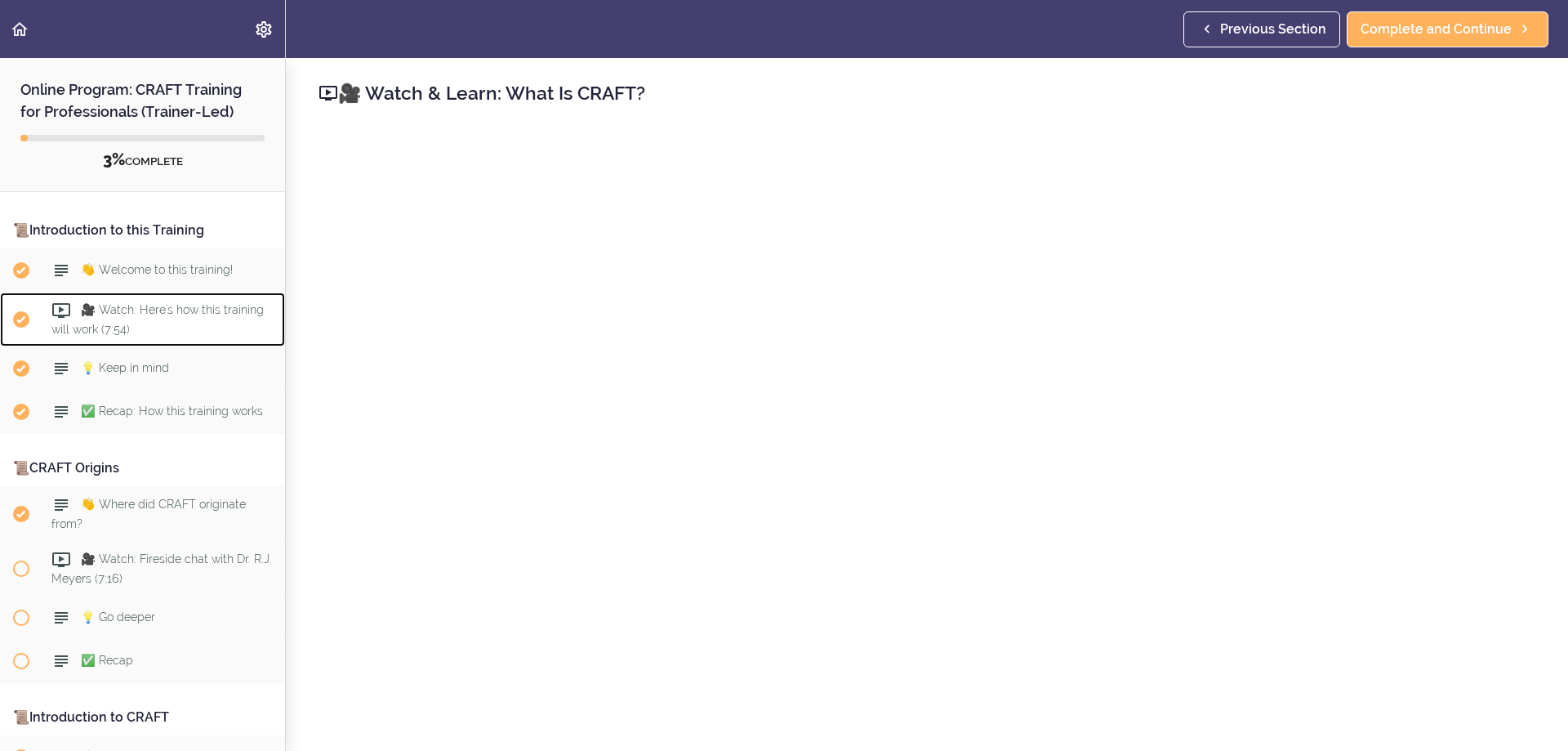 click on "🎥 Watch: Here's how this training will work
(7:54)" at bounding box center [163, 320] 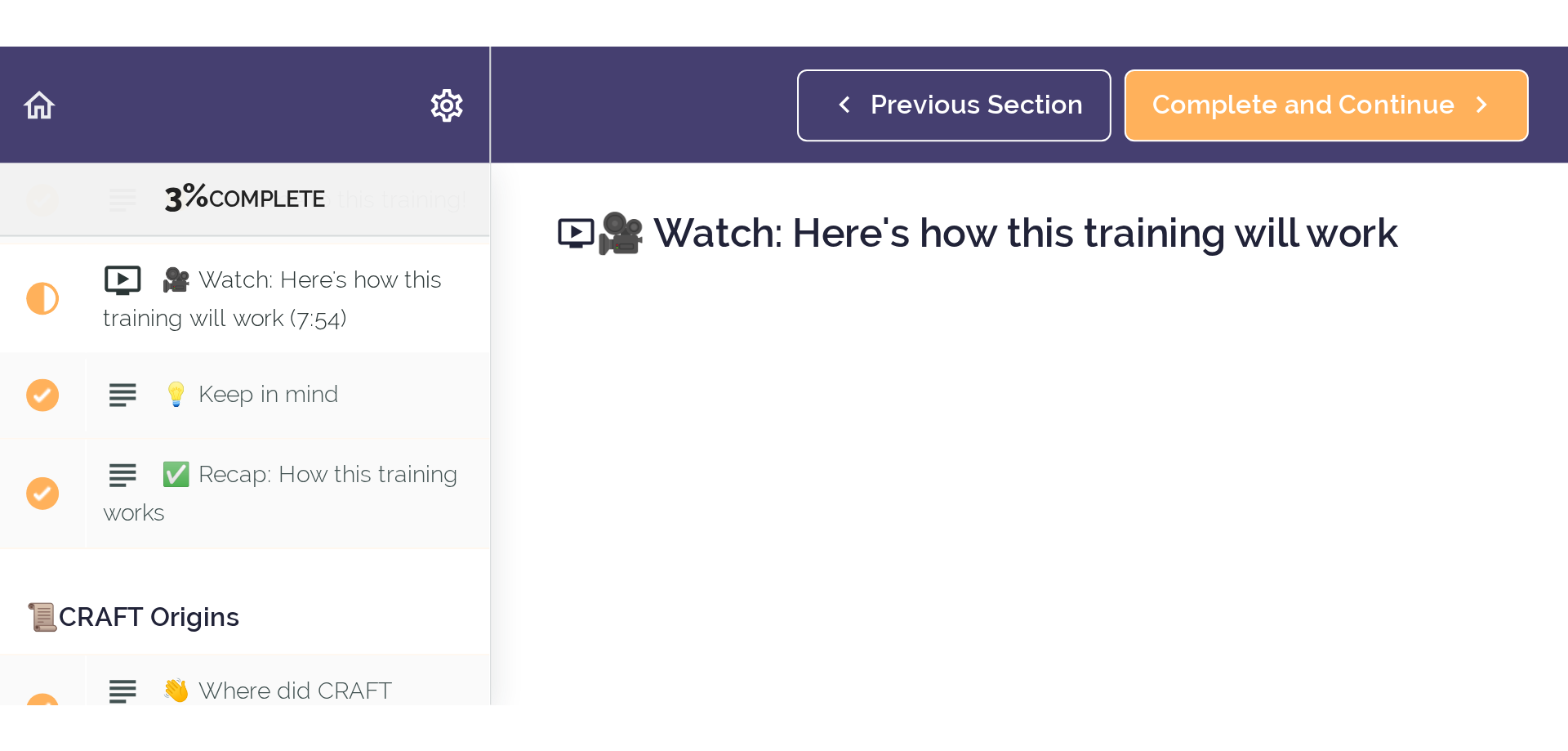 scroll, scrollTop: 173, scrollLeft: 0, axis: vertical 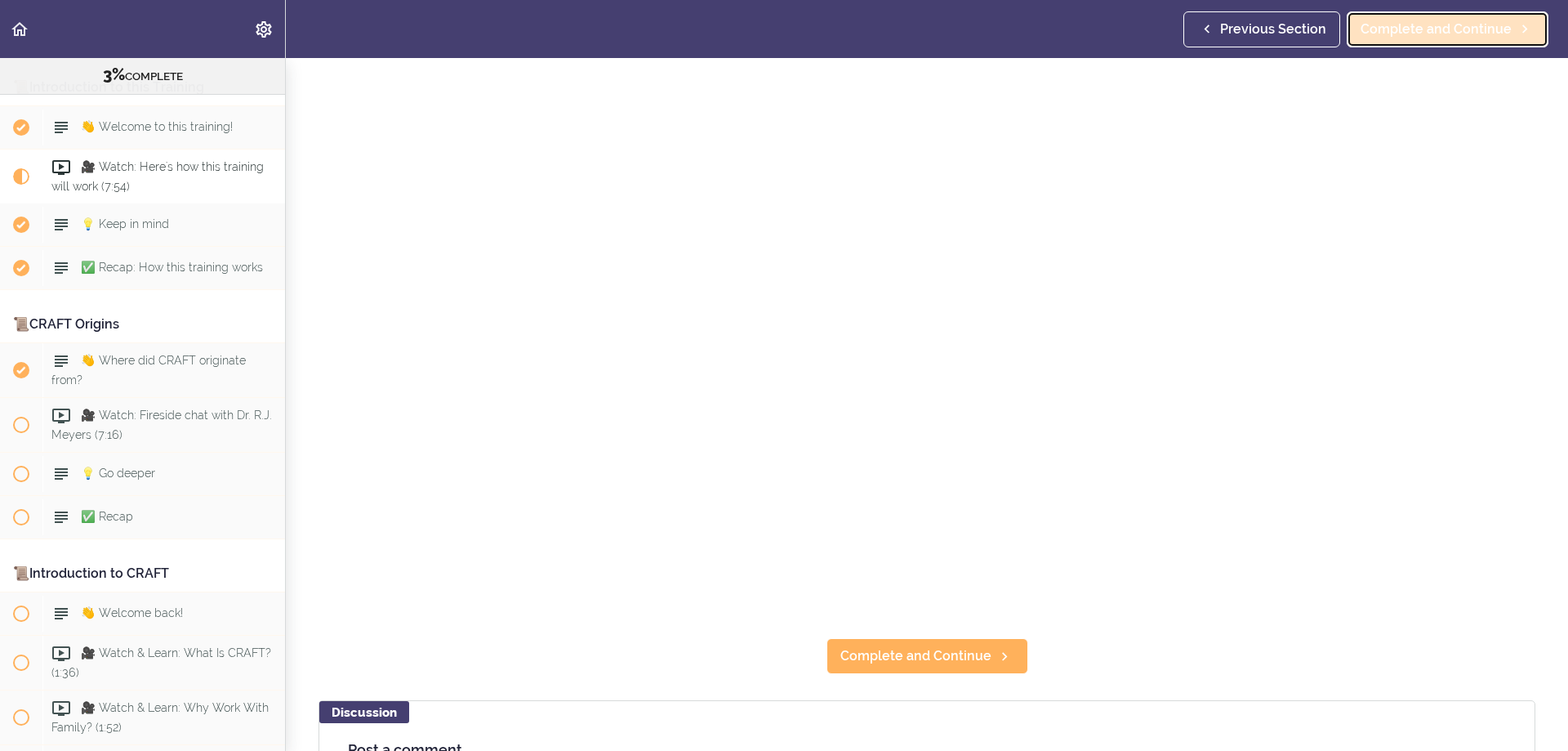 click on "Complete and Continue" at bounding box center (1436, 29) 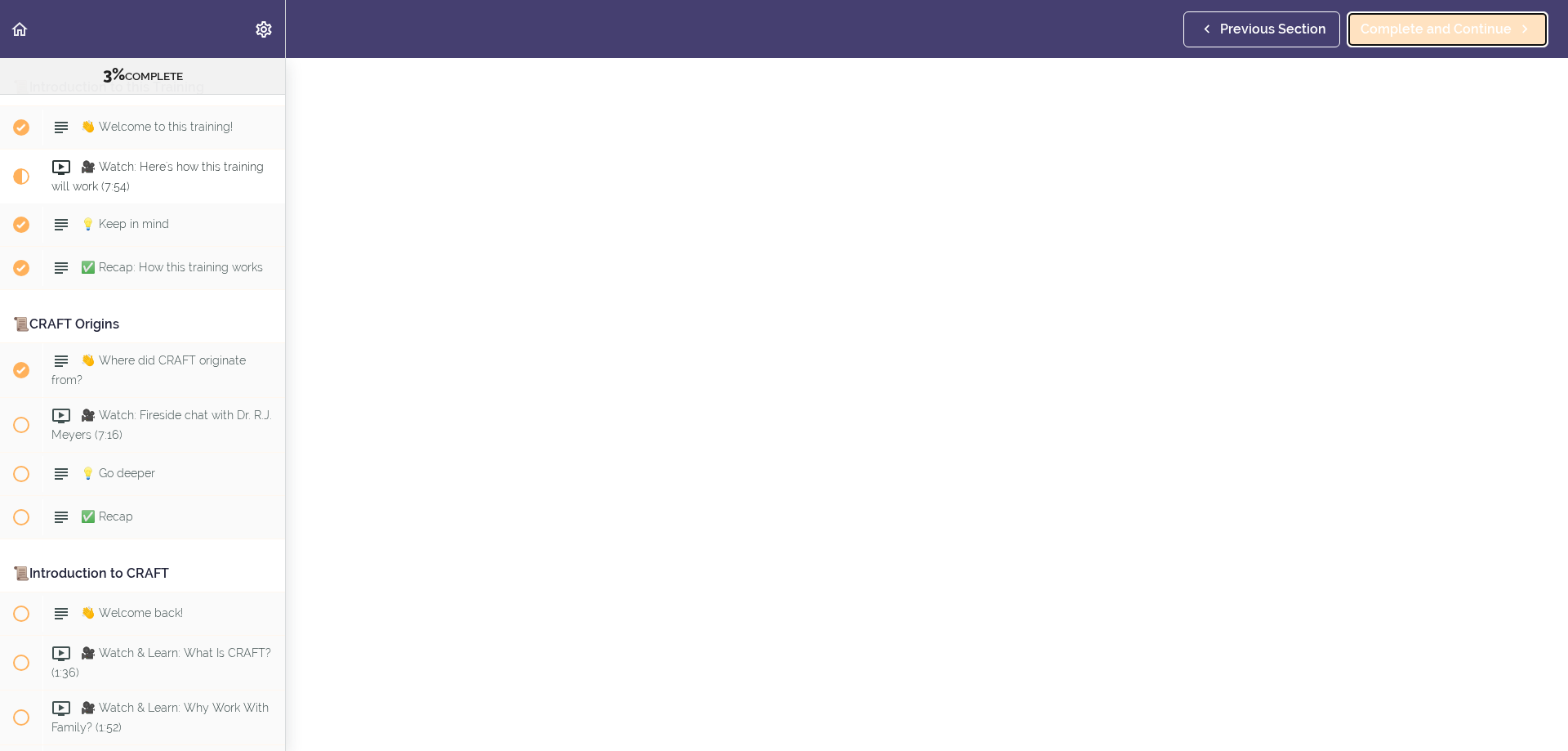 scroll, scrollTop: 141, scrollLeft: 0, axis: vertical 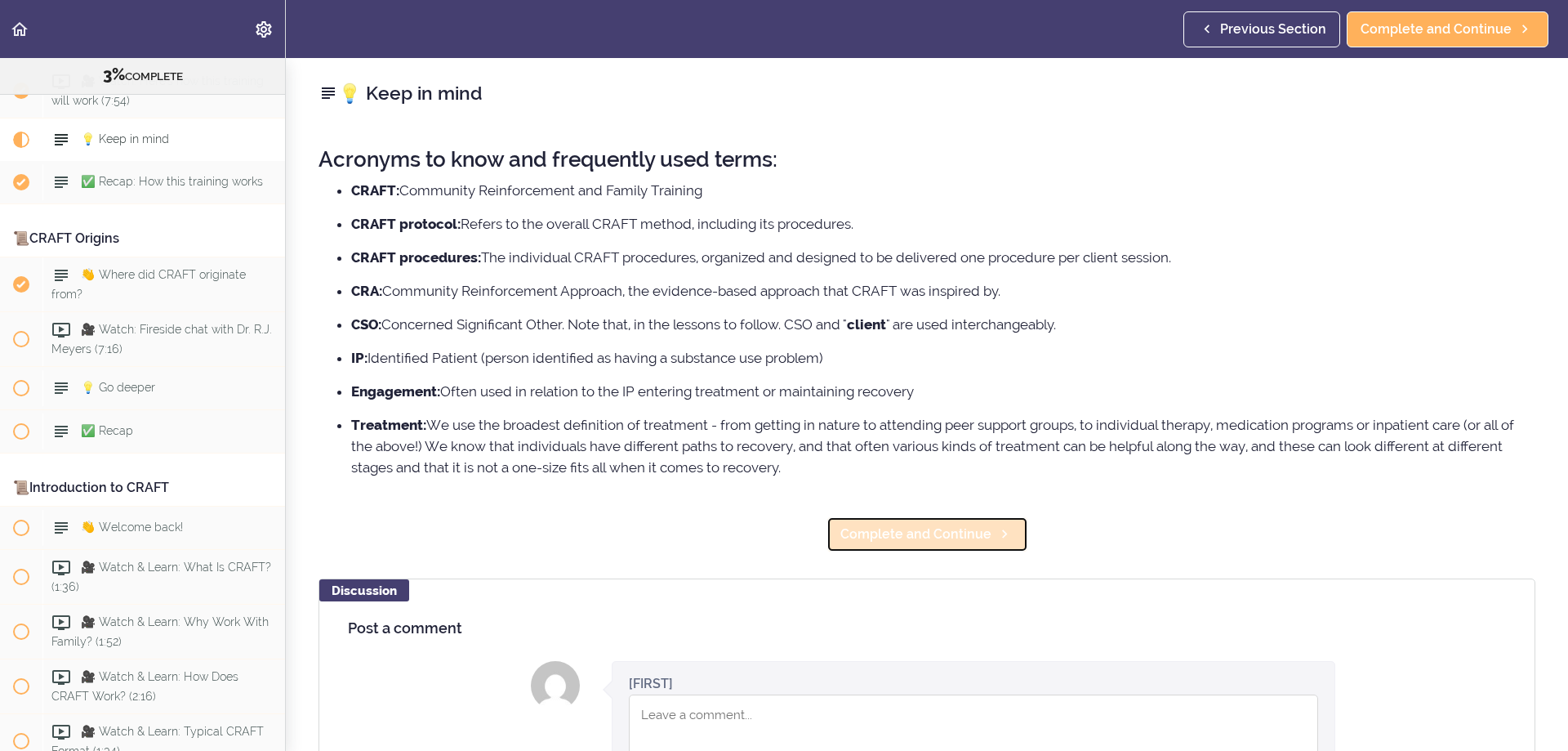 click on "Complete and Continue" at bounding box center (915, 534) 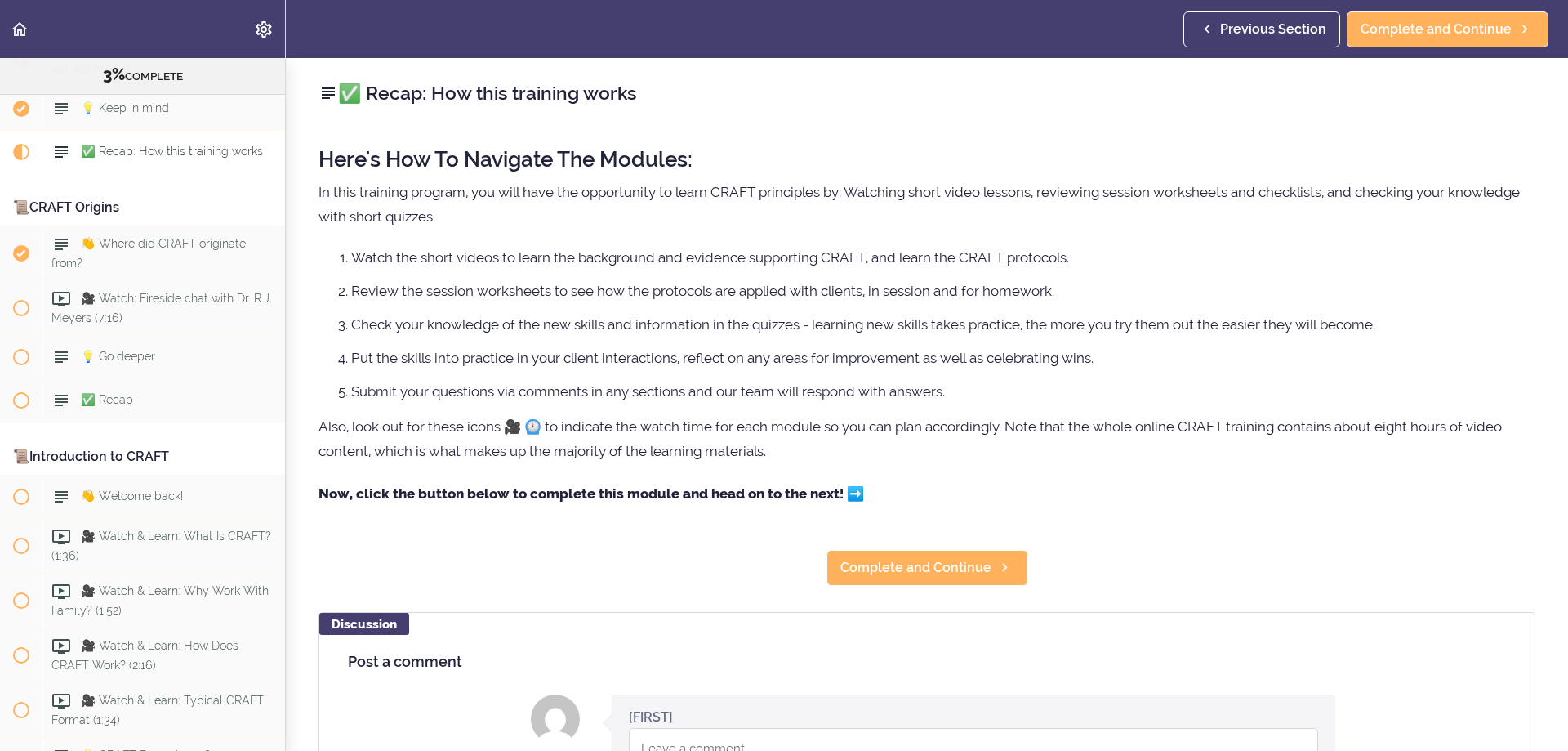 scroll, scrollTop: 252, scrollLeft: 0, axis: vertical 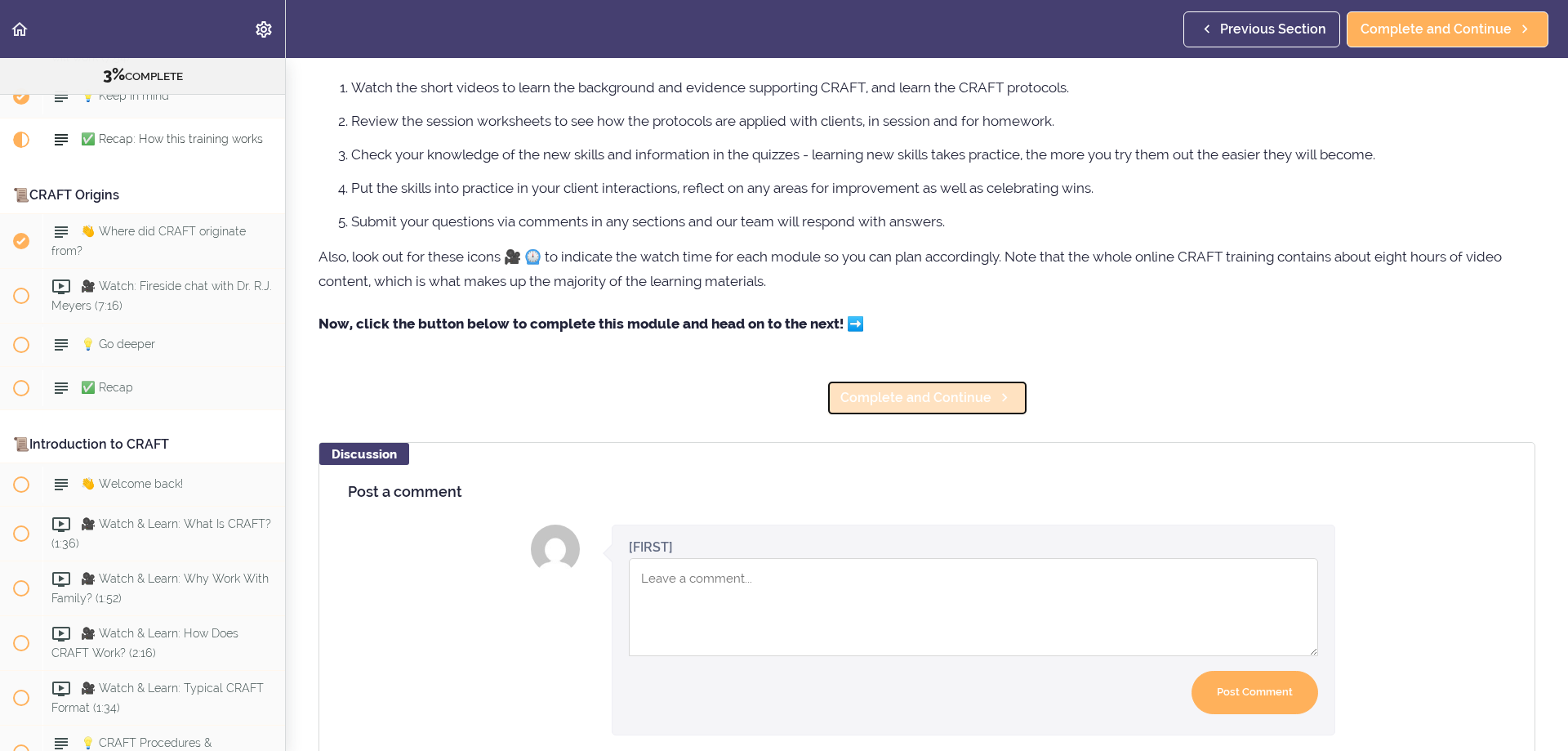 click on "Complete and Continue" at bounding box center [915, 398] 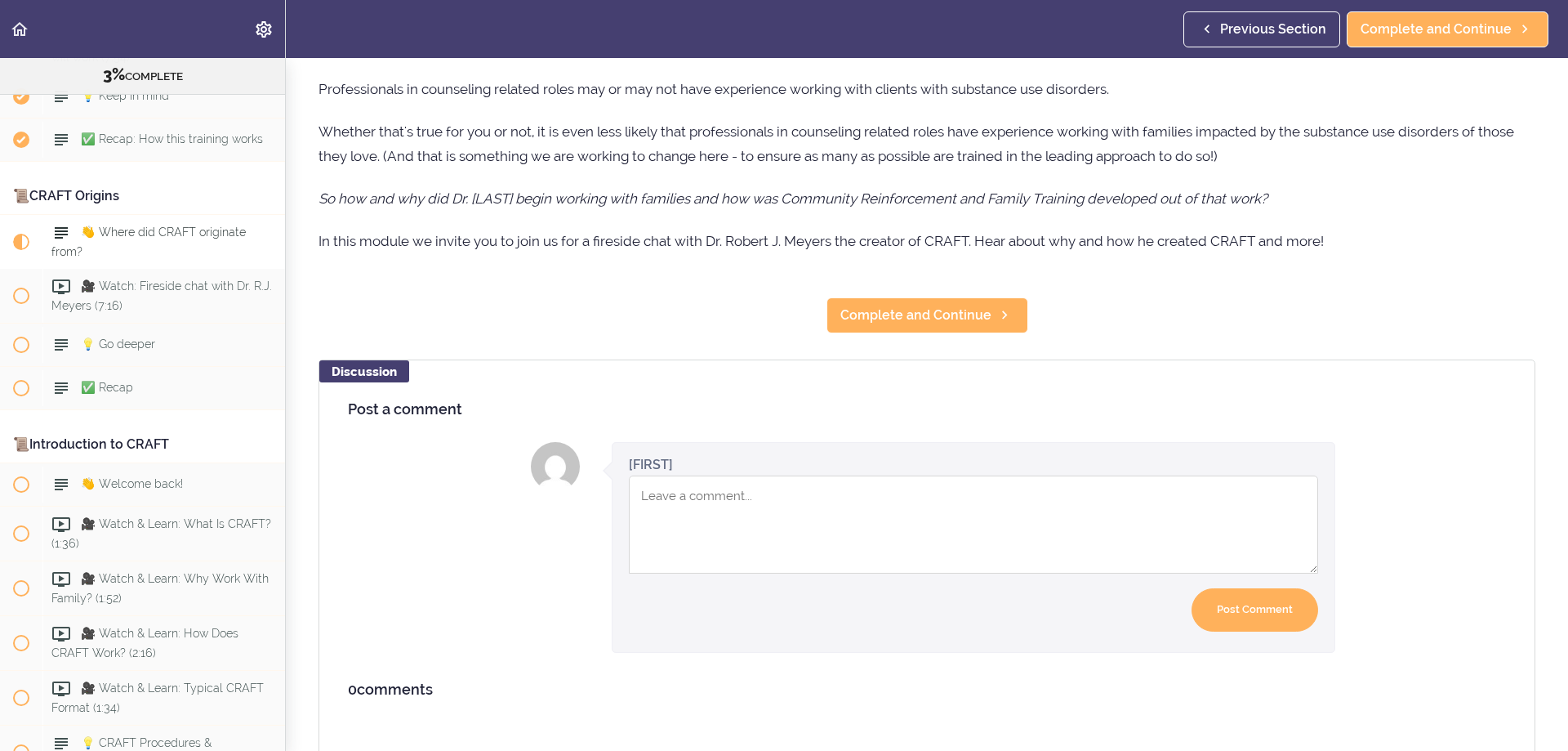 scroll, scrollTop: 2, scrollLeft: 0, axis: vertical 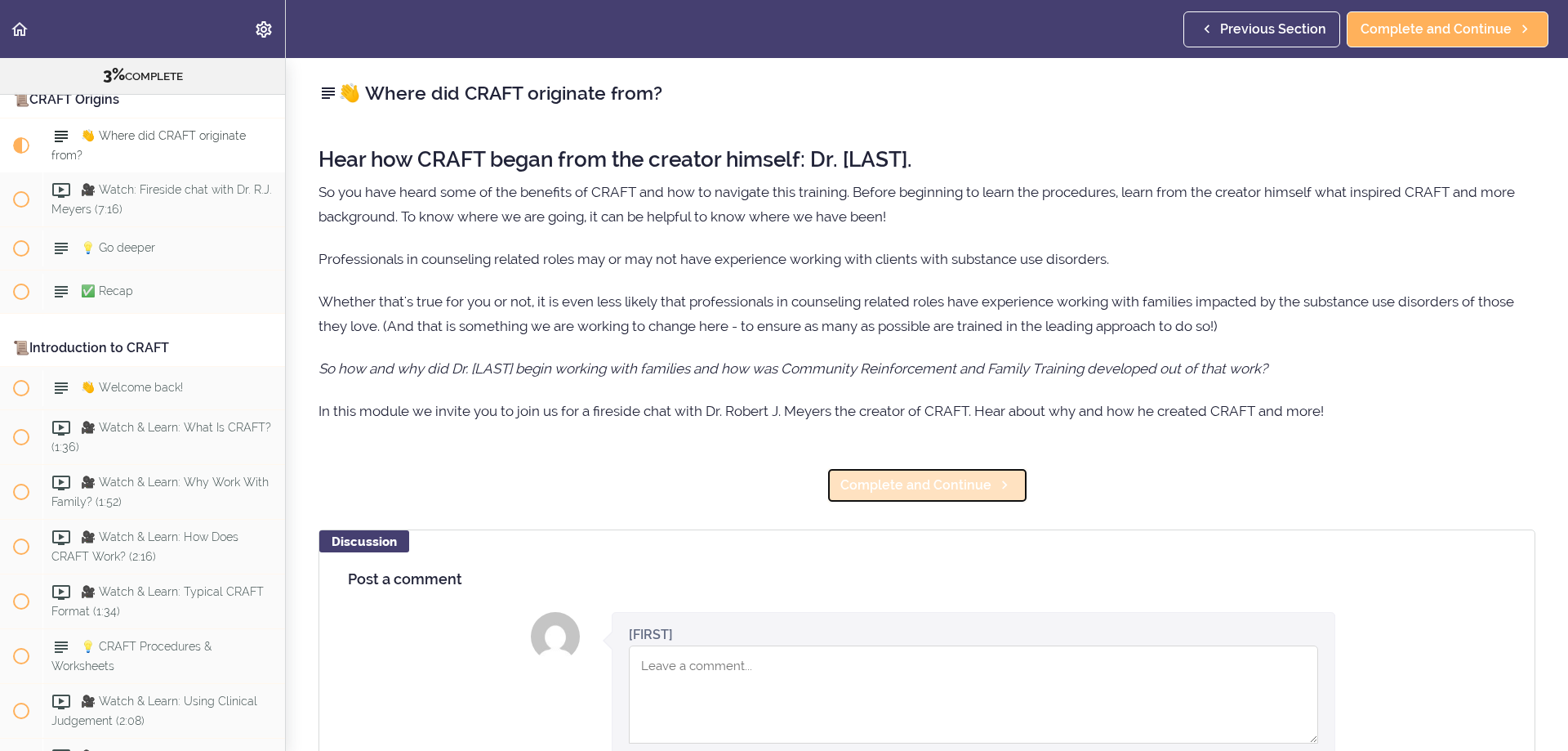 click on "Complete and Continue" at bounding box center (915, 485) 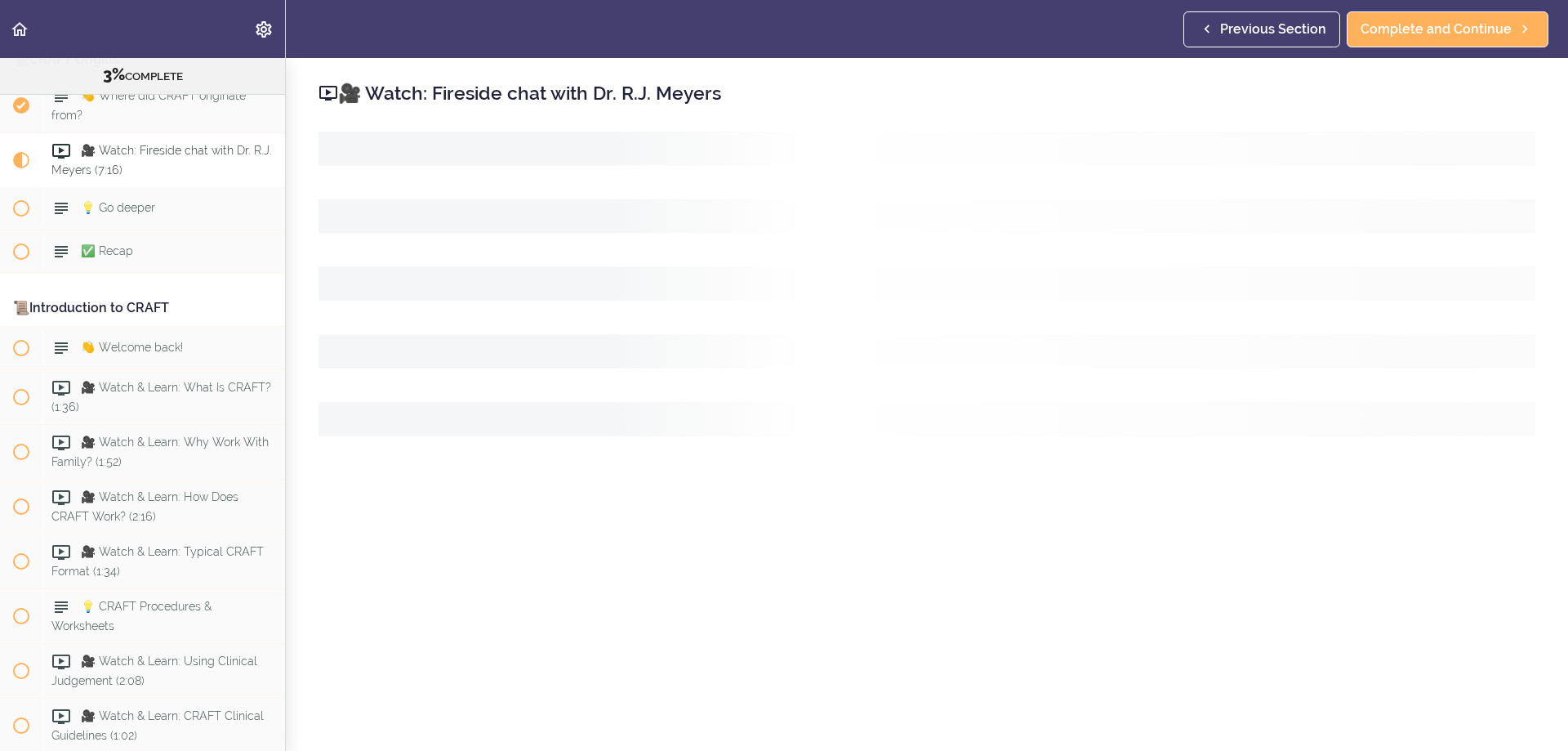 scroll, scrollTop: 403, scrollLeft: 0, axis: vertical 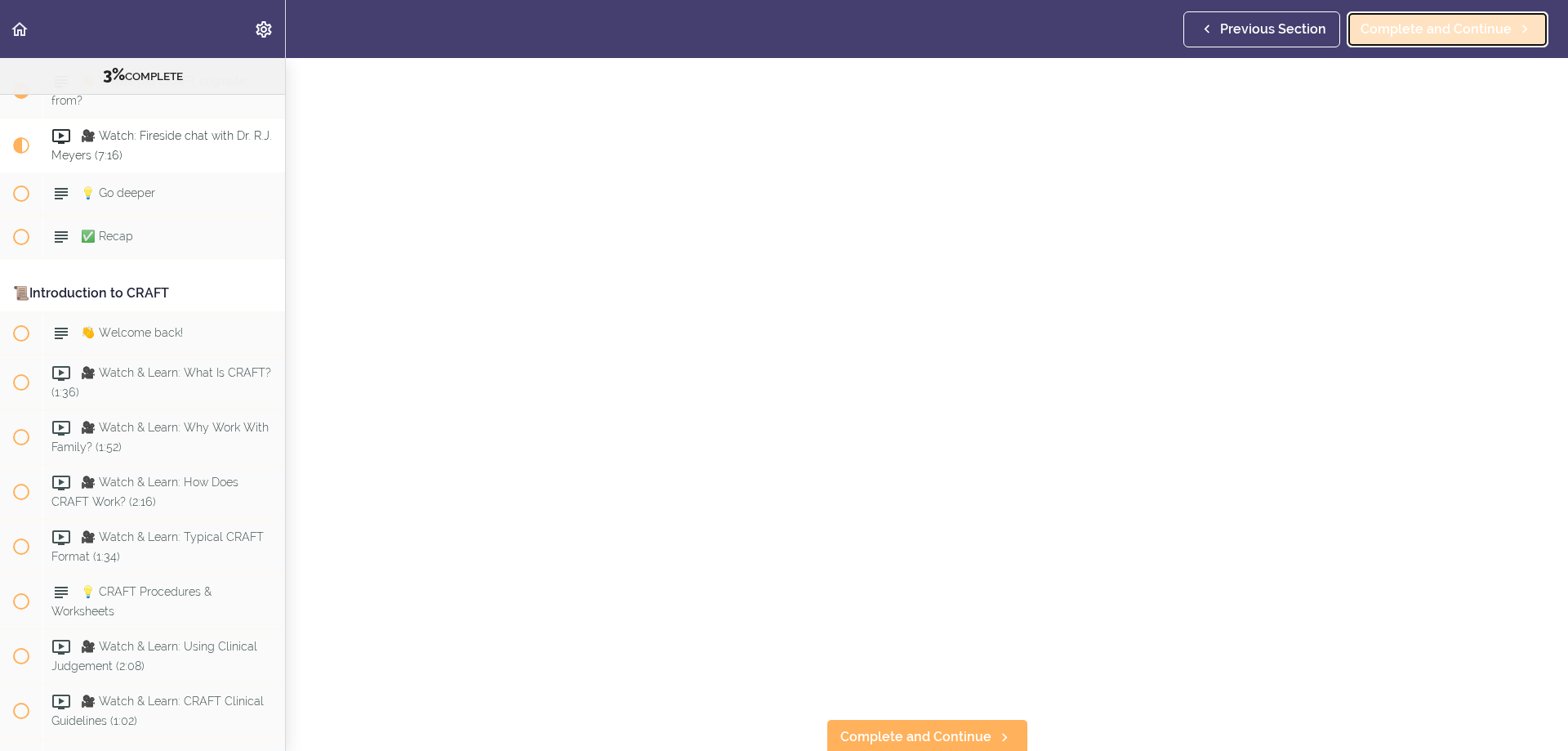 click on "Complete and Continue" at bounding box center (1447, 29) 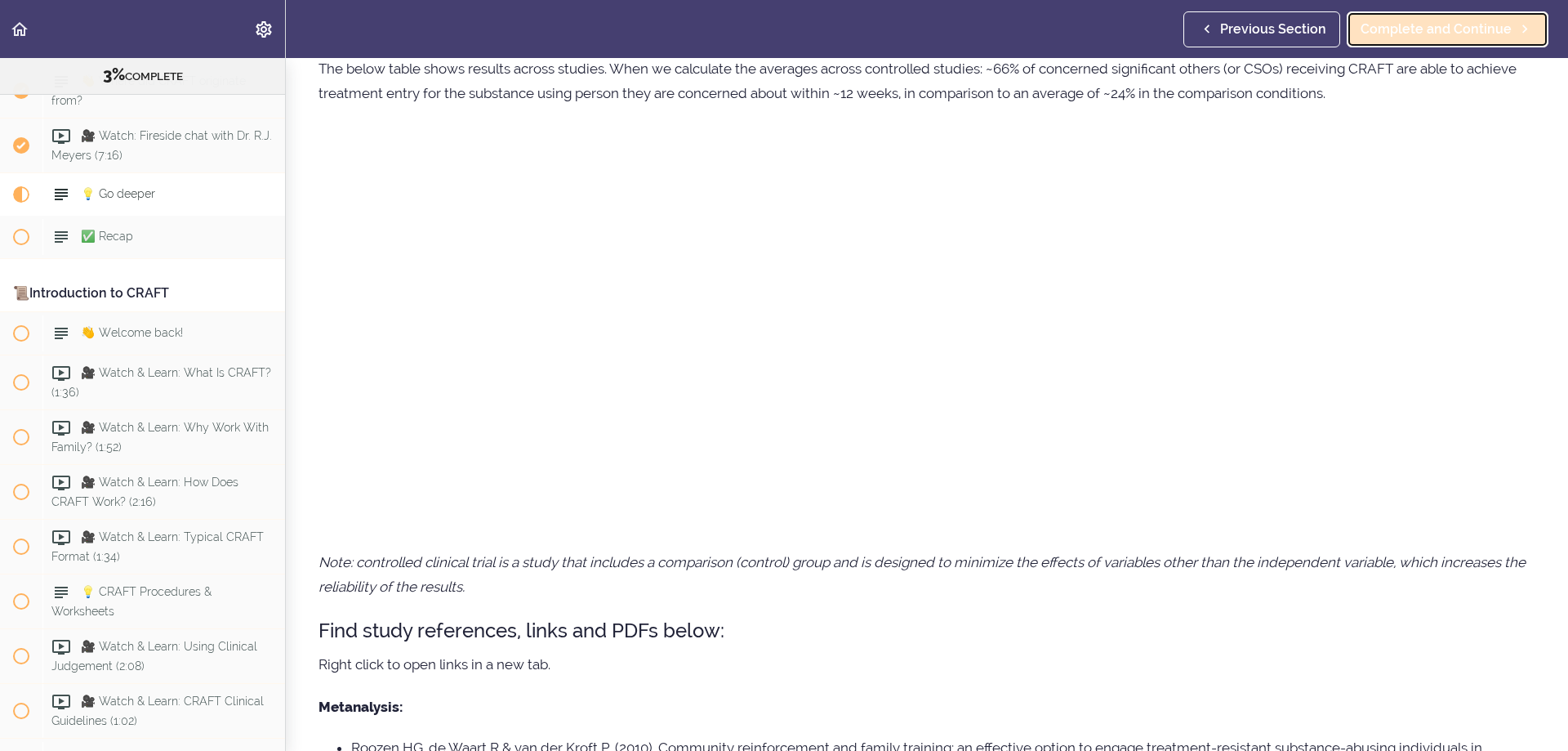 scroll, scrollTop: 0, scrollLeft: 0, axis: both 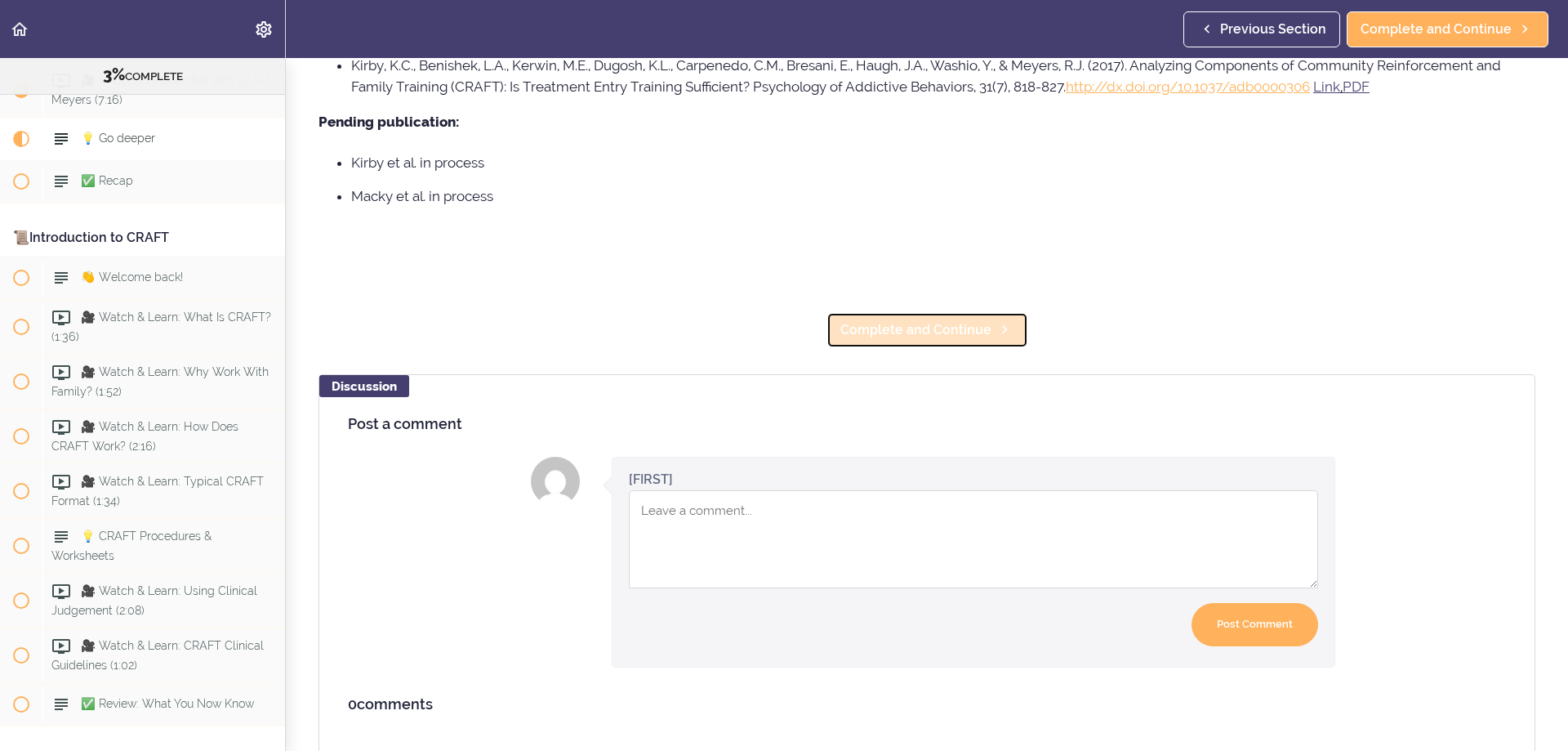 click on "Complete and Continue" at bounding box center [927, 330] 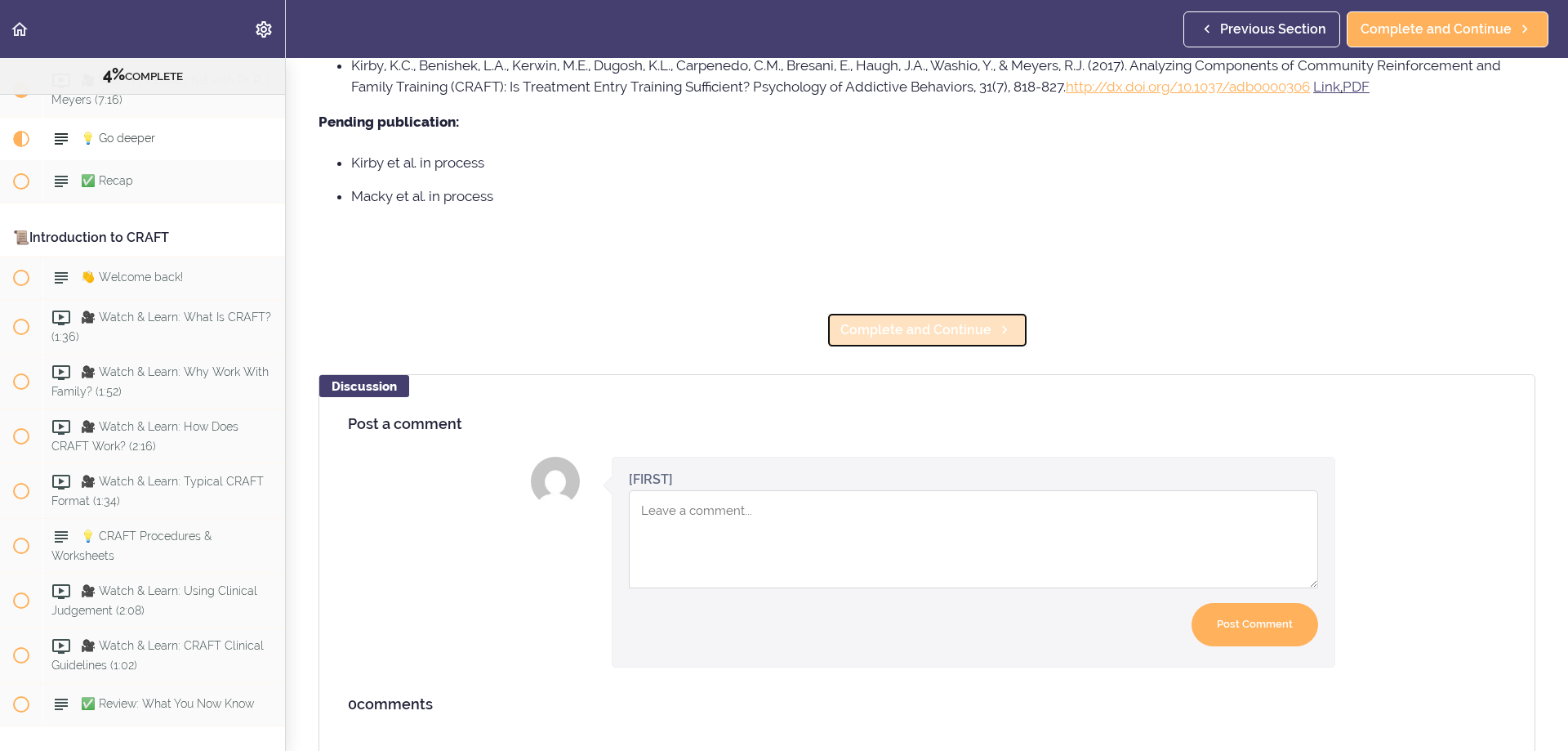 scroll, scrollTop: 221, scrollLeft: 0, axis: vertical 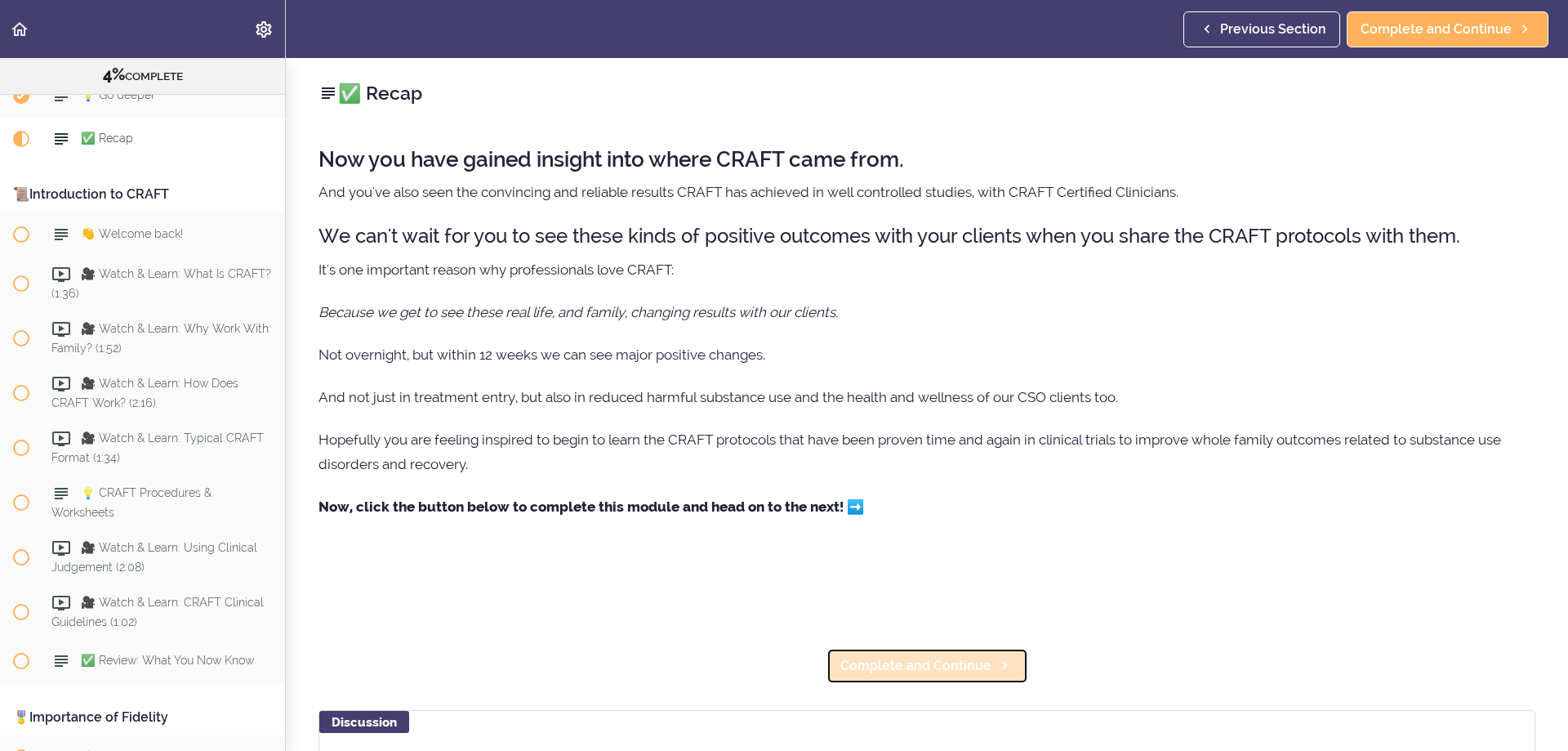 click on "Complete and Continue" at bounding box center [915, 666] 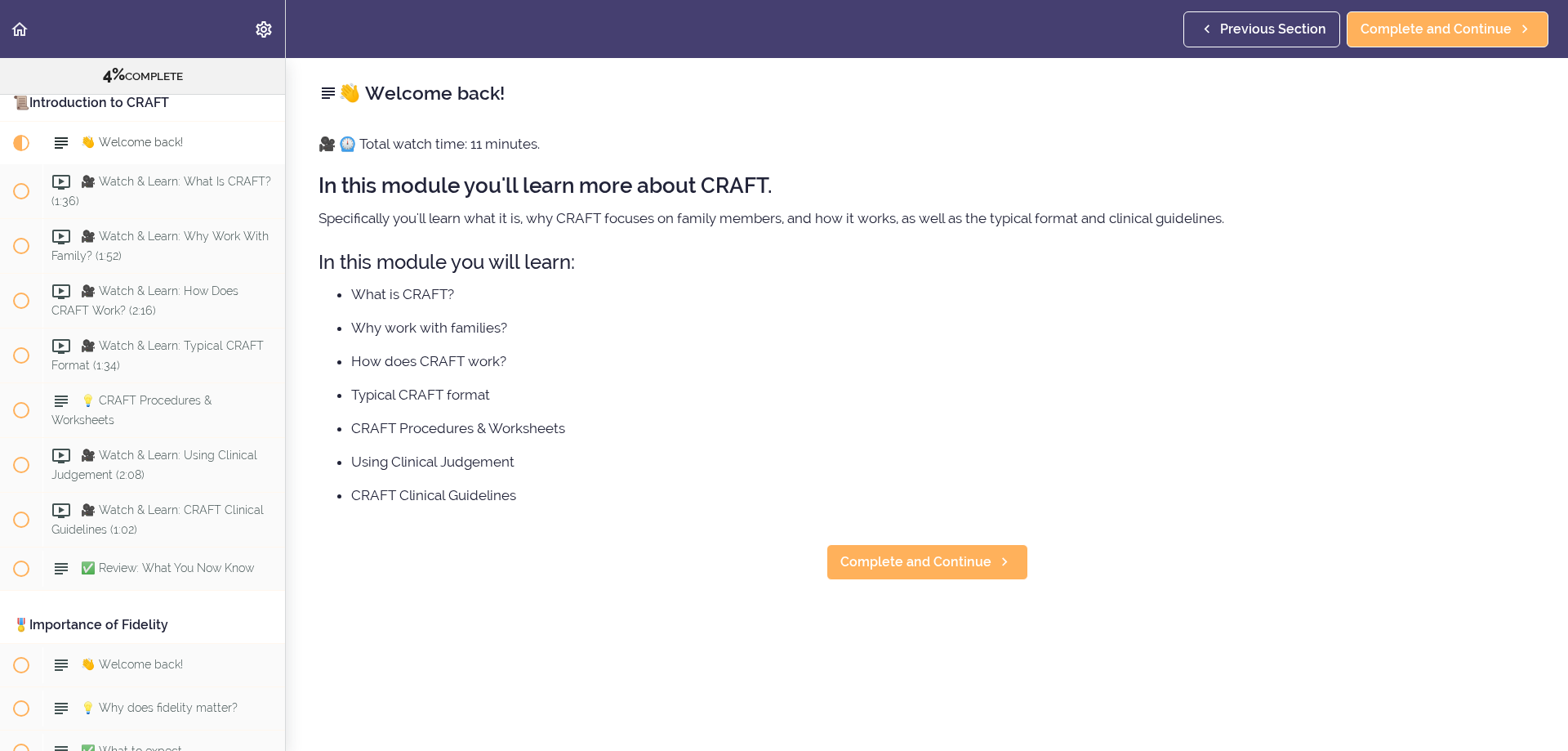 scroll, scrollTop: 598, scrollLeft: 0, axis: vertical 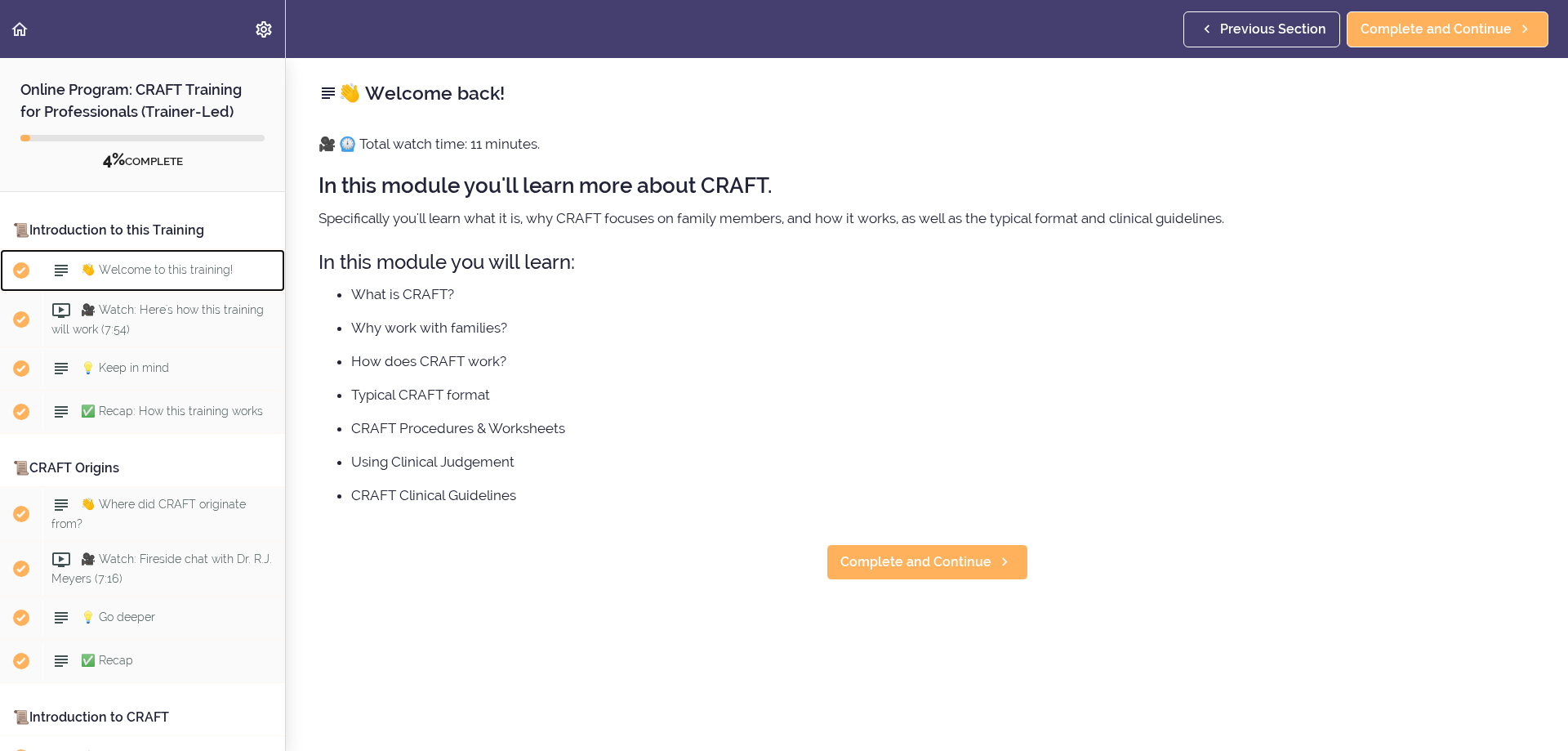 click on "👋 Welcome to this training!" at bounding box center [157, 270] 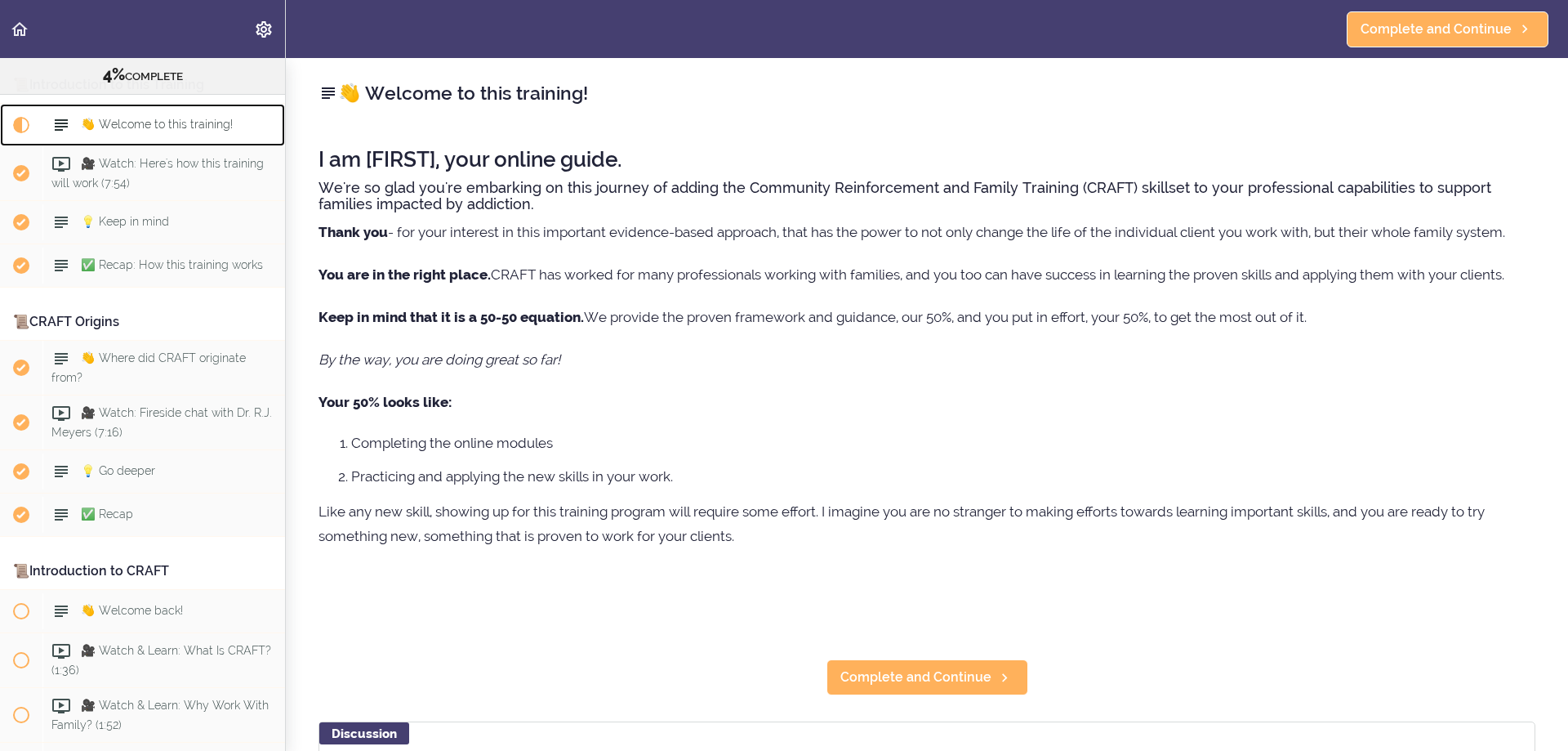 scroll, scrollTop: 130, scrollLeft: 0, axis: vertical 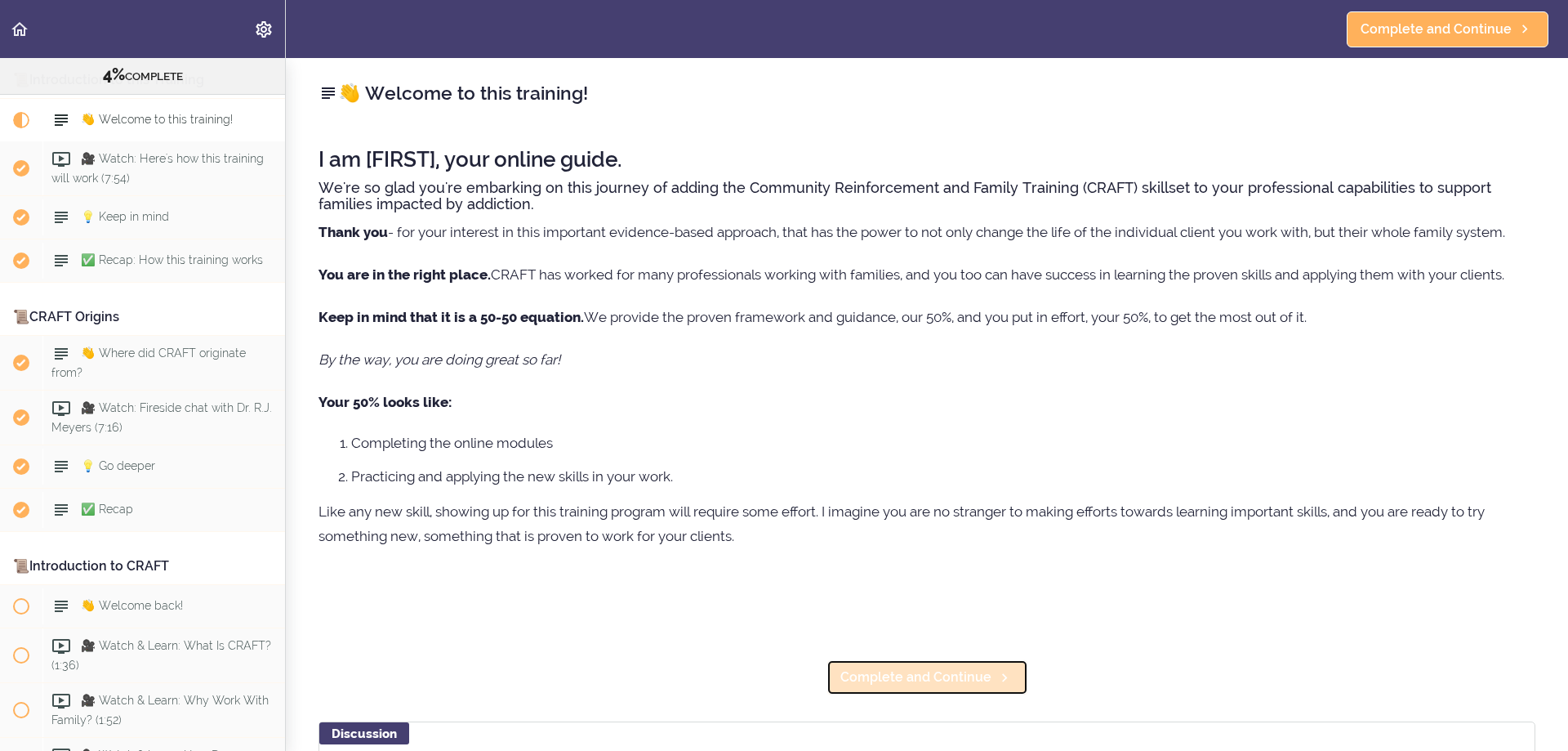 click on "Complete and Continue" at bounding box center (915, 677) 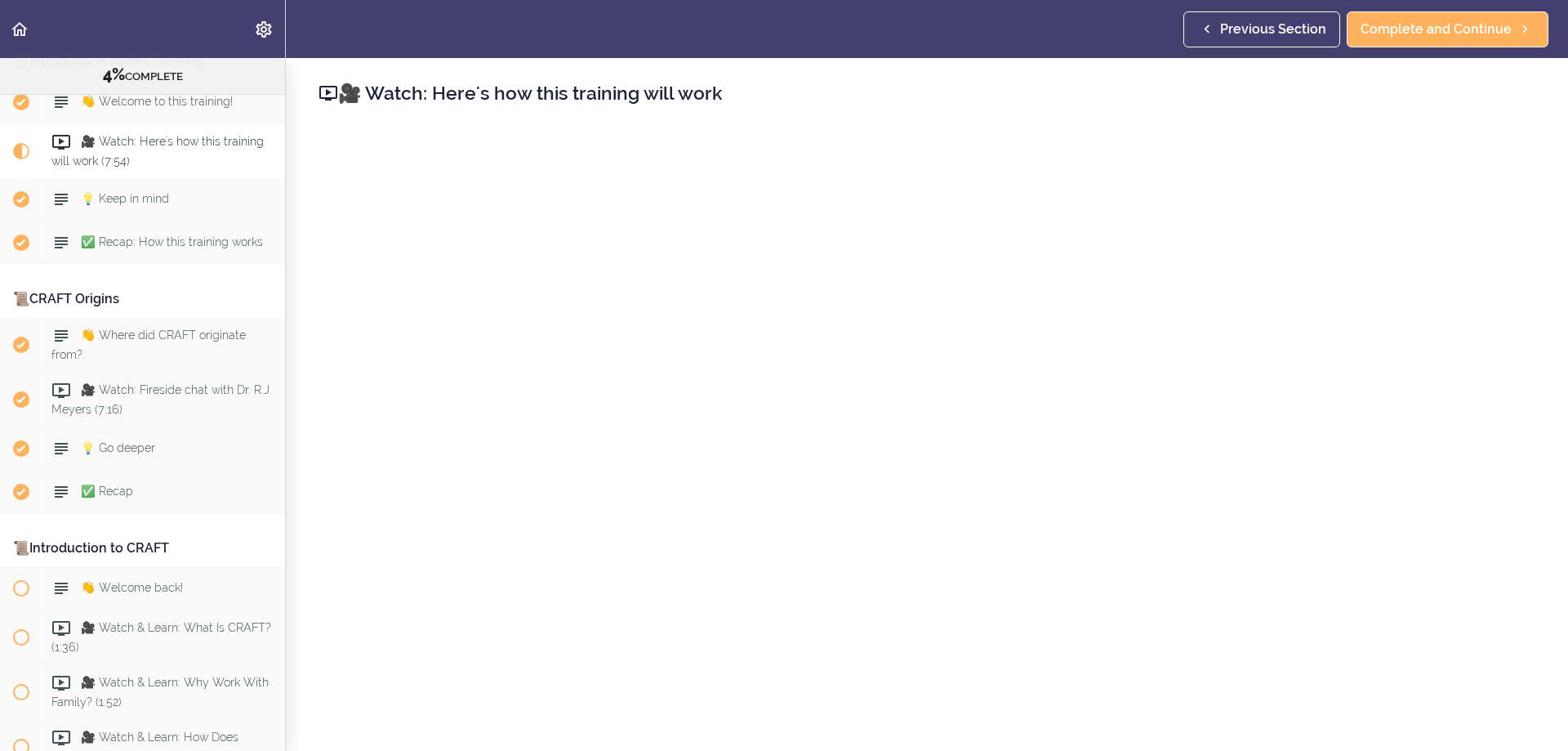 scroll, scrollTop: 153, scrollLeft: 0, axis: vertical 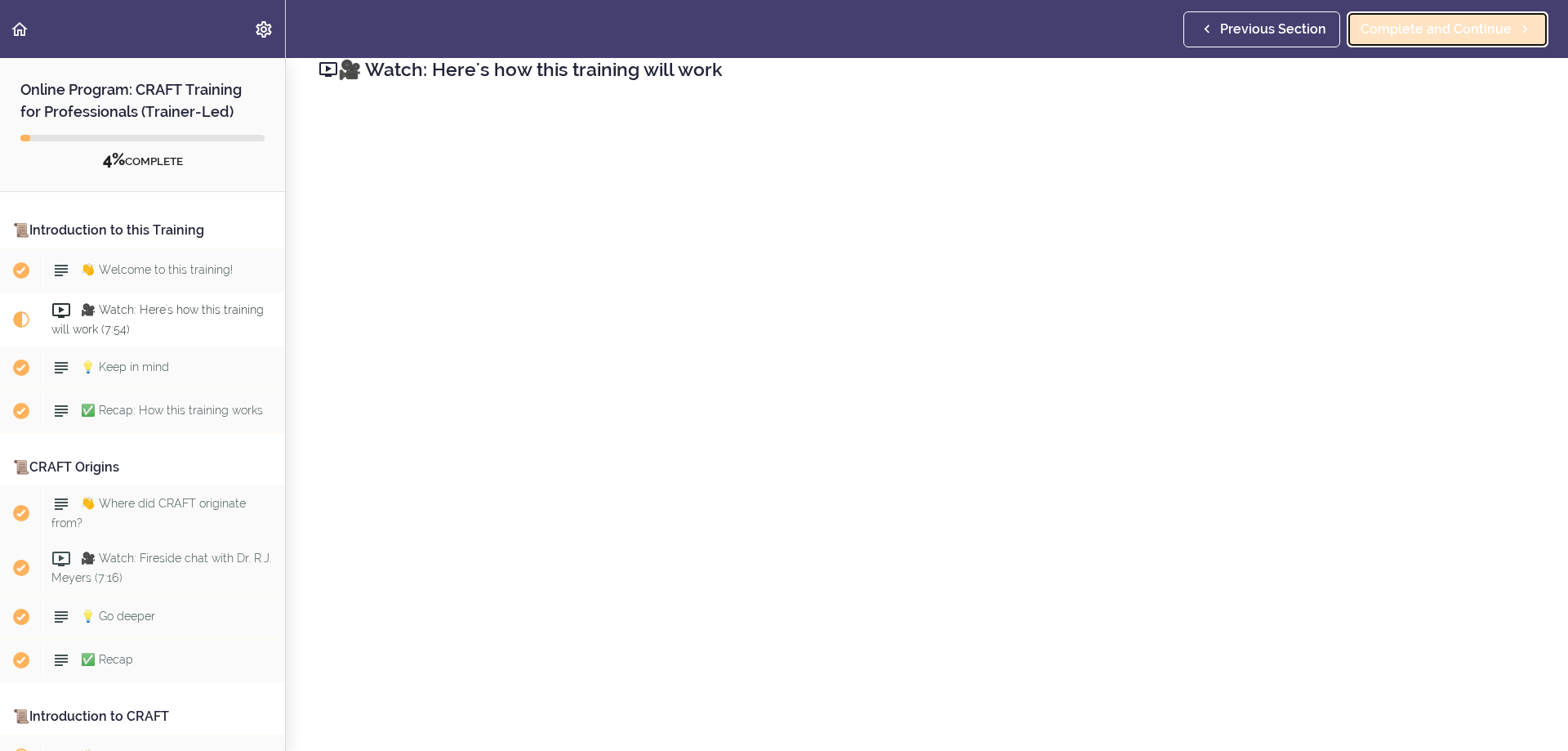click on "Complete and Continue" at bounding box center [1436, 29] 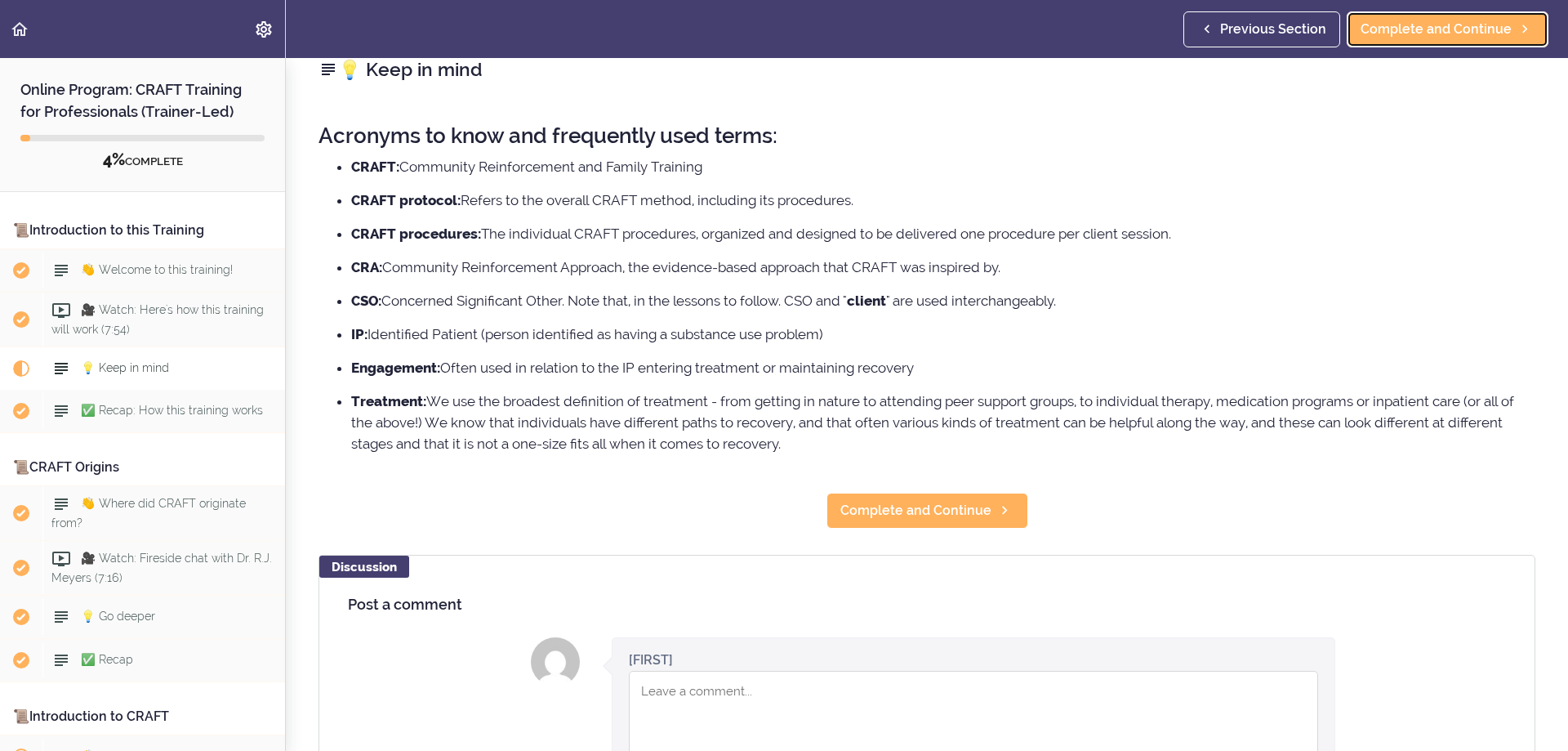 scroll, scrollTop: 4, scrollLeft: 0, axis: vertical 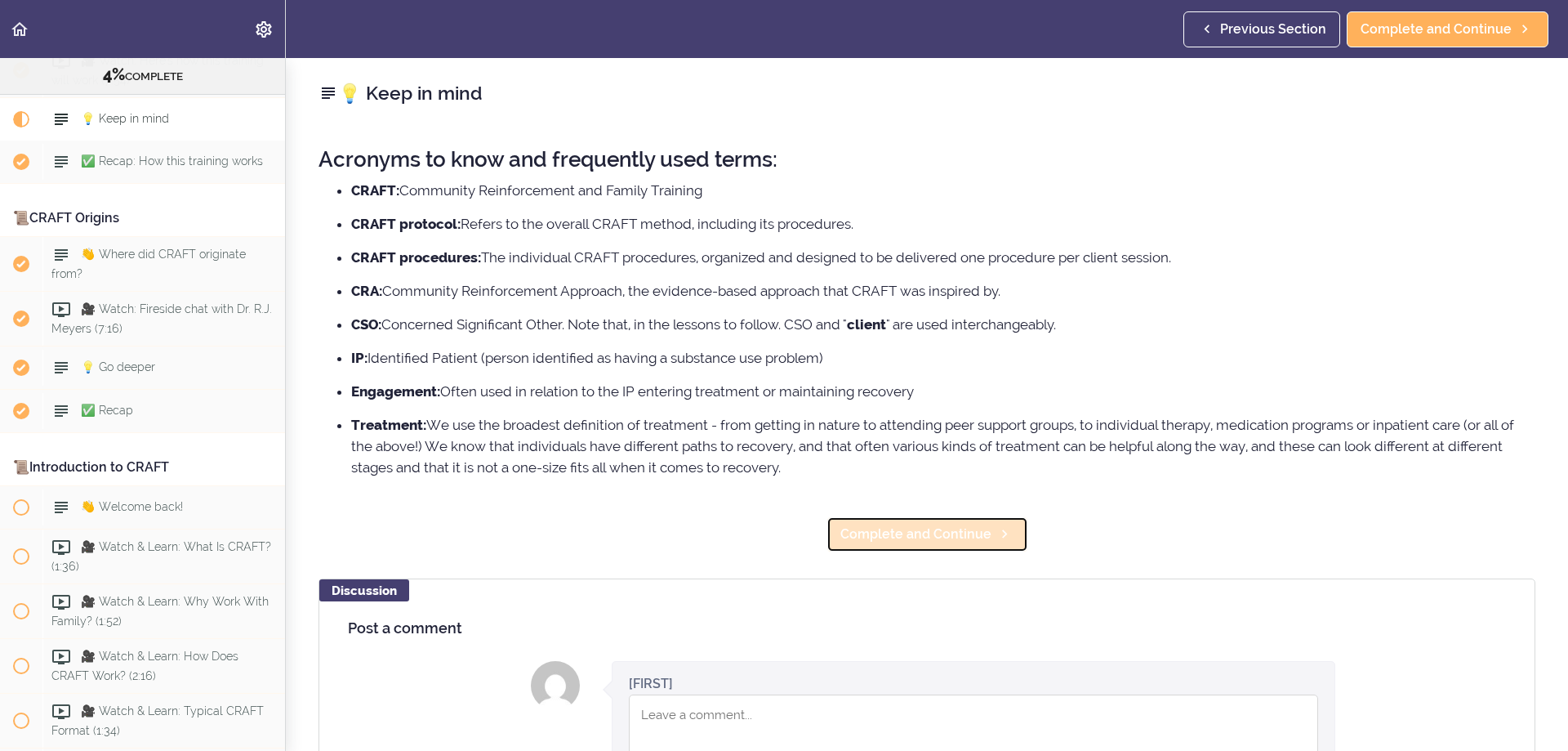 click on "Complete and Continue" at bounding box center [915, 534] 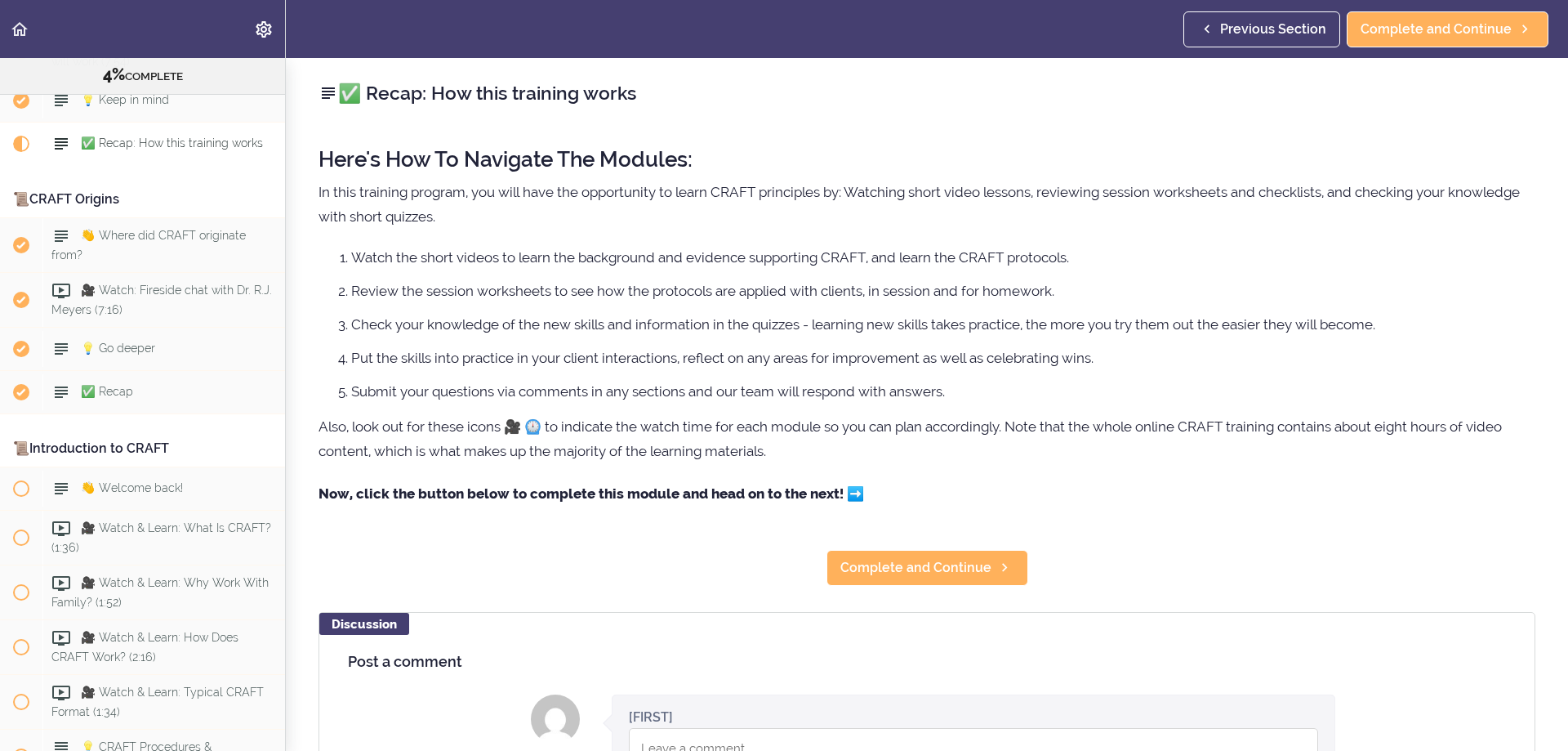 scroll, scrollTop: 252, scrollLeft: 0, axis: vertical 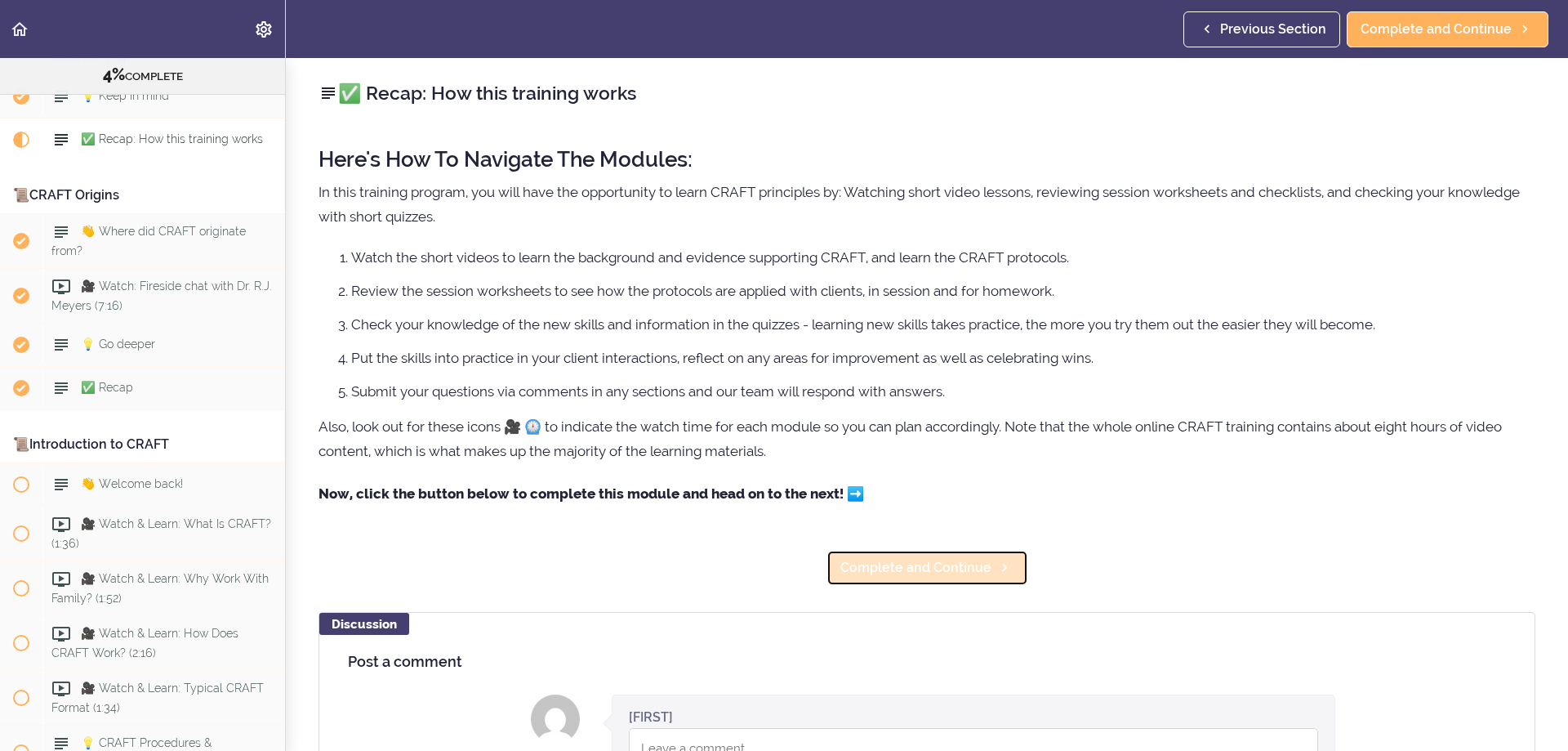 click on "Complete and Continue" at bounding box center (915, 568) 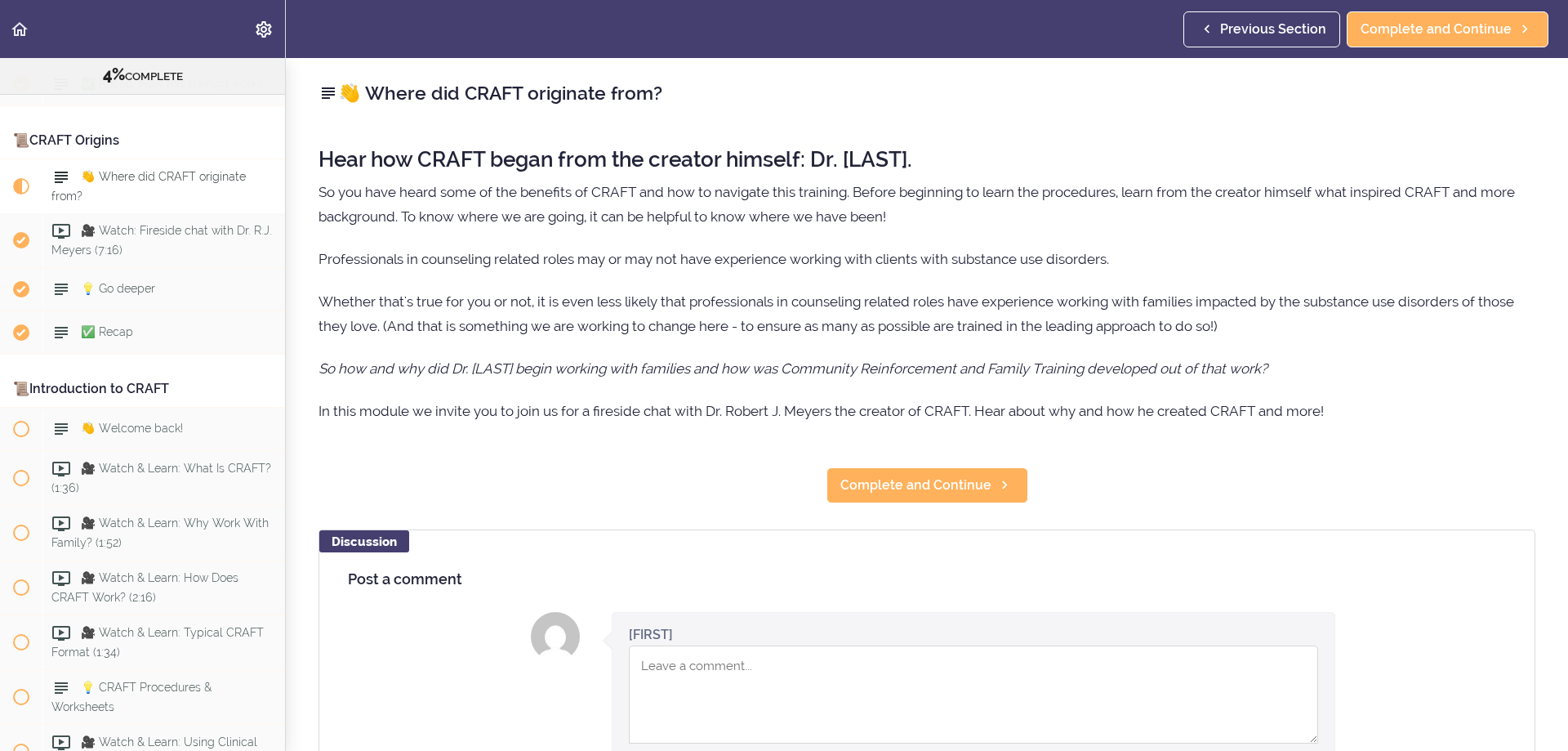 scroll, scrollTop: 348, scrollLeft: 0, axis: vertical 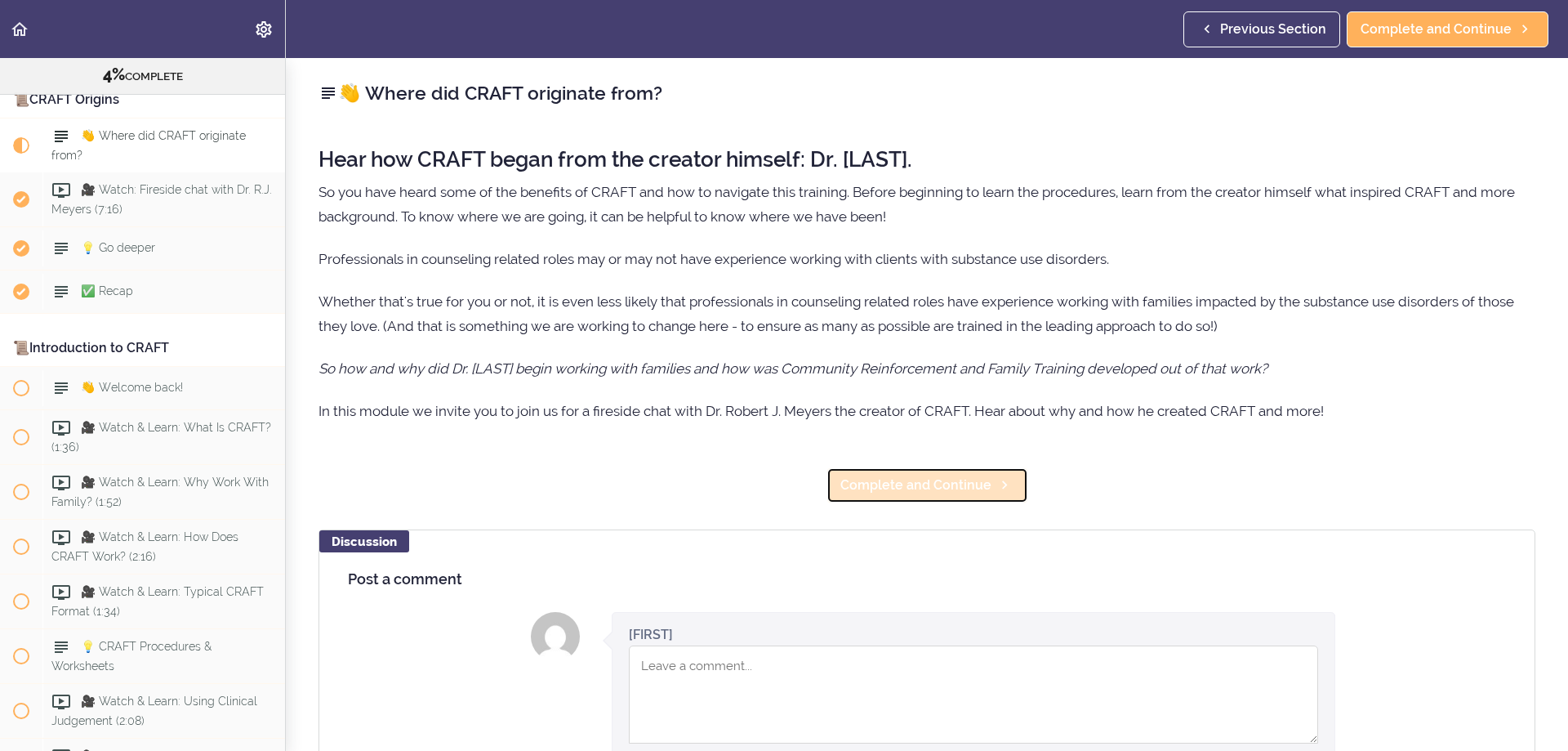 click on "Complete and Continue" at bounding box center (915, 485) 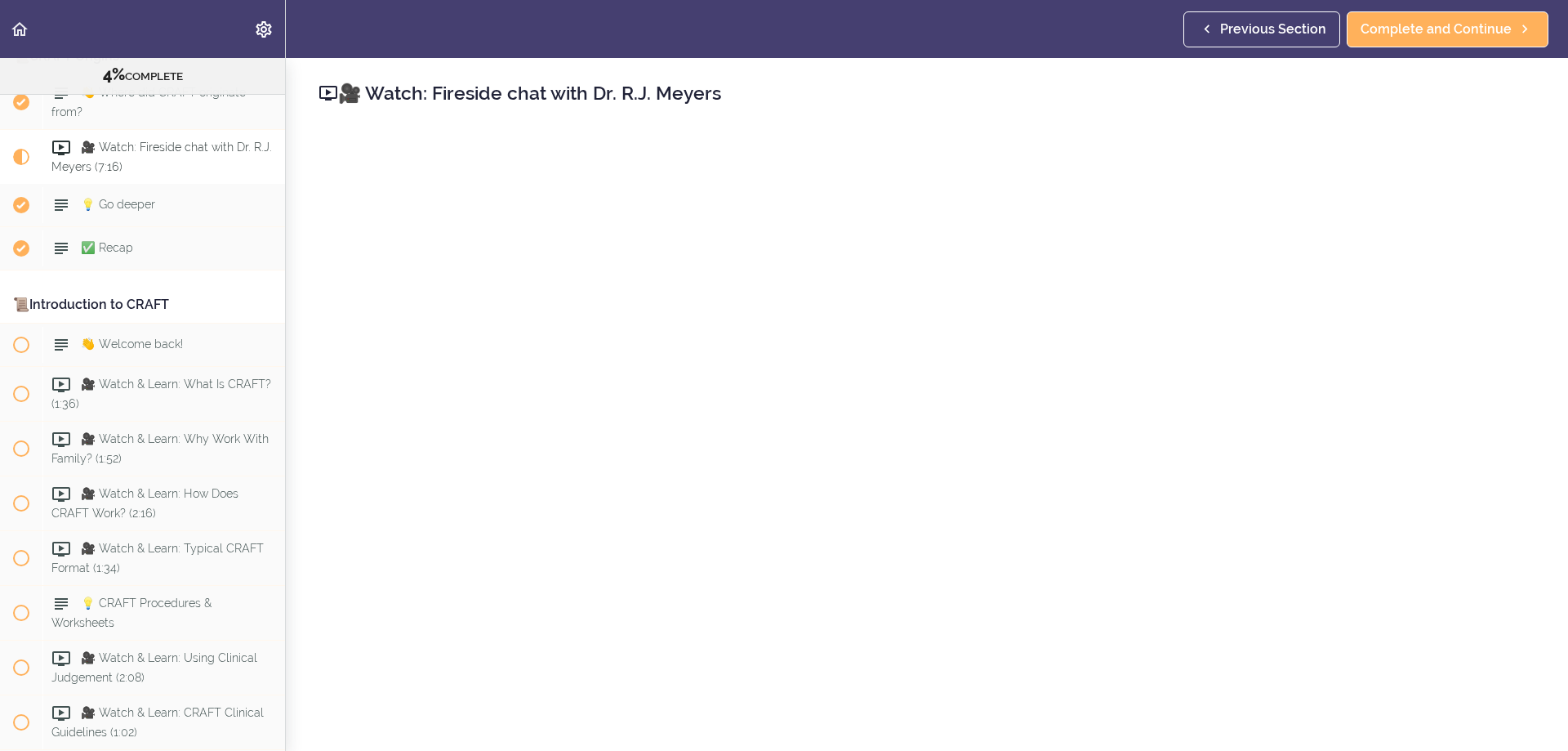 scroll, scrollTop: 403, scrollLeft: 0, axis: vertical 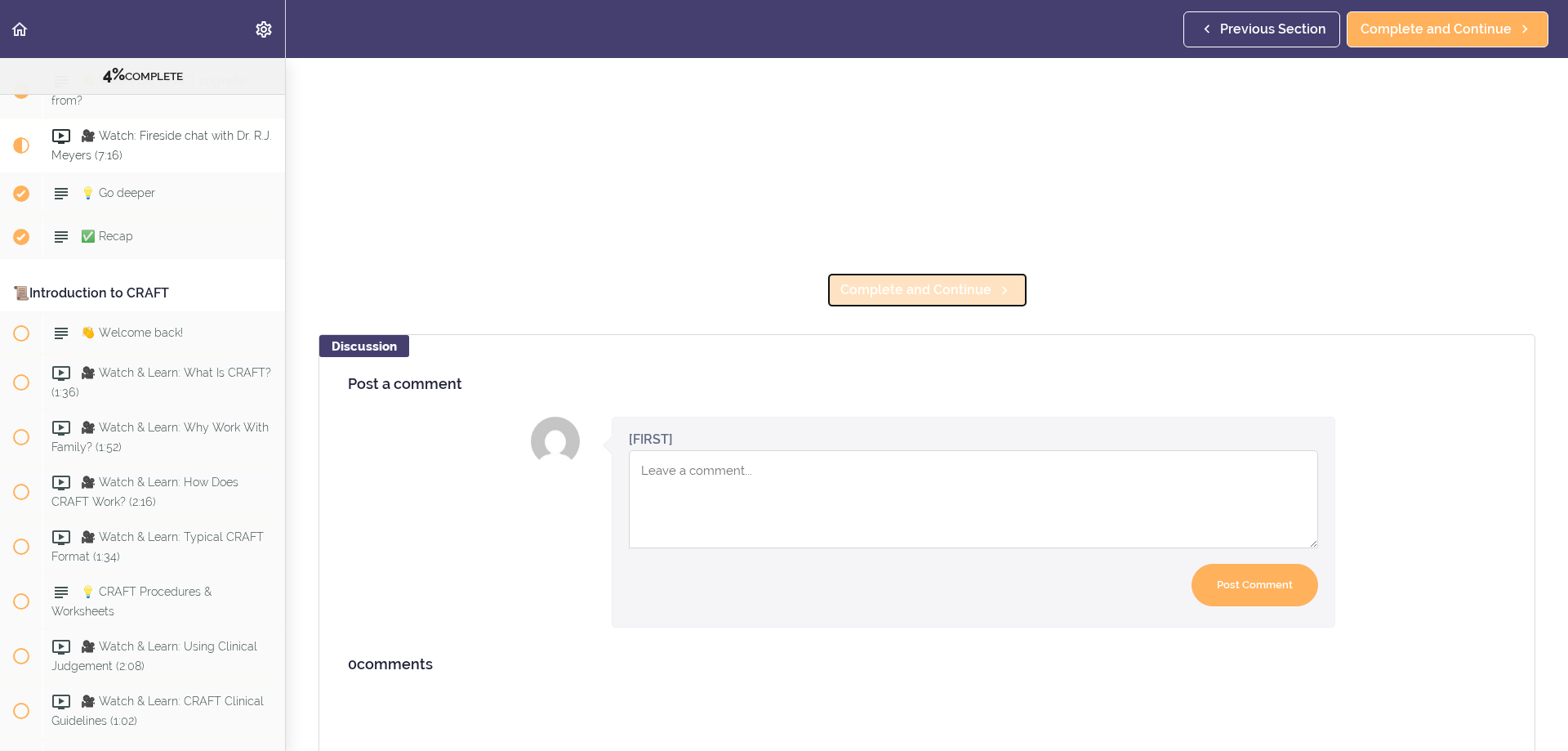 click on "Complete and Continue" at bounding box center [915, 290] 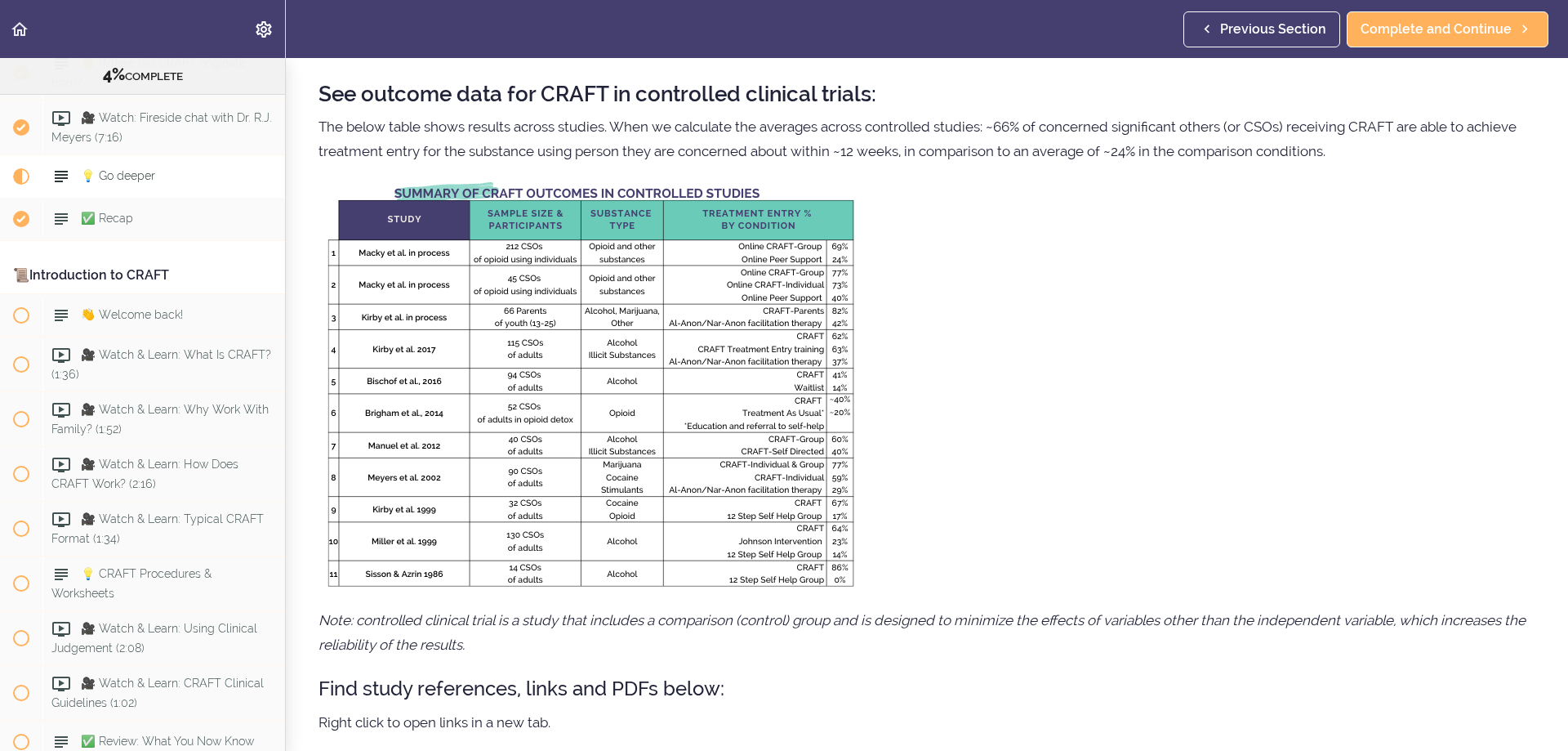 scroll, scrollTop: 0, scrollLeft: 0, axis: both 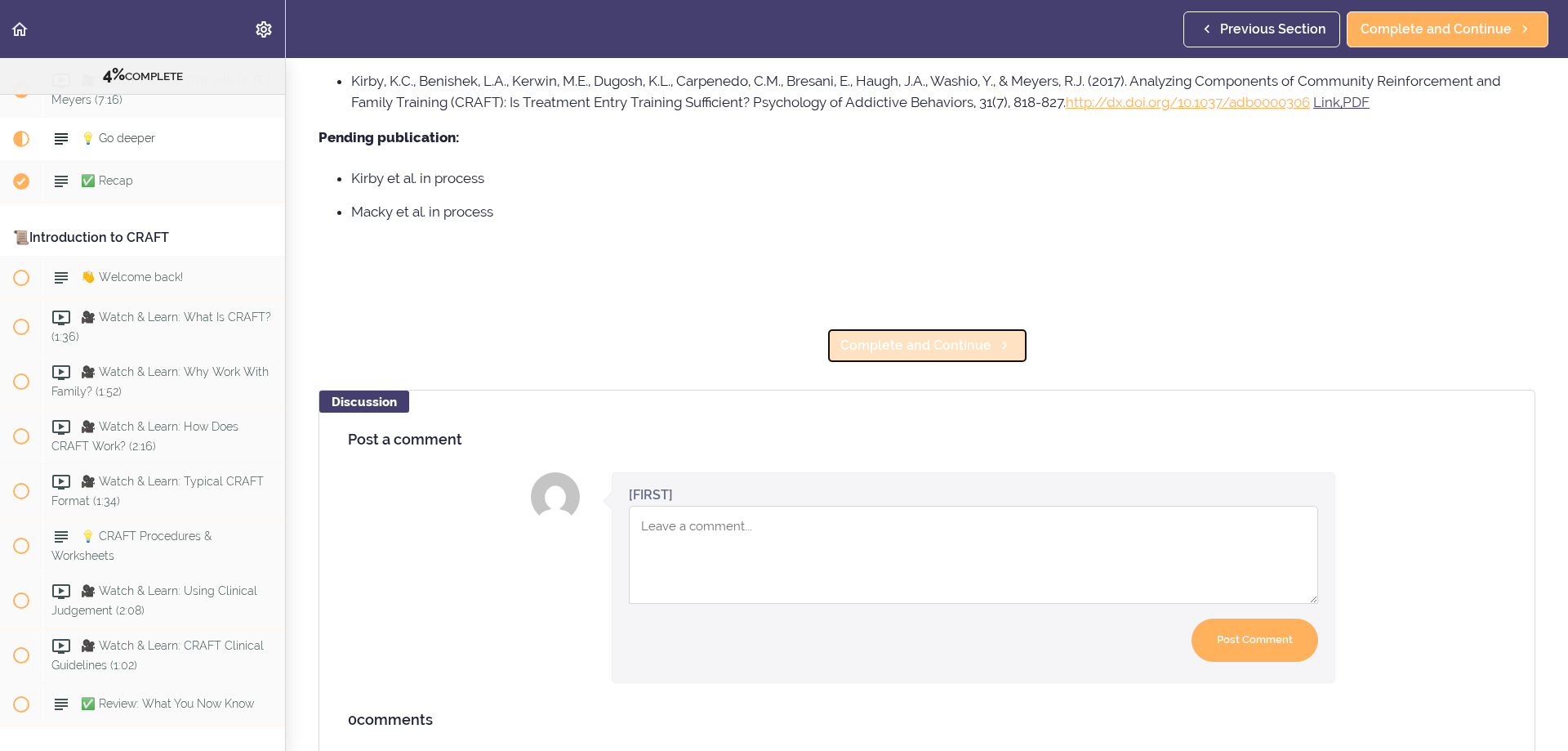 click on "Complete and Continue" at bounding box center (915, 346) 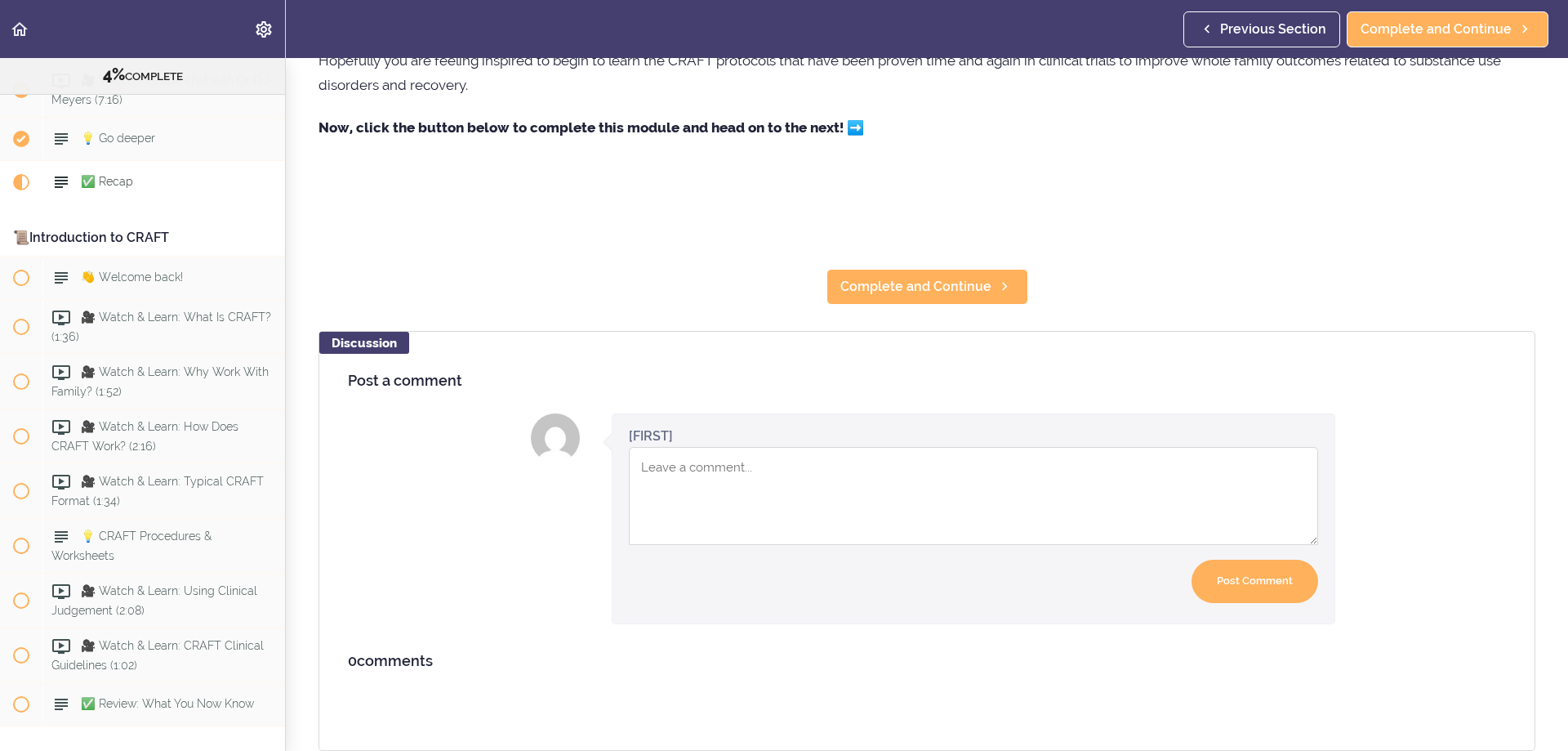 scroll, scrollTop: 0, scrollLeft: 0, axis: both 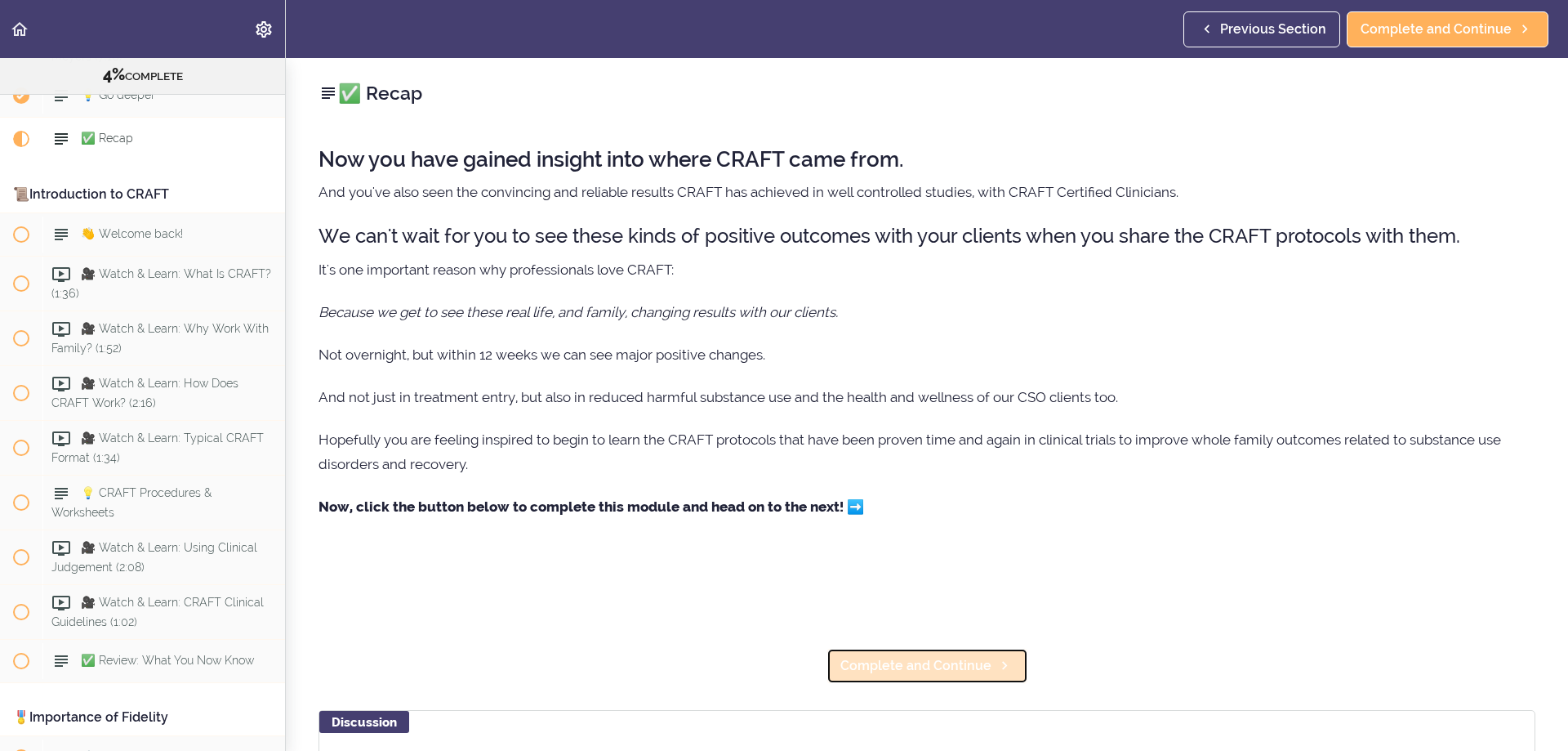 click on "Complete and Continue" at bounding box center [915, 666] 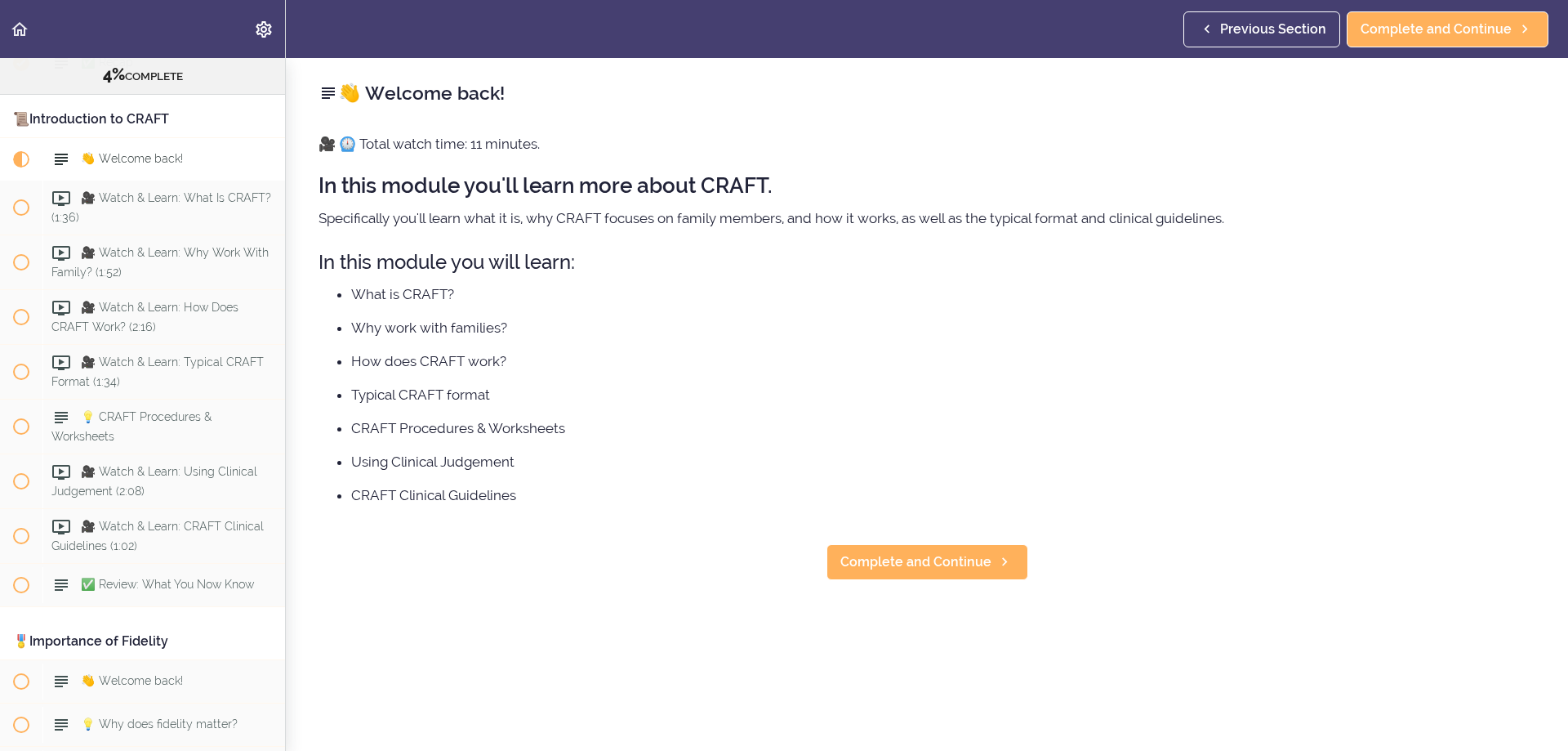 scroll, scrollTop: 598, scrollLeft: 0, axis: vertical 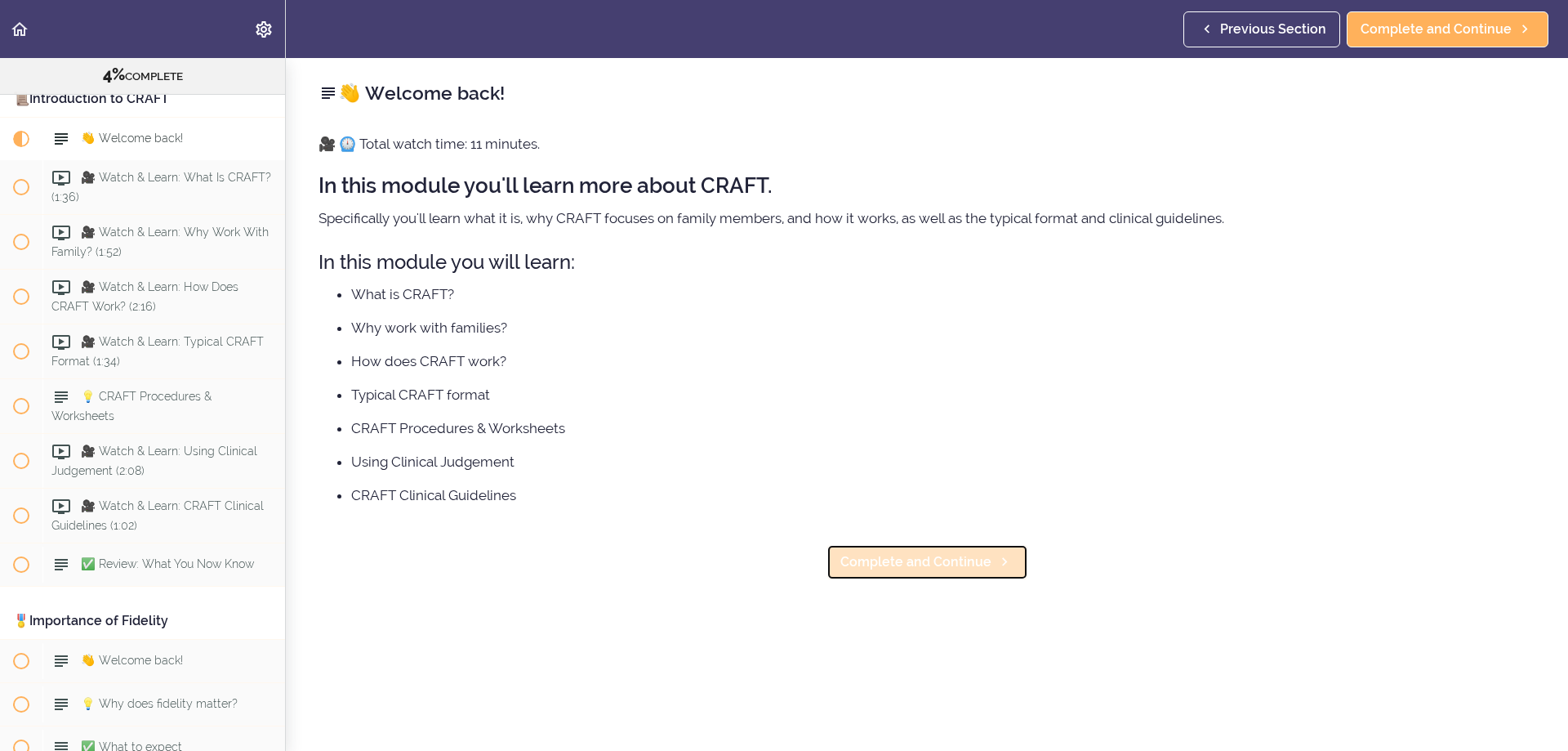 click on "Complete and Continue" at bounding box center (915, 562) 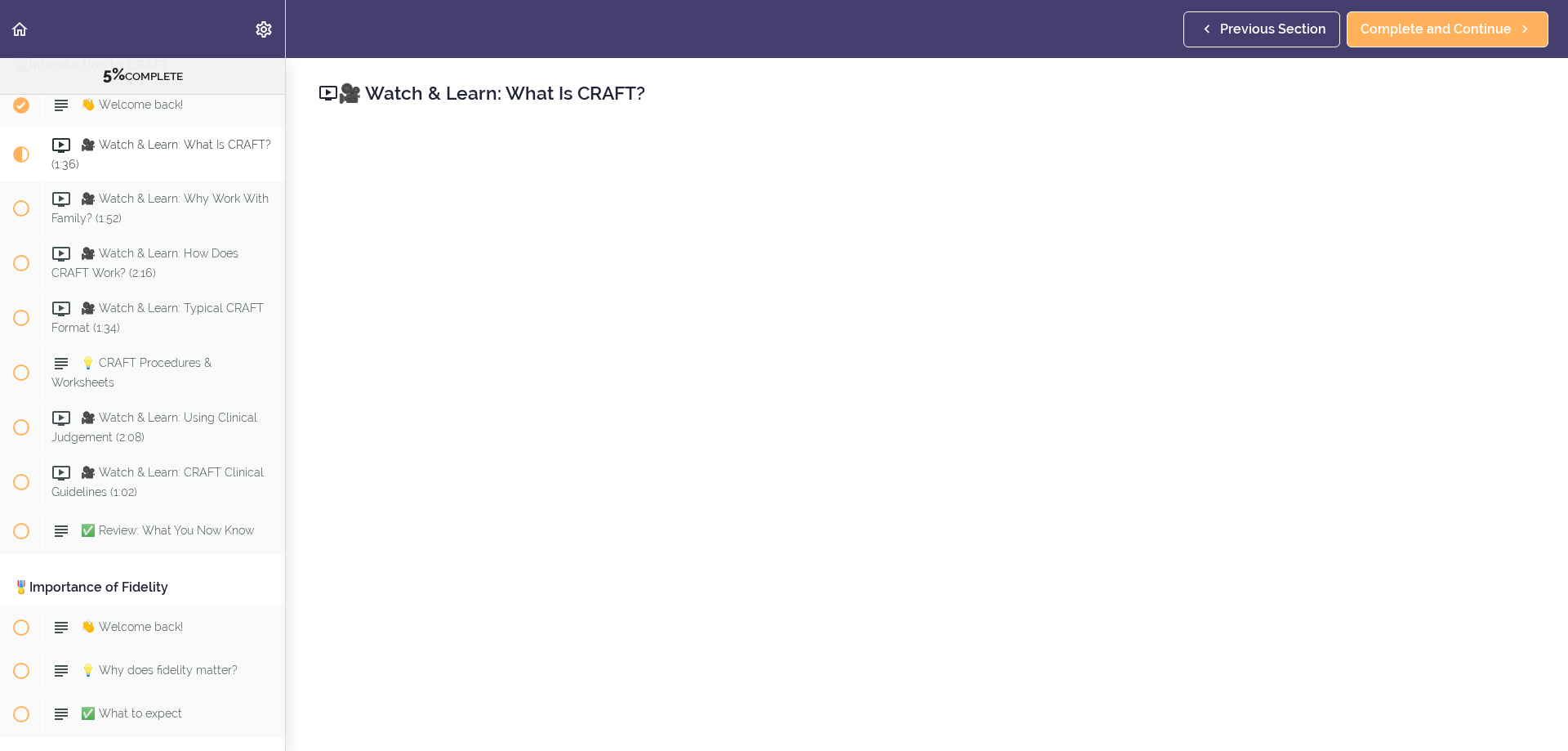 scroll, scrollTop: 641, scrollLeft: 0, axis: vertical 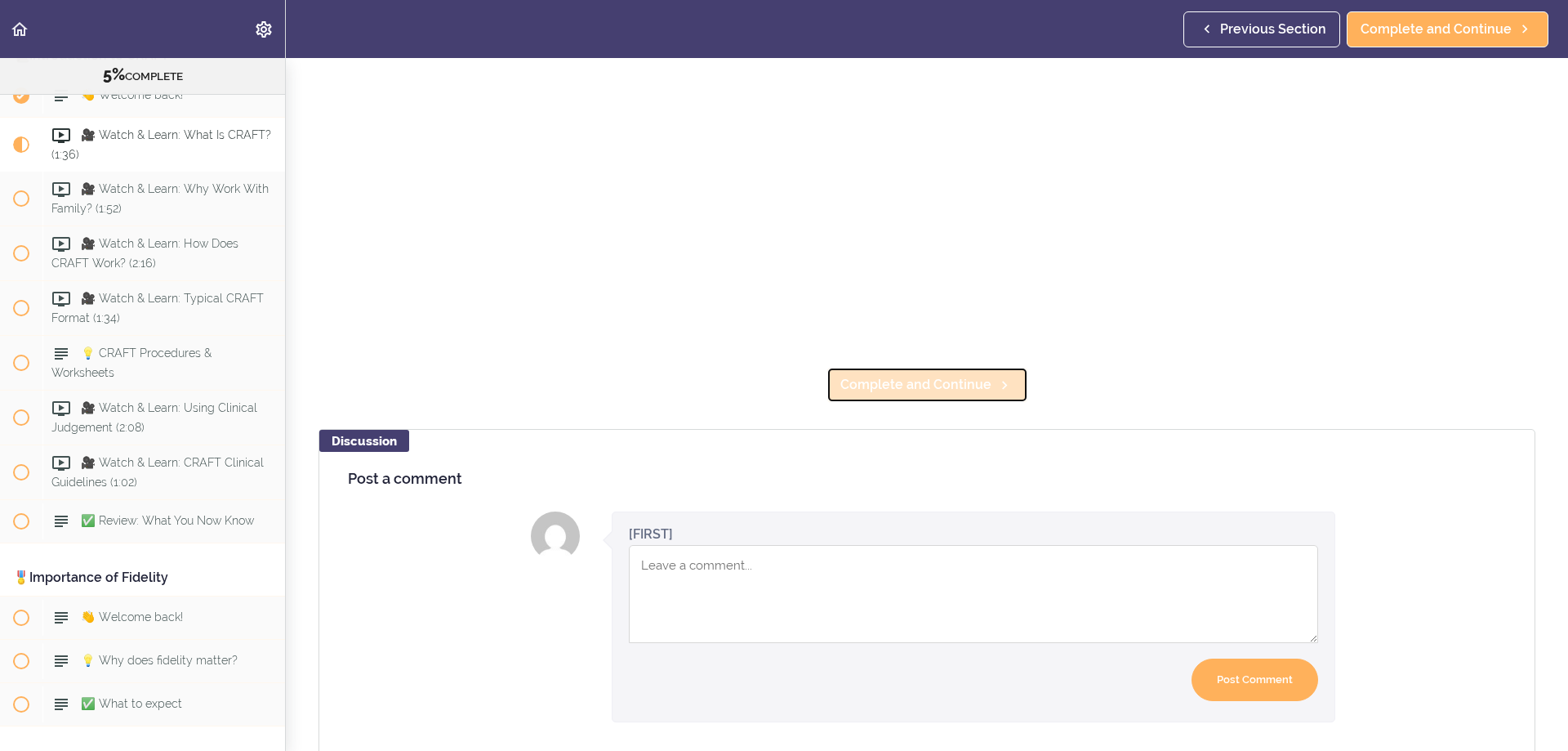click on "Complete and Continue" at bounding box center (915, 385) 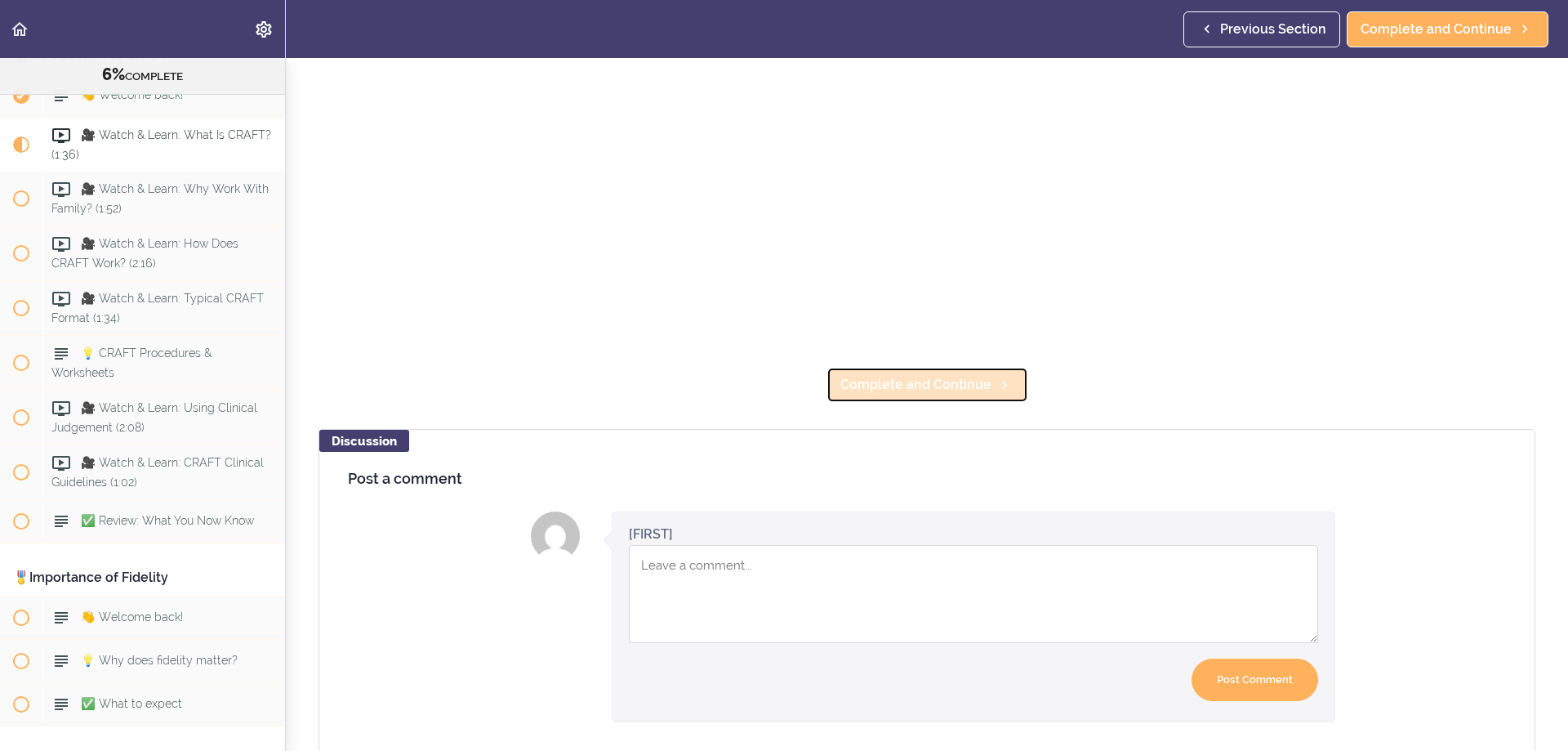 scroll, scrollTop: 39, scrollLeft: 0, axis: vertical 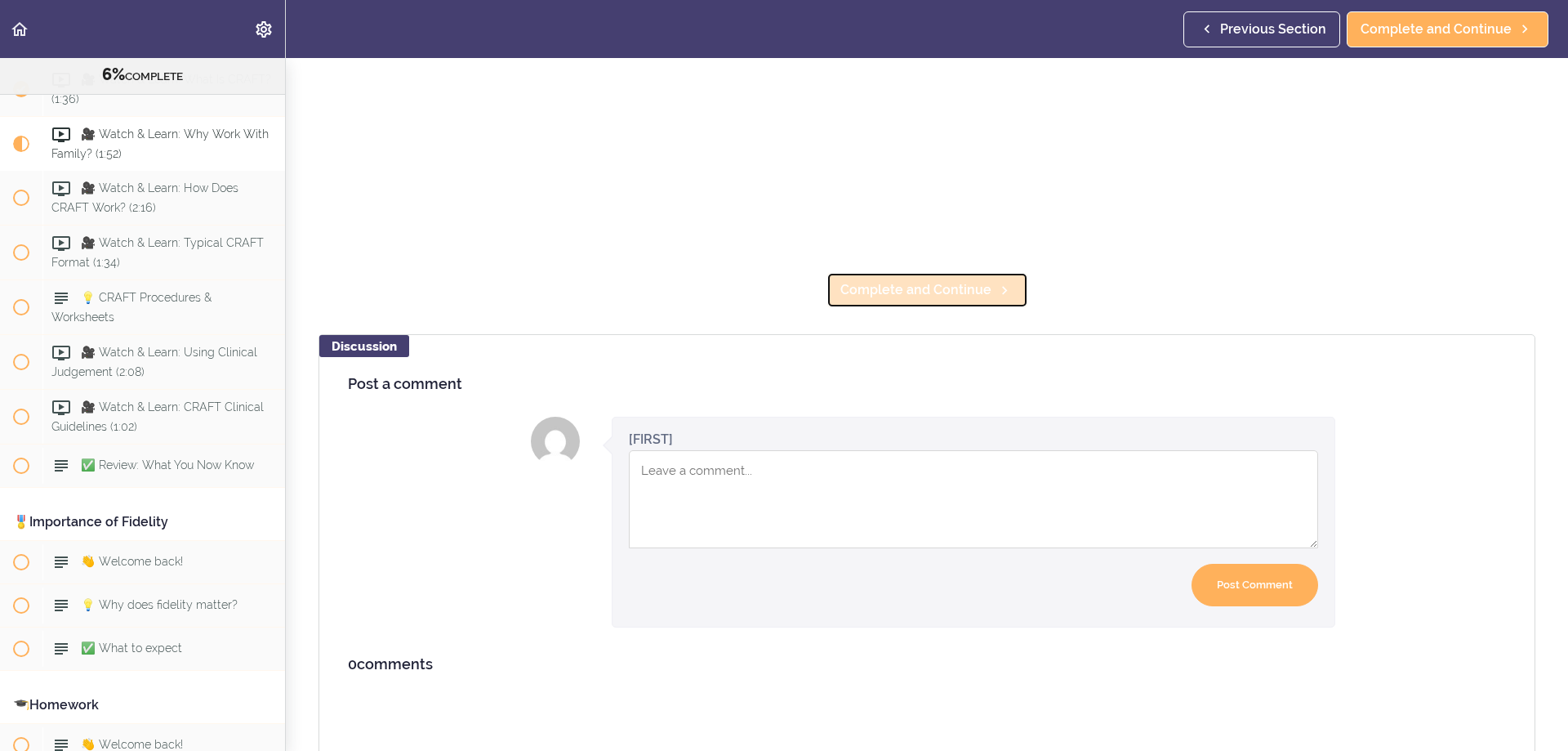click on "Complete and Continue" at bounding box center [927, 290] 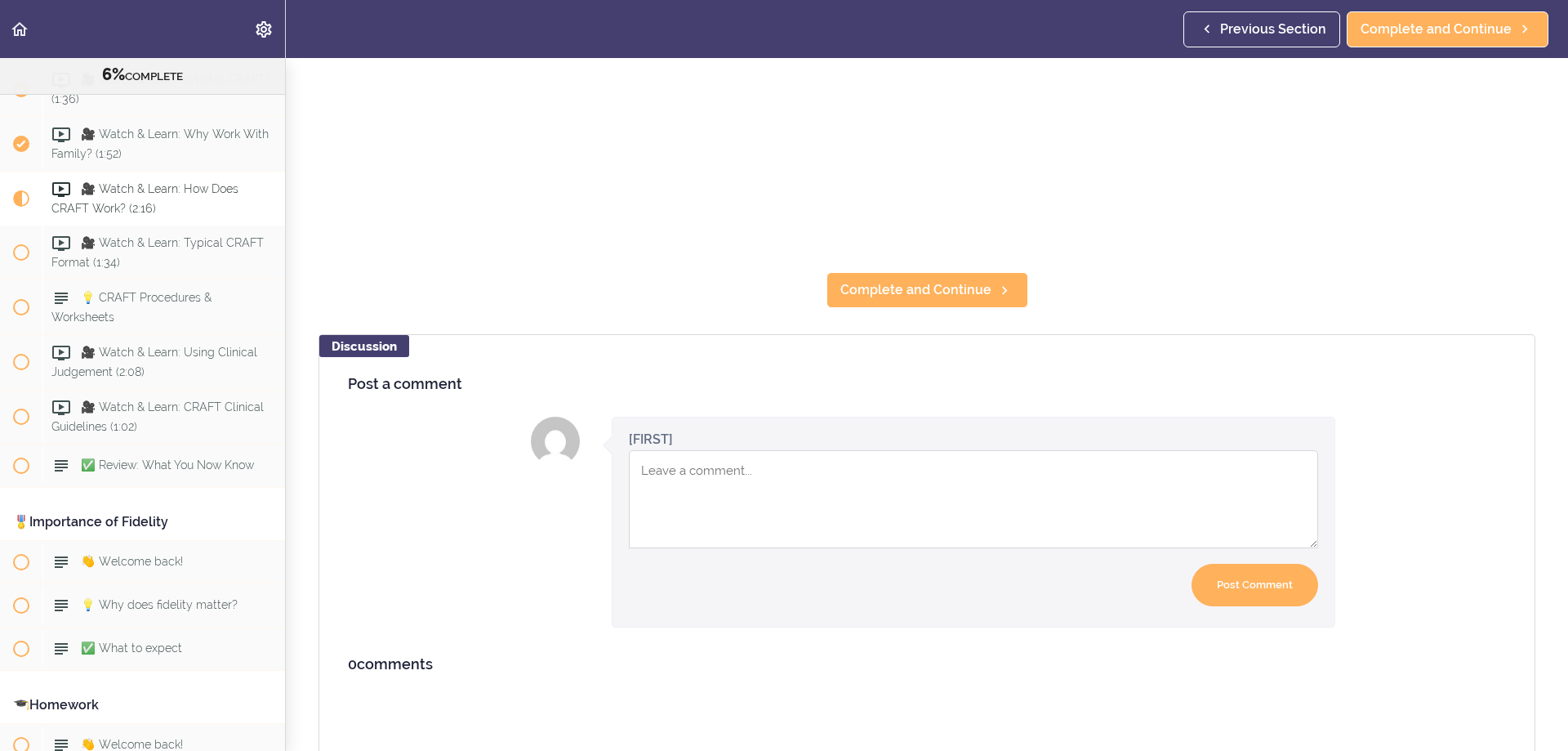 scroll, scrollTop: 0, scrollLeft: 0, axis: both 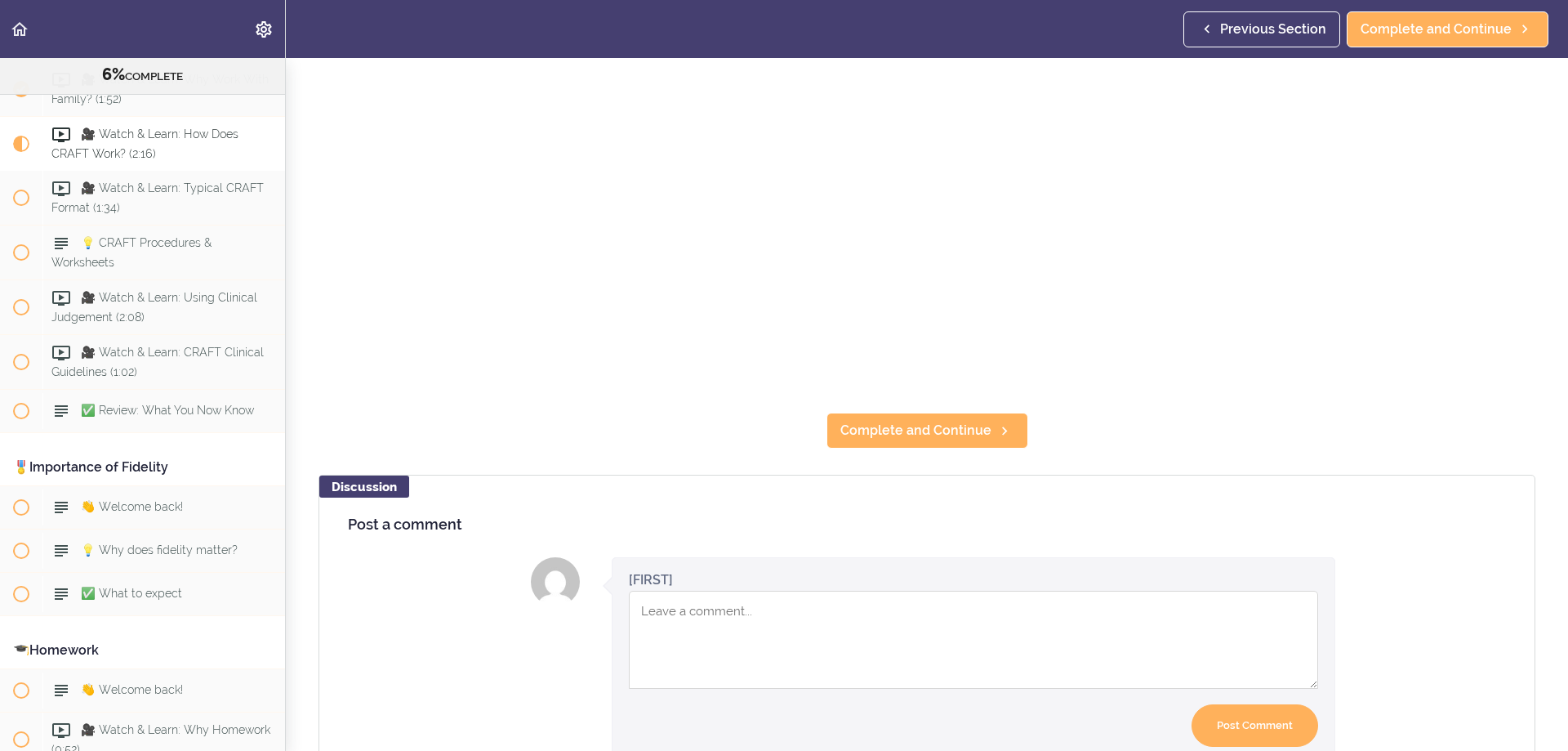 click at bounding box center [973, 640] 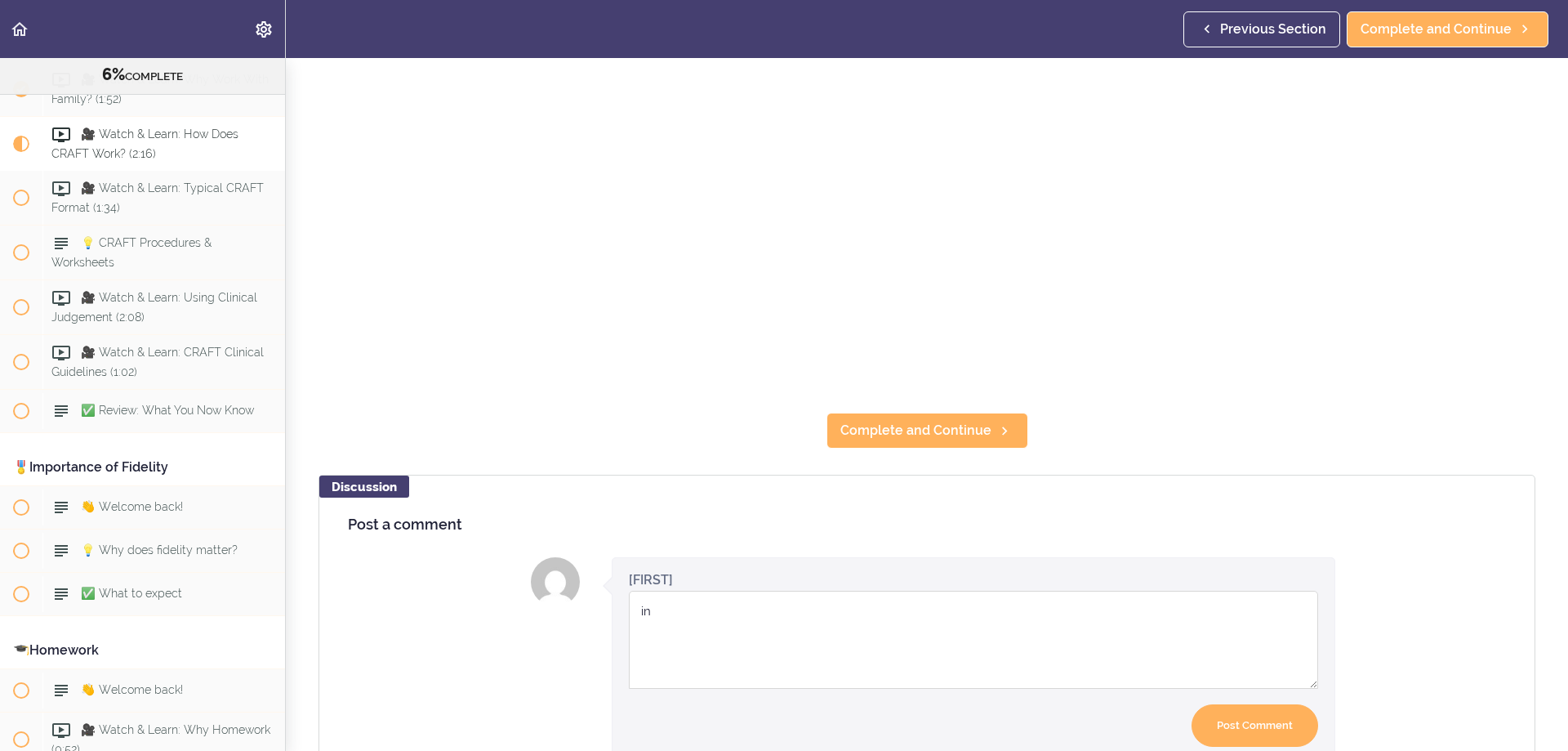 type on "i" 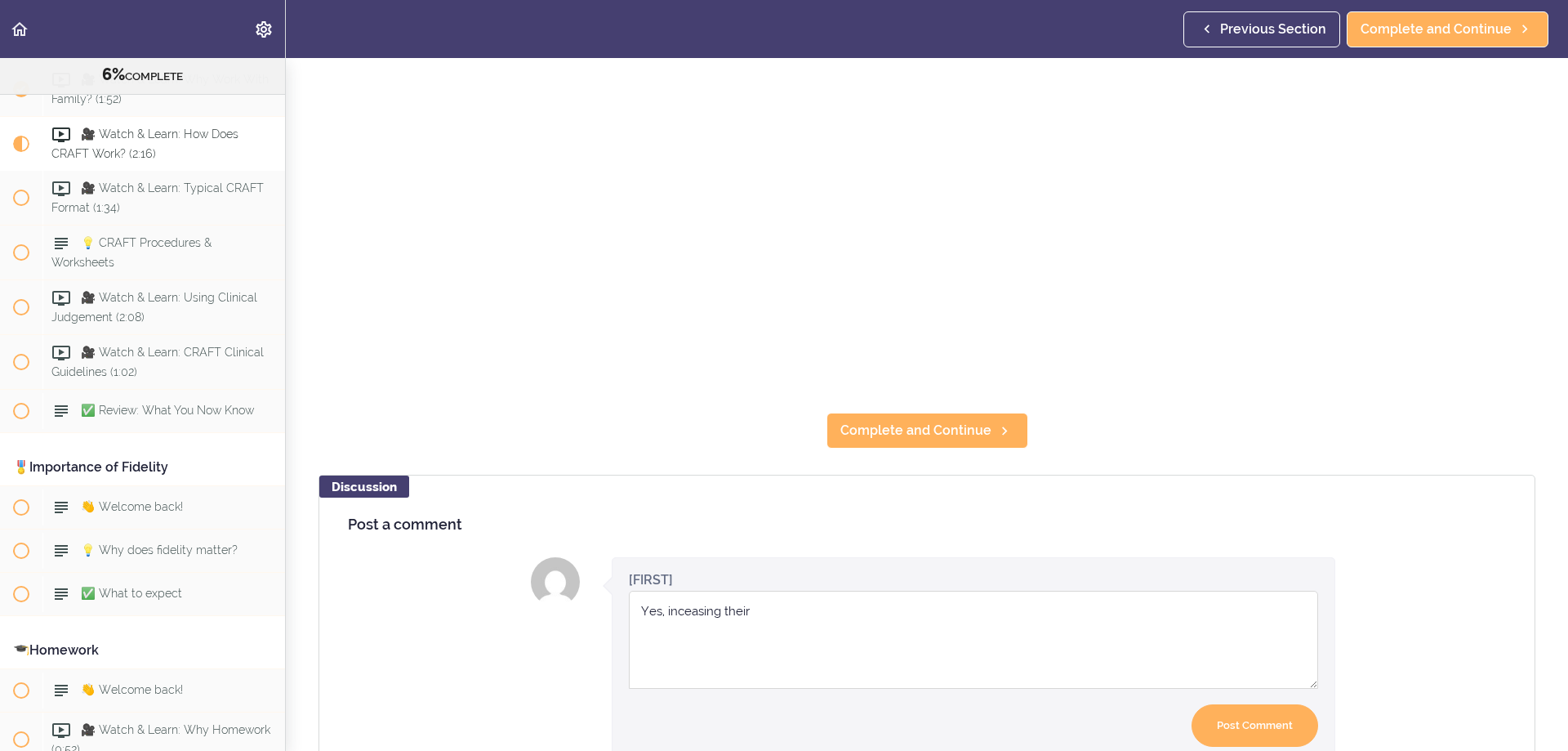 click on "Yes, inceasing their" at bounding box center (973, 640) 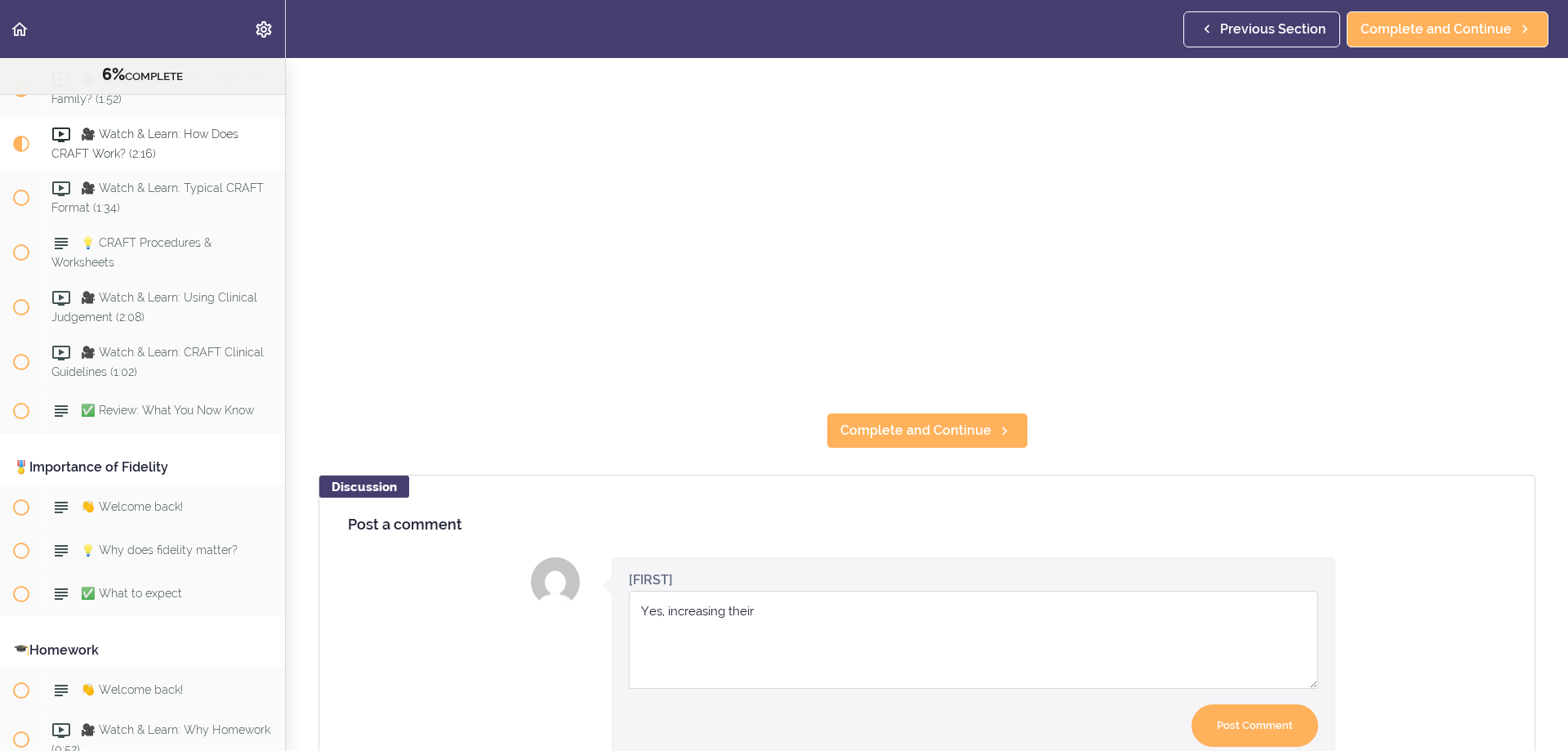 click on "Yes, increasing their" at bounding box center (973, 640) 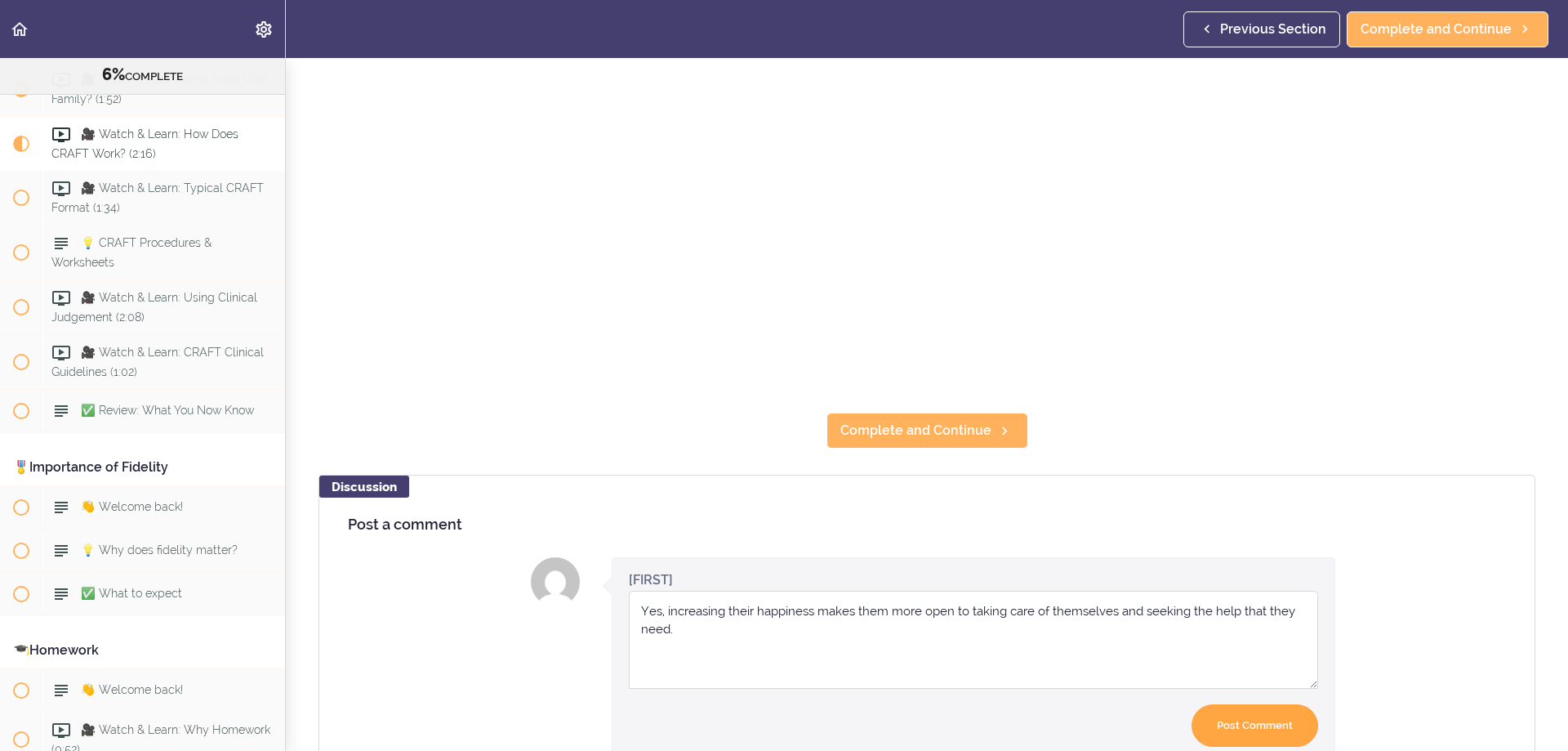 type on "Yes, increasing their happiness makes them more open to taking care of themselves and seeking the help that they need." 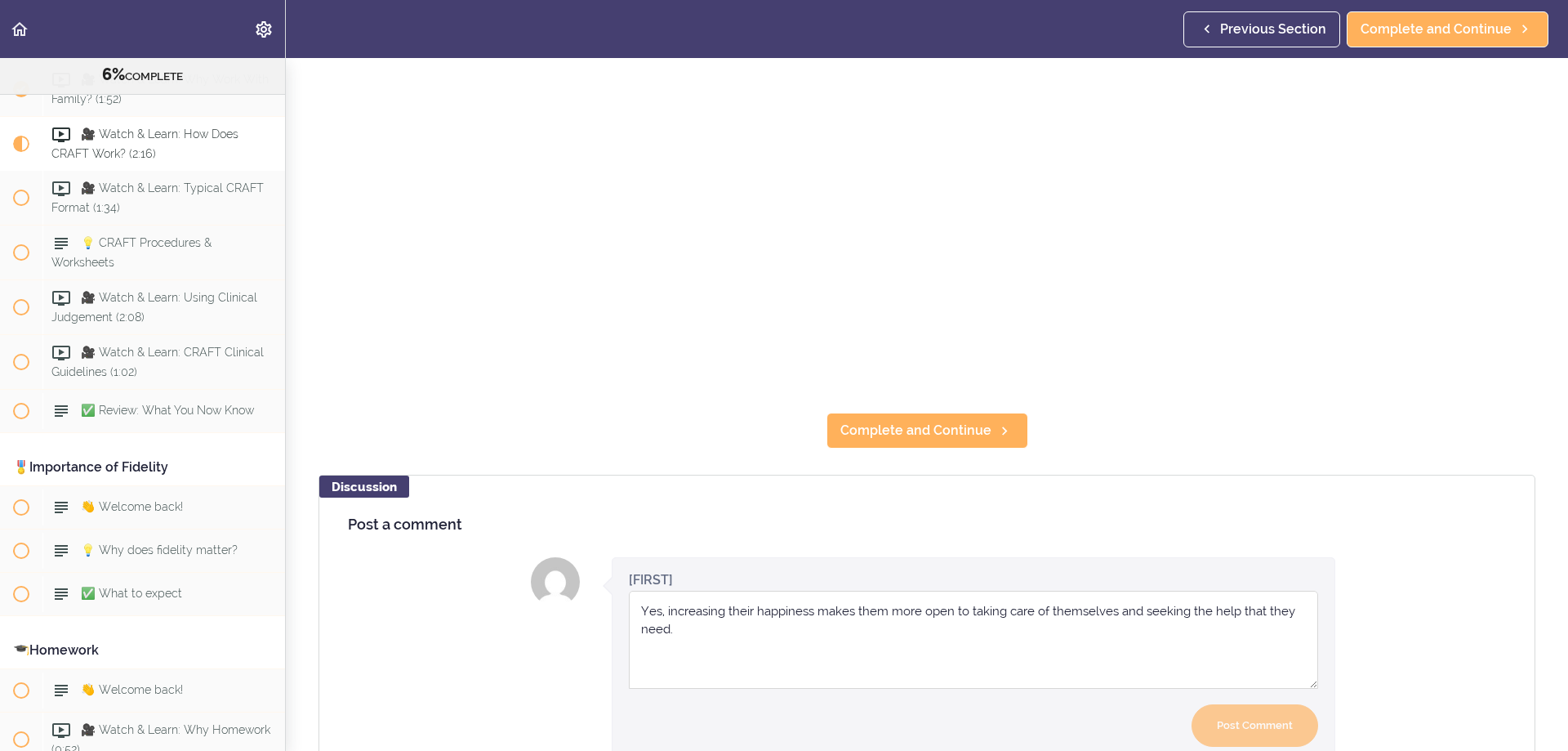 type 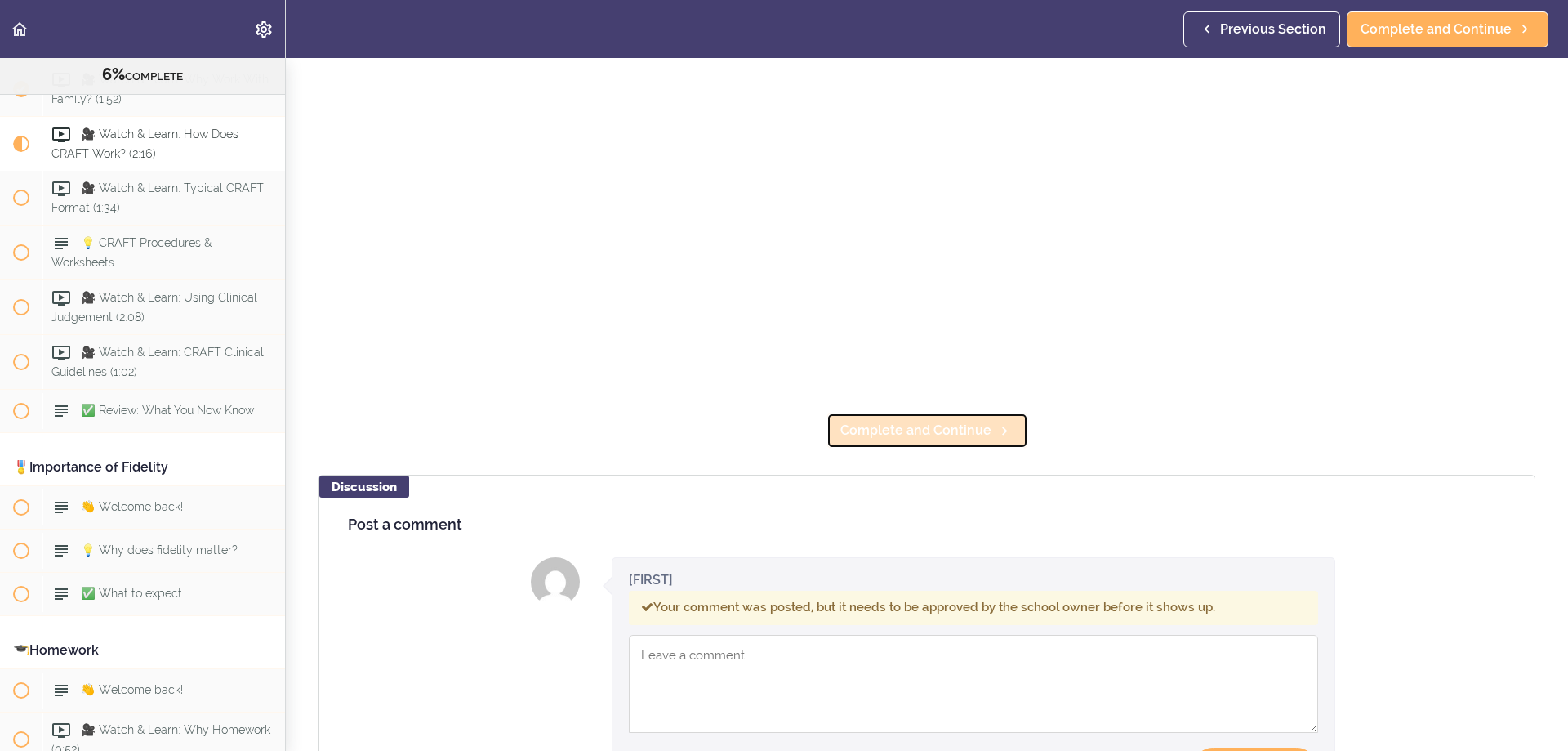 click on "Complete and Continue" at bounding box center [915, 431] 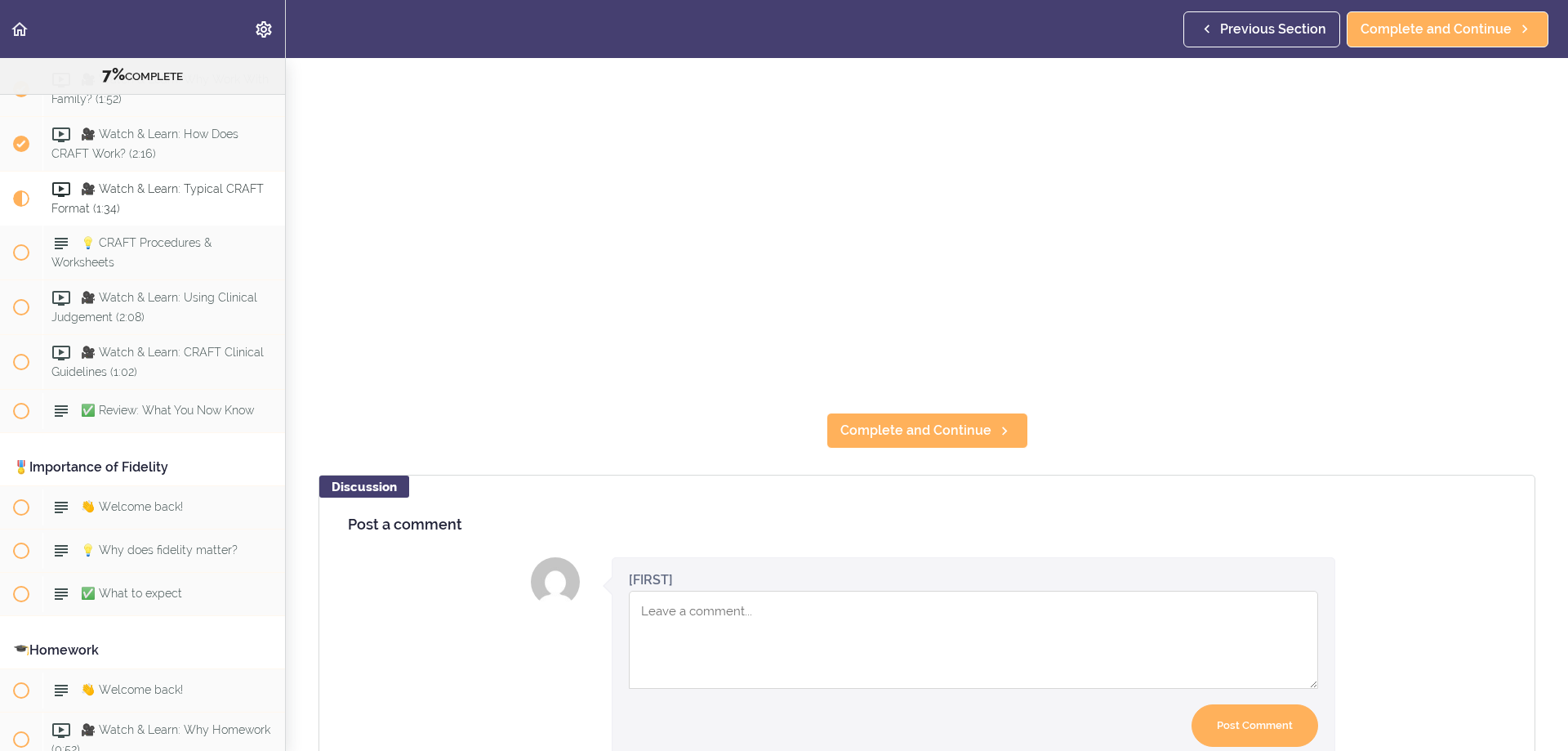 scroll, scrollTop: 0, scrollLeft: 0, axis: both 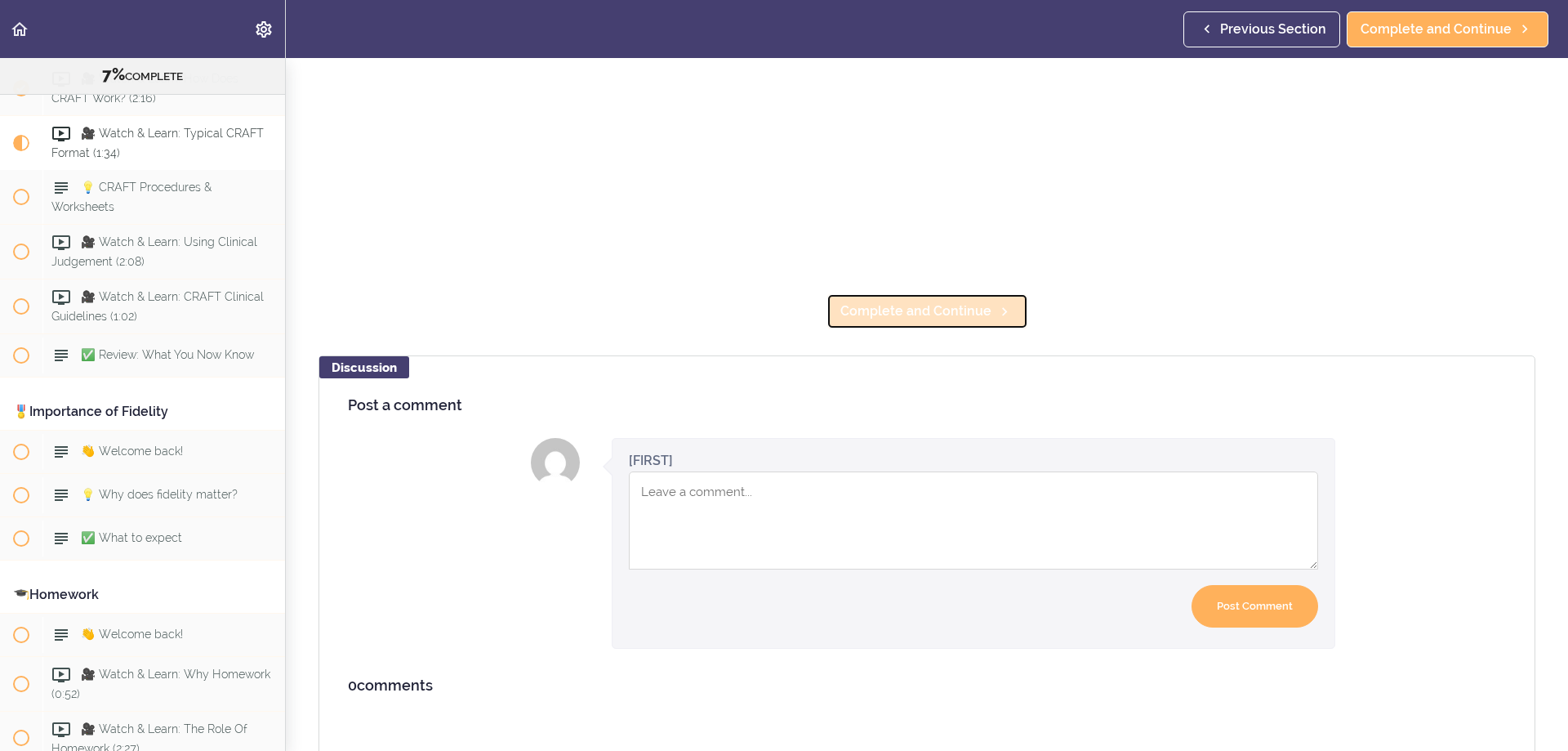 click on "Complete and Continue" at bounding box center [915, 311] 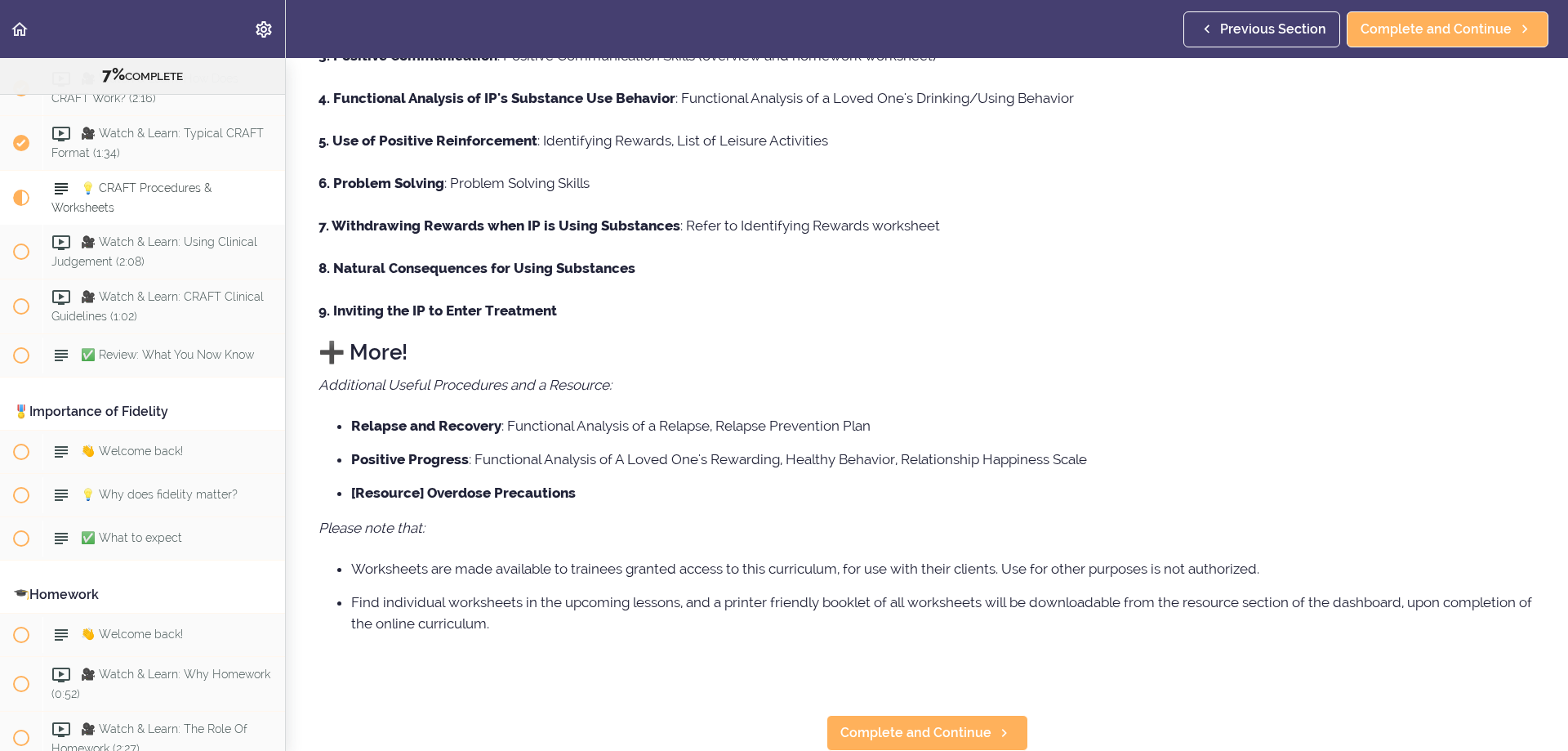 scroll, scrollTop: 0, scrollLeft: 0, axis: both 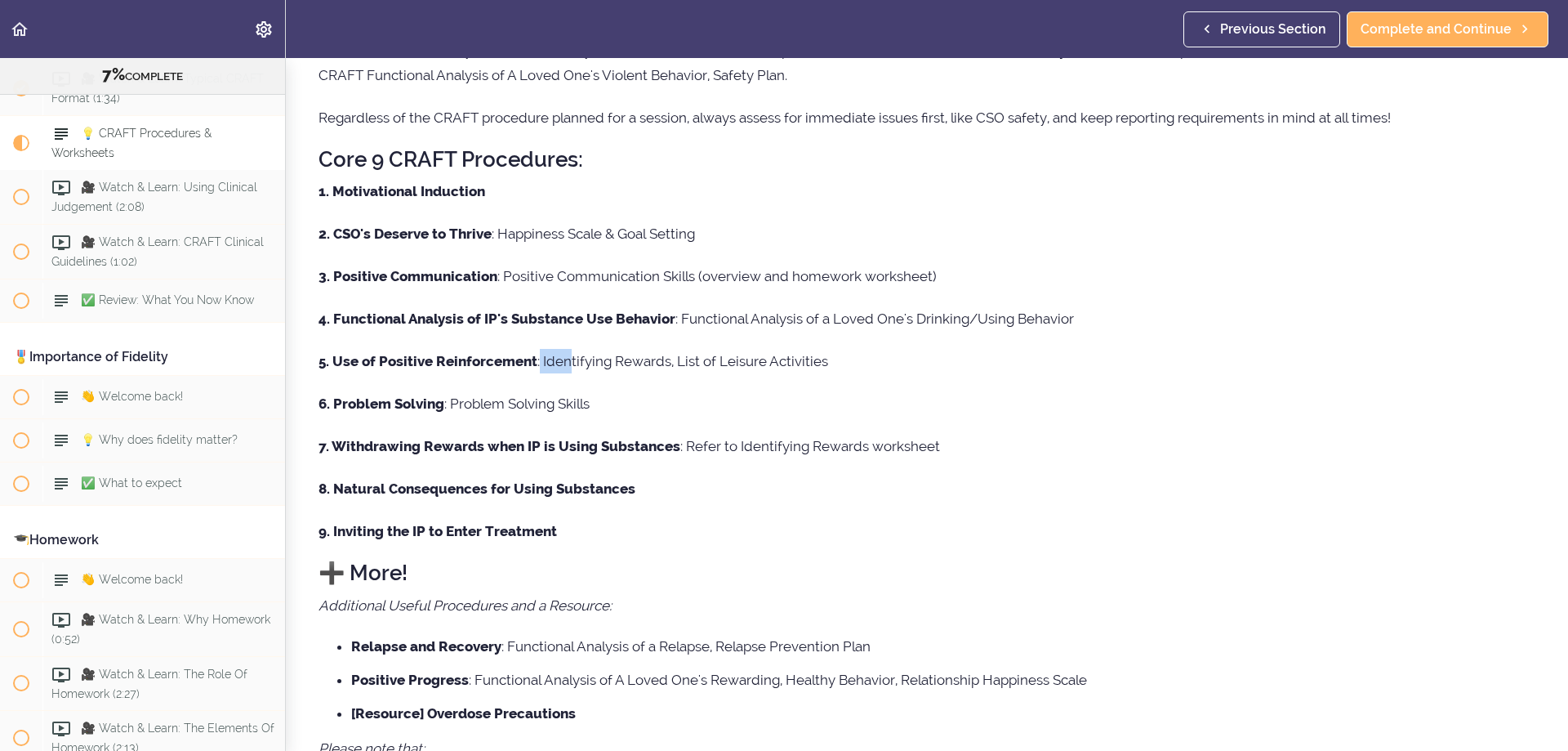drag, startPoint x: 541, startPoint y: 352, endPoint x: 567, endPoint y: 373, distance: 33.42155 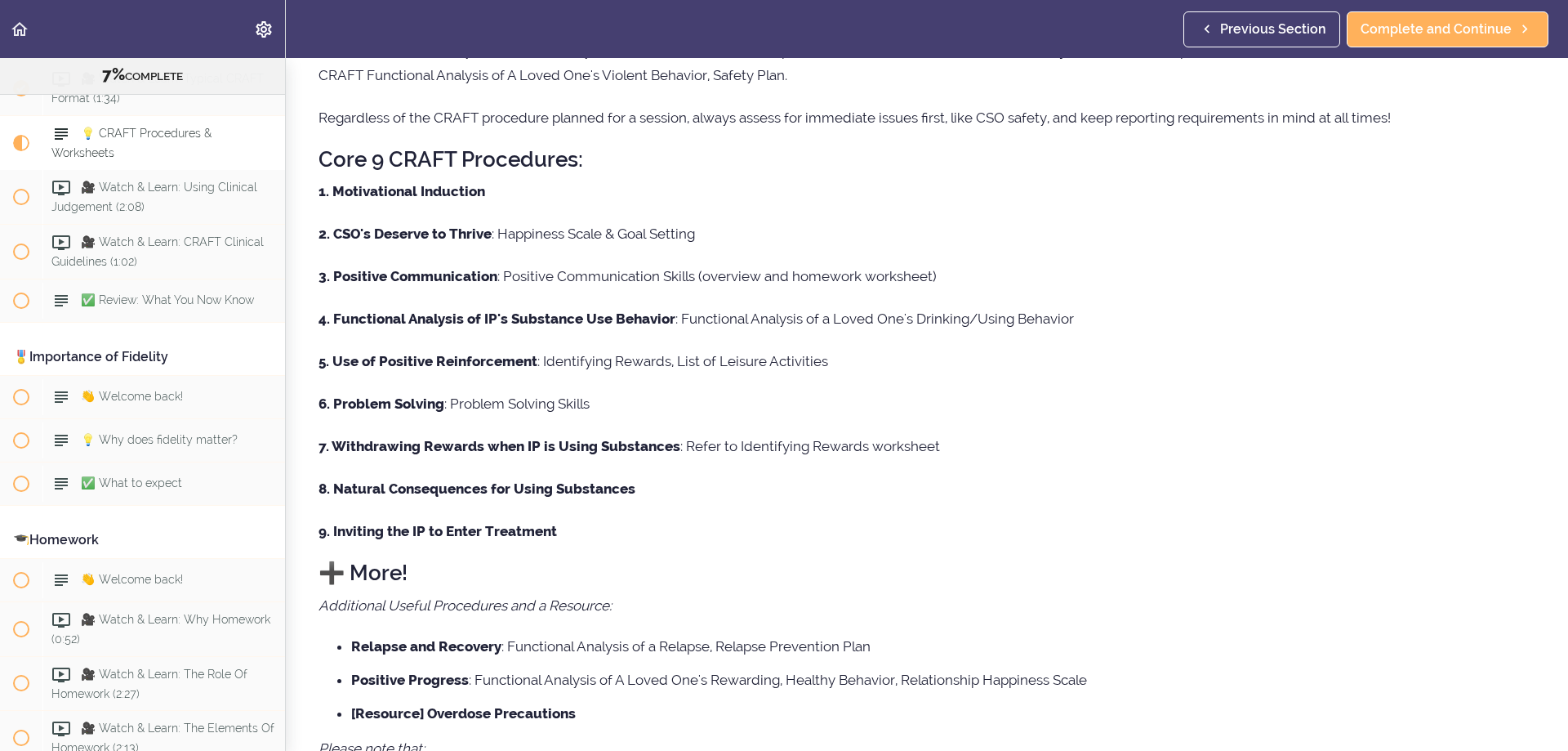 click on "[NUMBER]. Withdrawing Rewards when IP is Using Substances : Refer to Identifying Rewards worksheet" at bounding box center (927, 446) 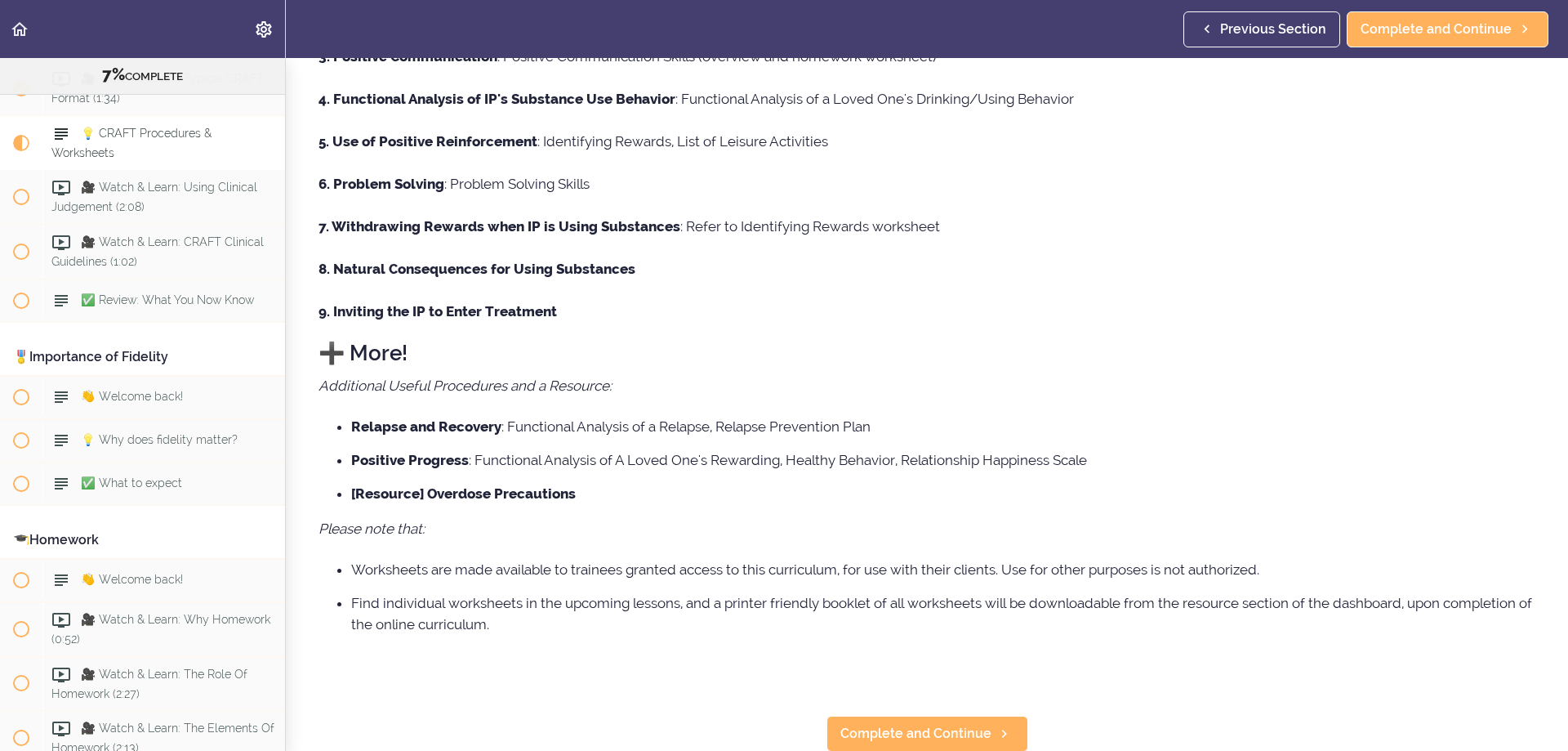 scroll, scrollTop: 364, scrollLeft: 0, axis: vertical 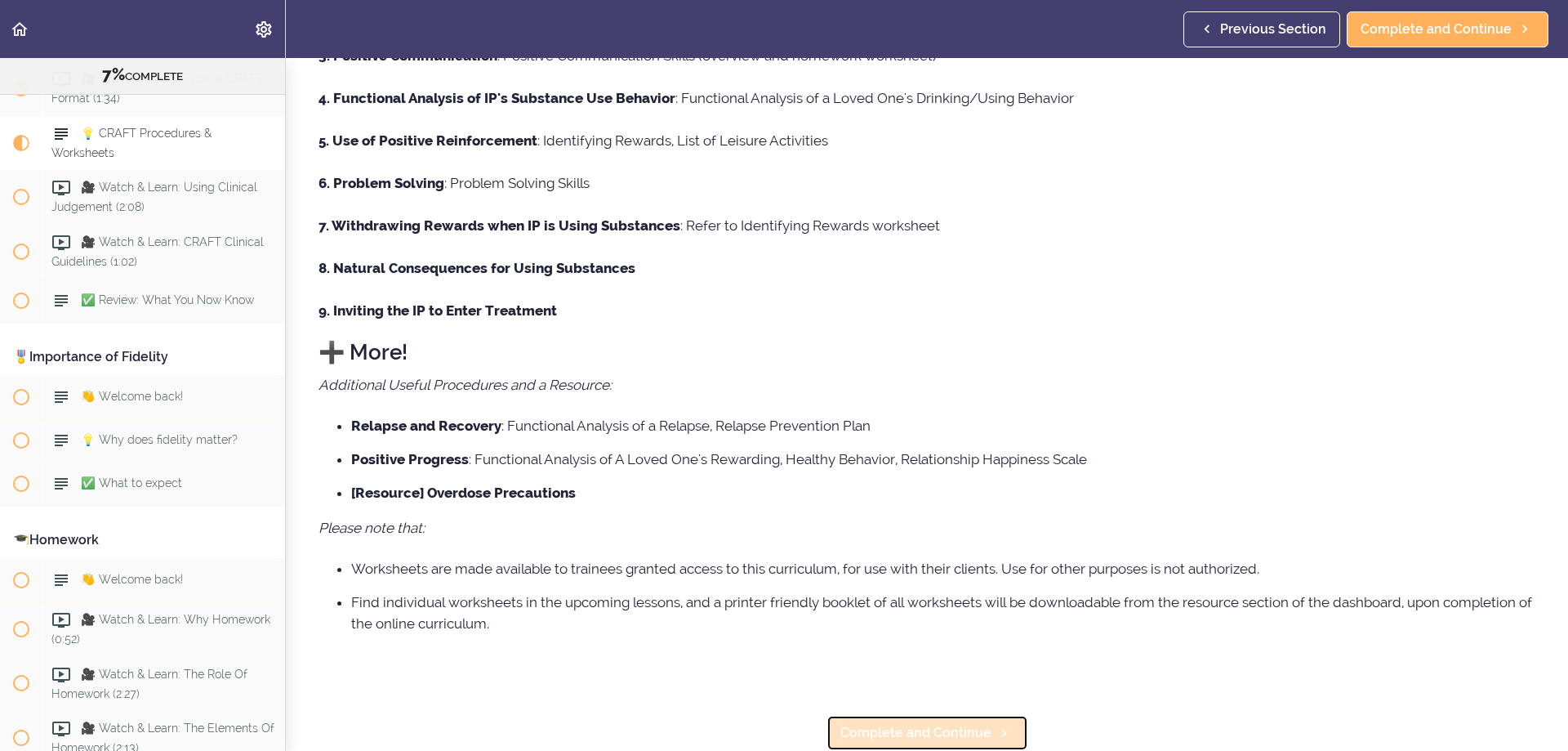 click on "Complete and Continue" at bounding box center (915, 733) 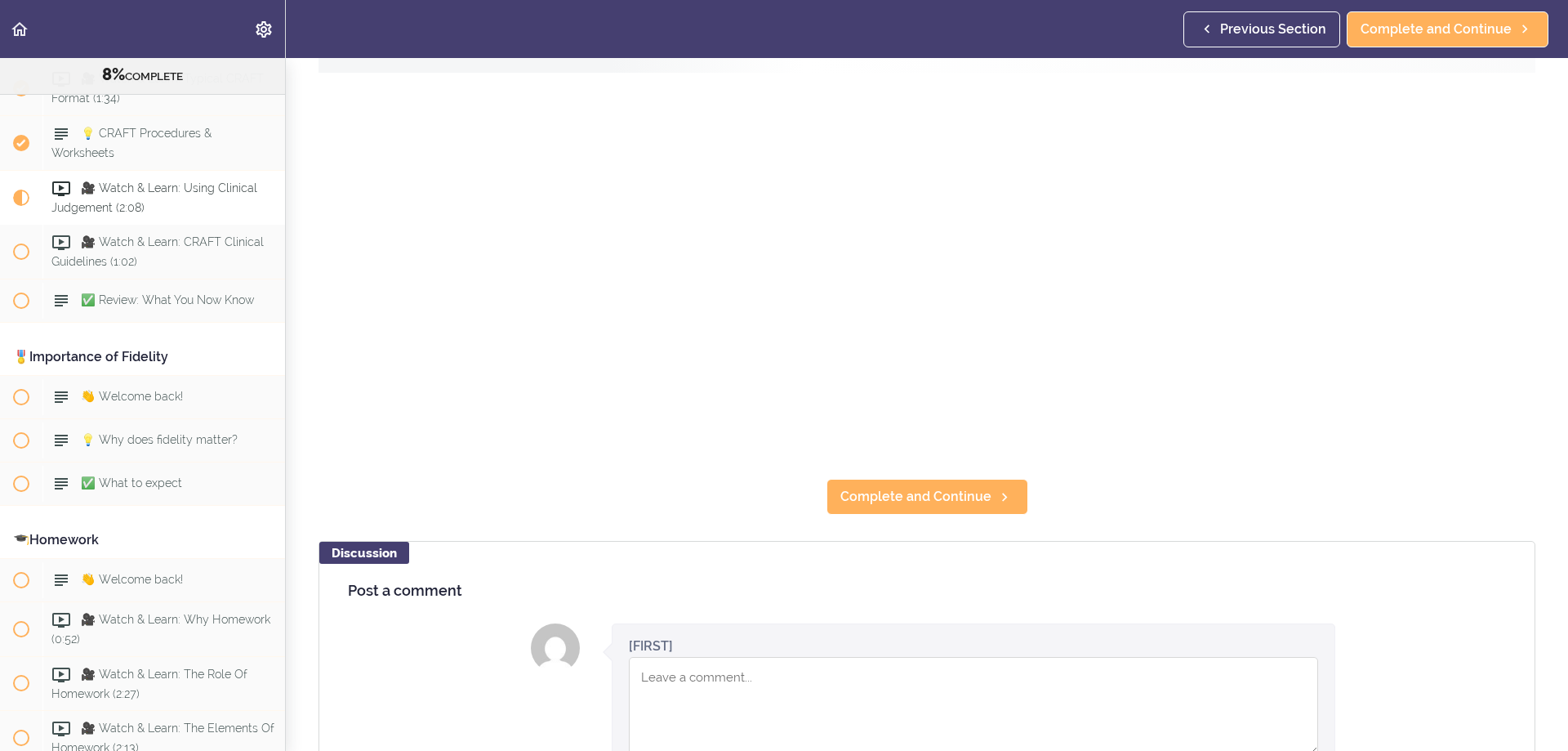 scroll, scrollTop: 0, scrollLeft: 0, axis: both 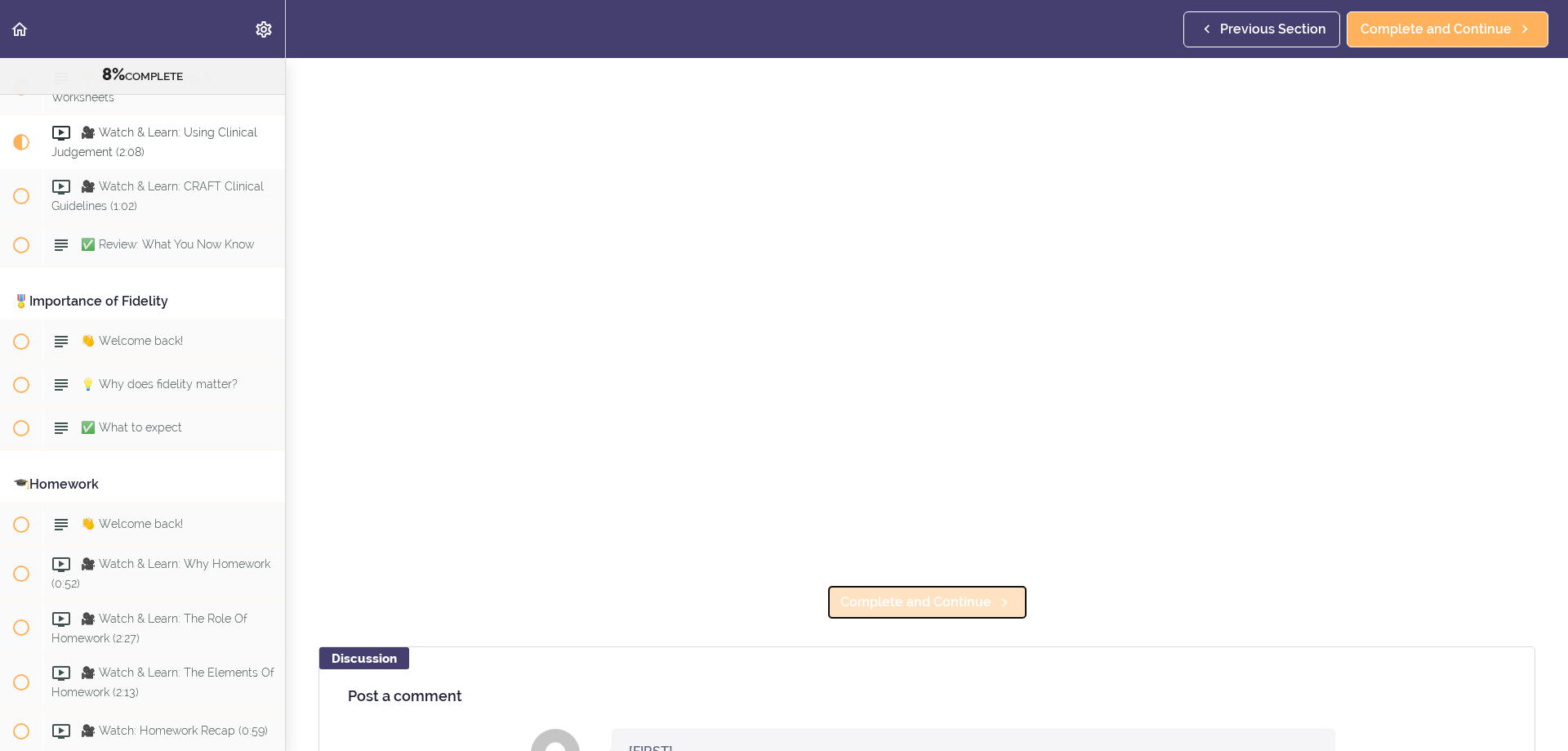 click on "Complete and Continue" at bounding box center (915, 602) 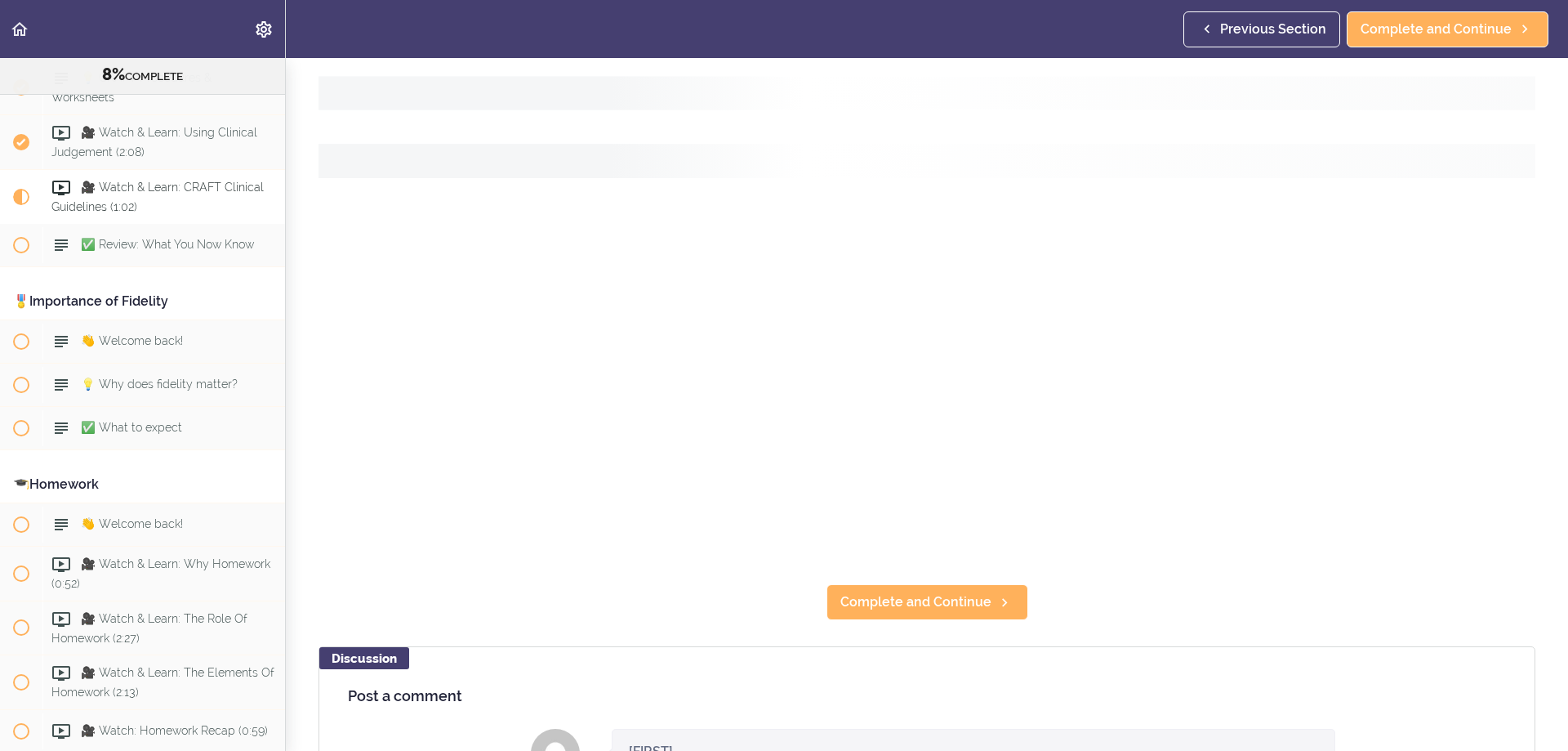 scroll, scrollTop: 0, scrollLeft: 0, axis: both 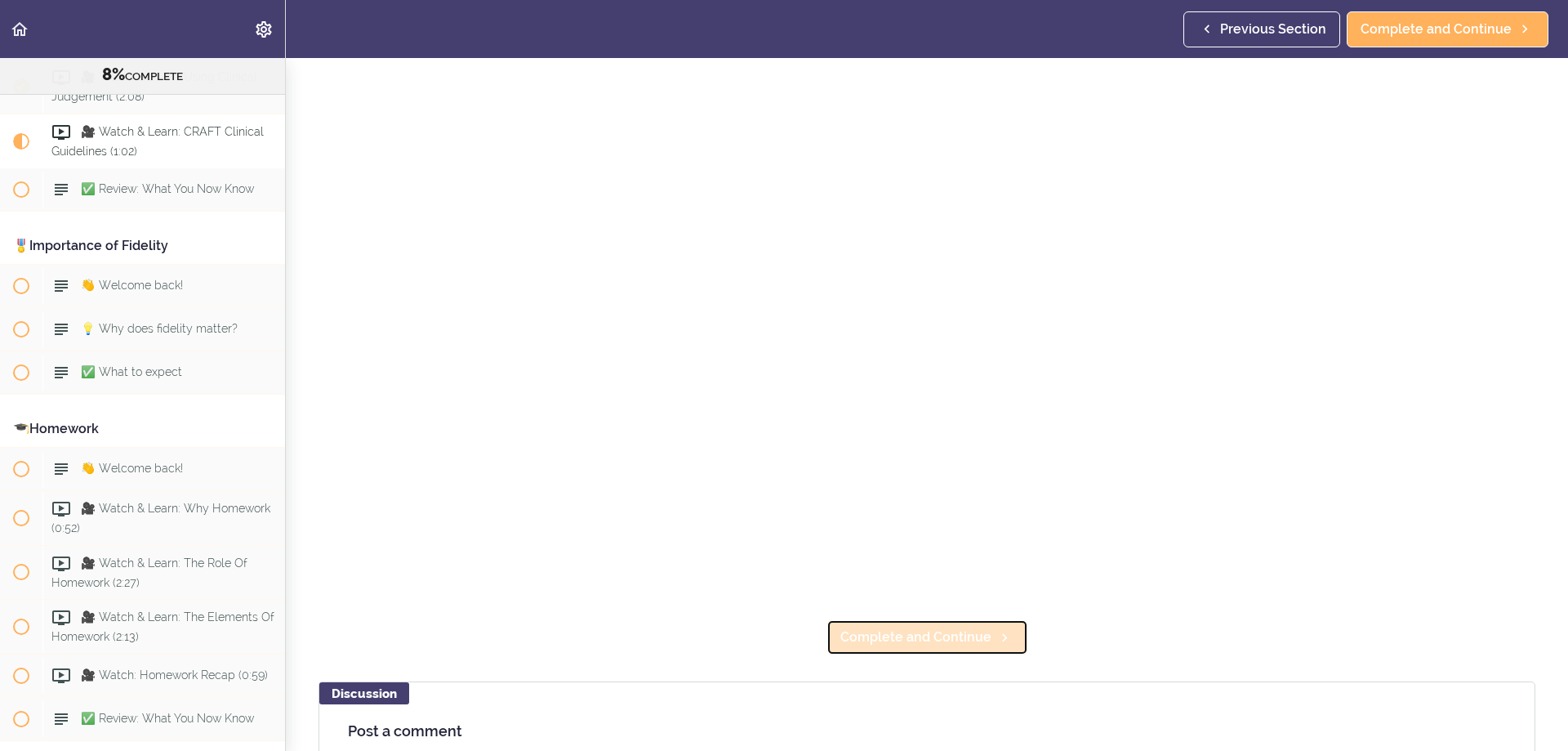 click on "Complete and Continue" at bounding box center [915, 637] 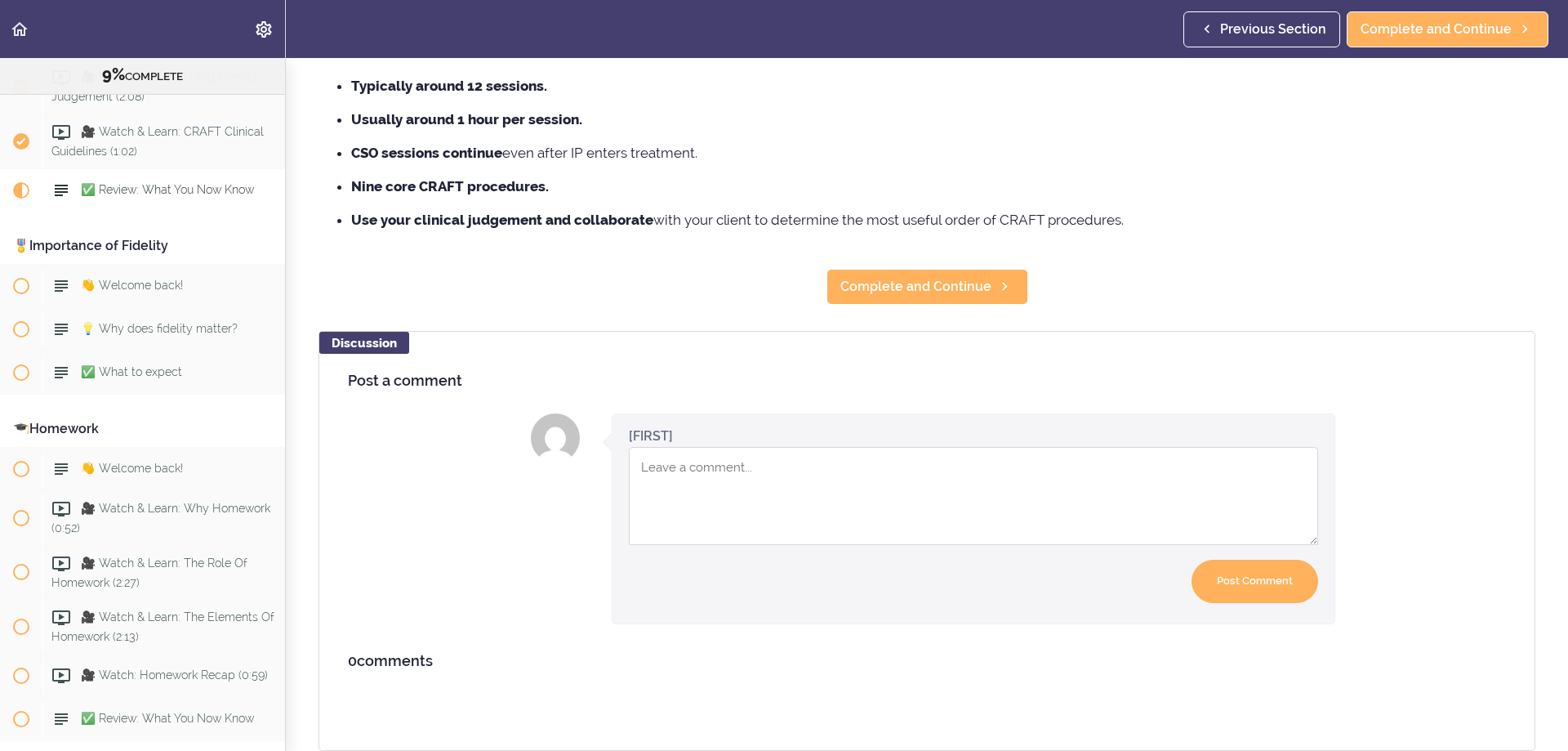 scroll, scrollTop: 0, scrollLeft: 0, axis: both 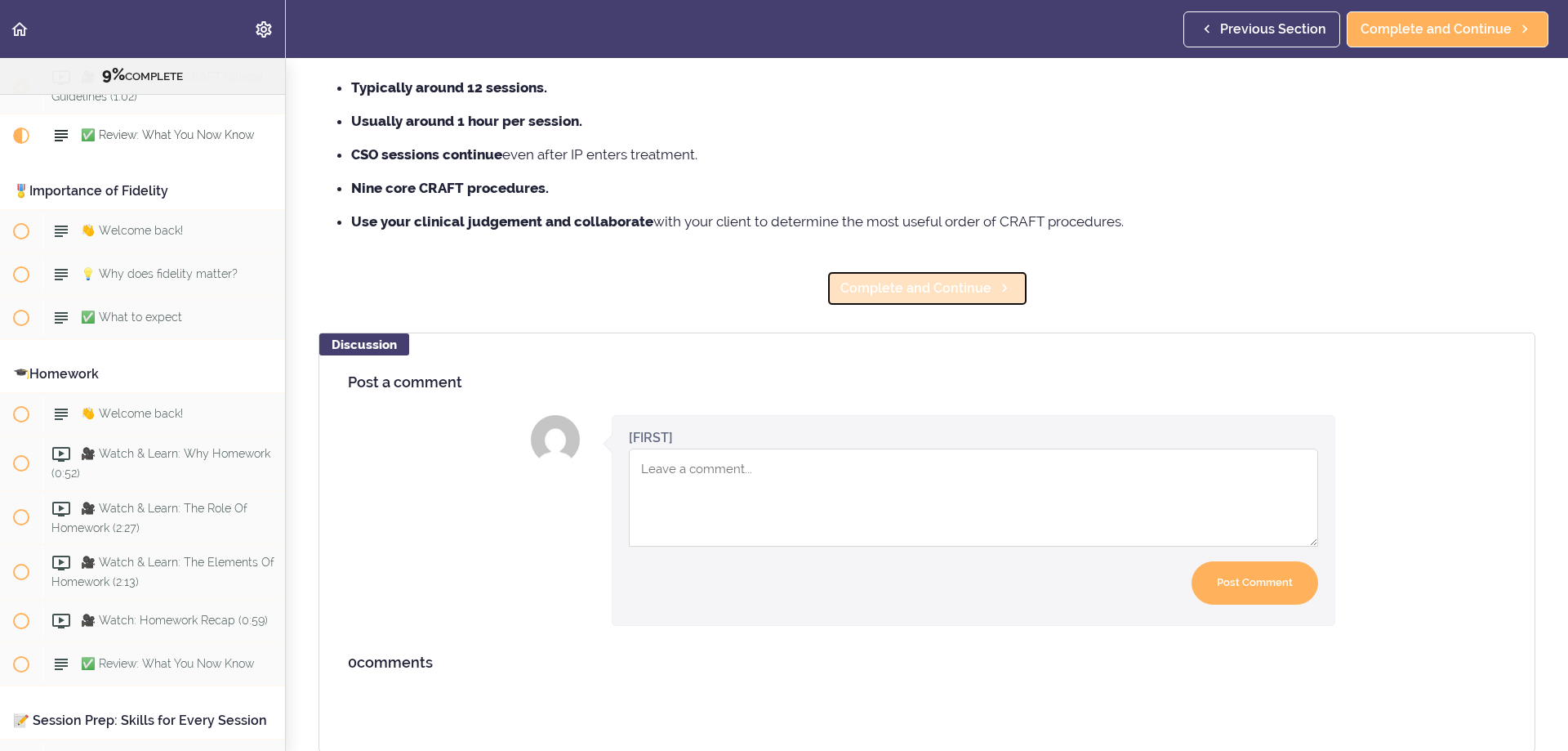 click on "Complete and Continue" at bounding box center (915, 288) 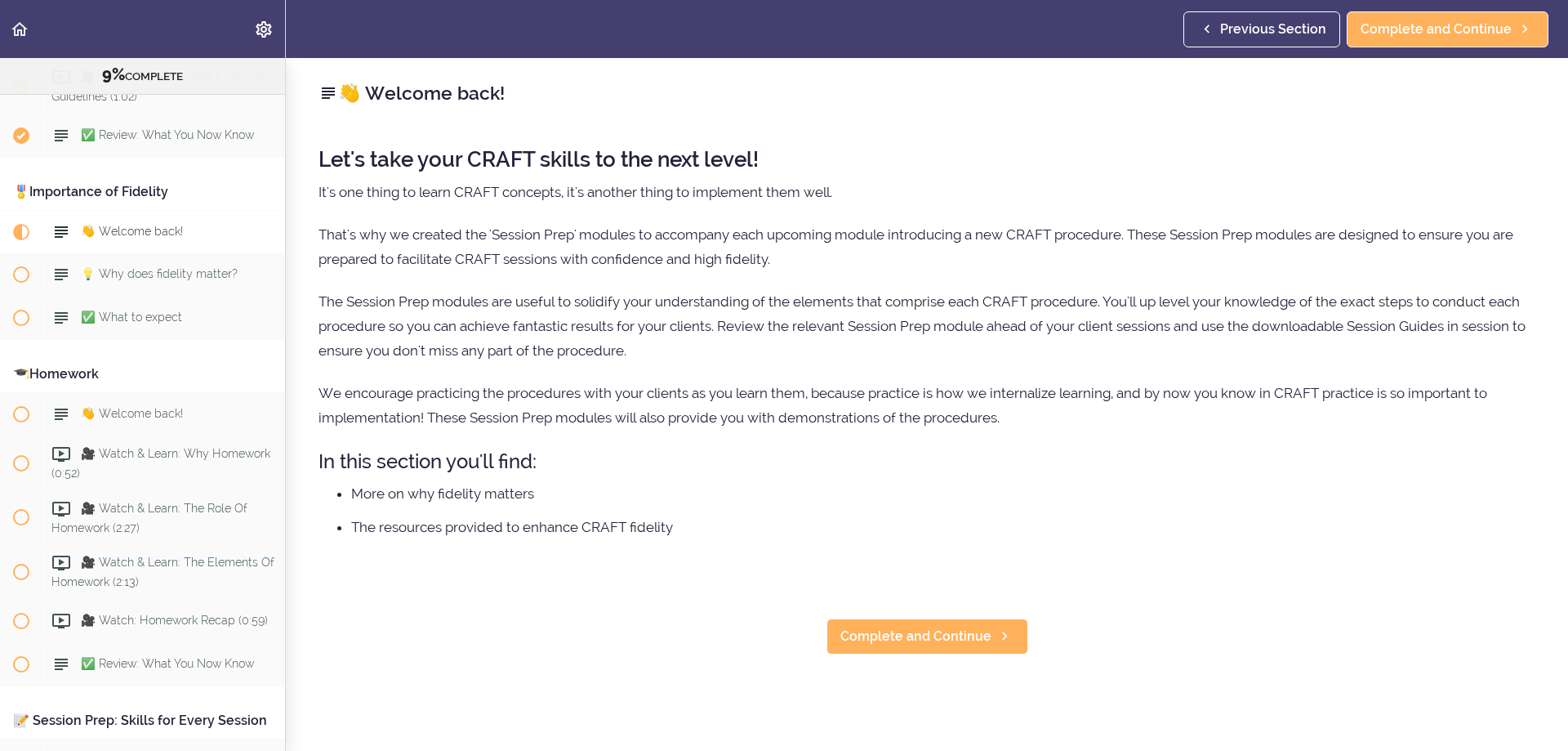 scroll, scrollTop: 0, scrollLeft: 0, axis: both 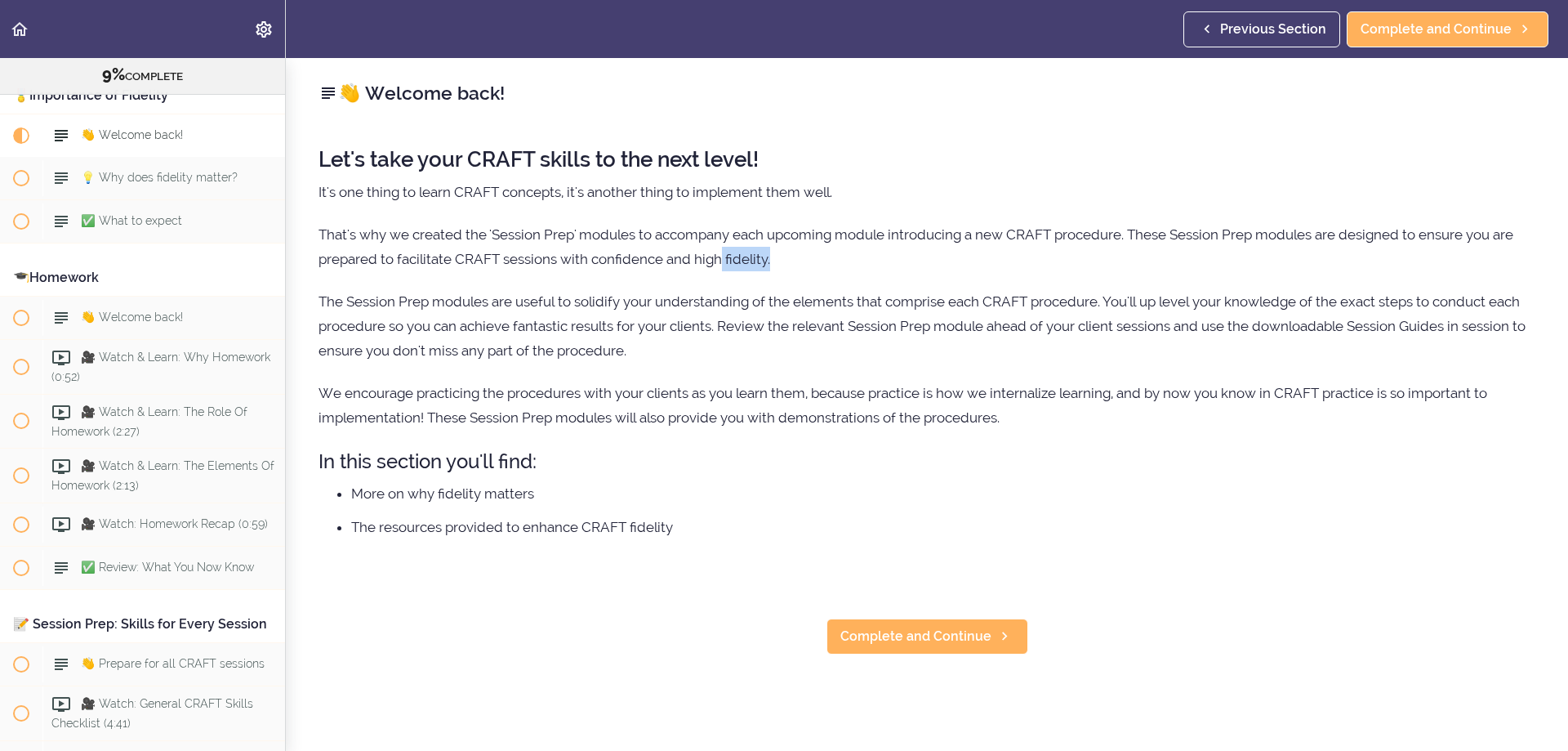 drag, startPoint x: 724, startPoint y: 259, endPoint x: 813, endPoint y: 258, distance: 89.005618 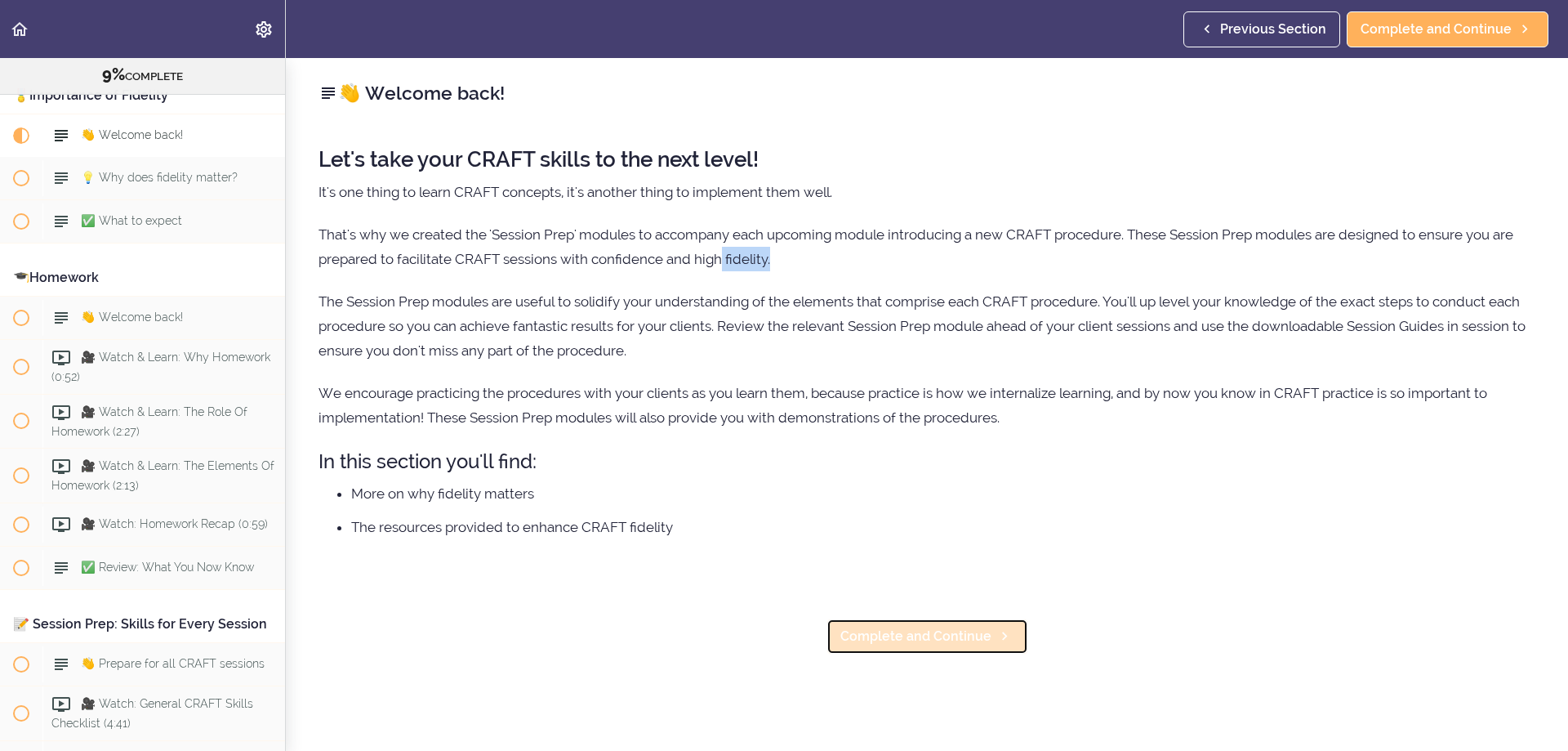 click on "Complete and Continue" at bounding box center (915, 637) 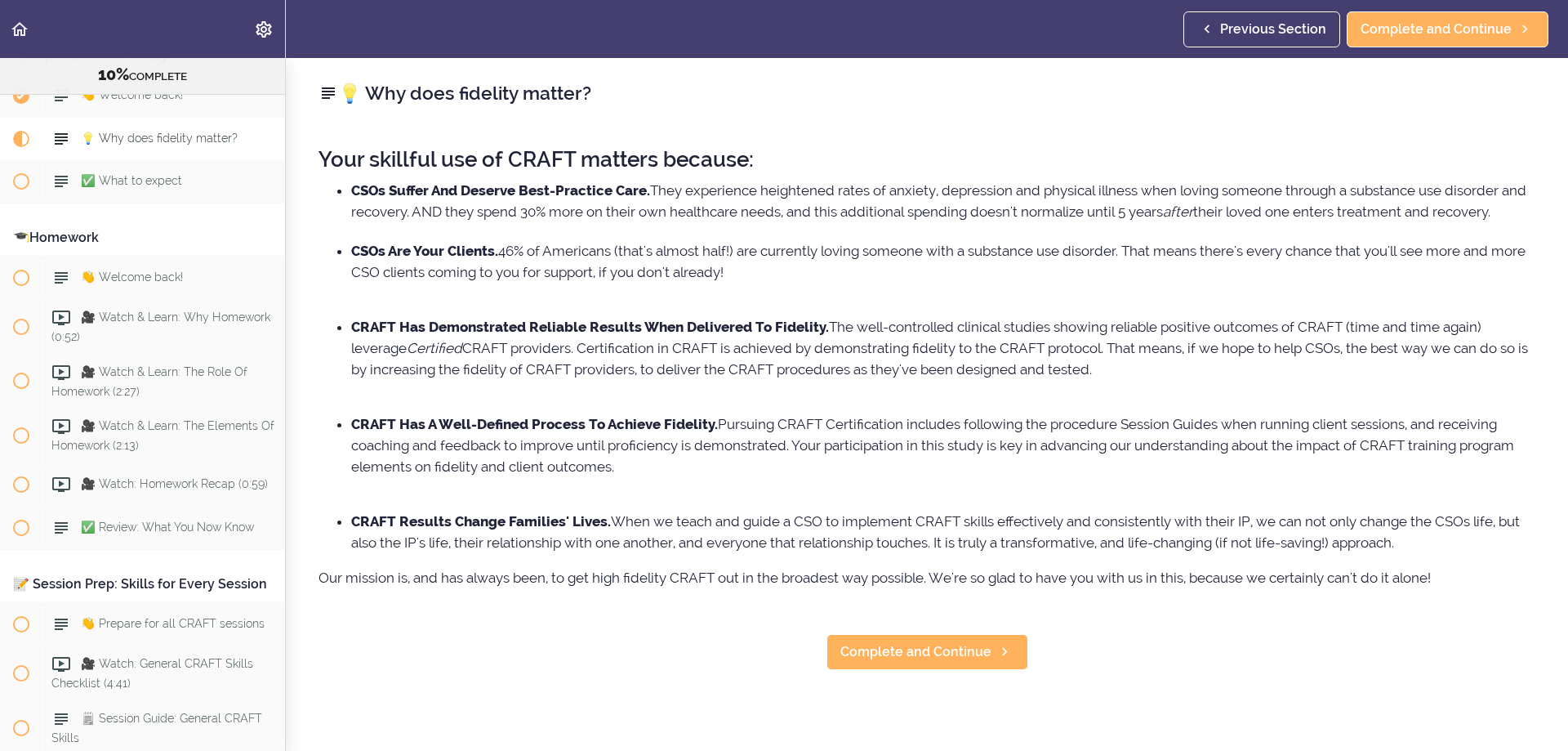 scroll, scrollTop: 1168, scrollLeft: 0, axis: vertical 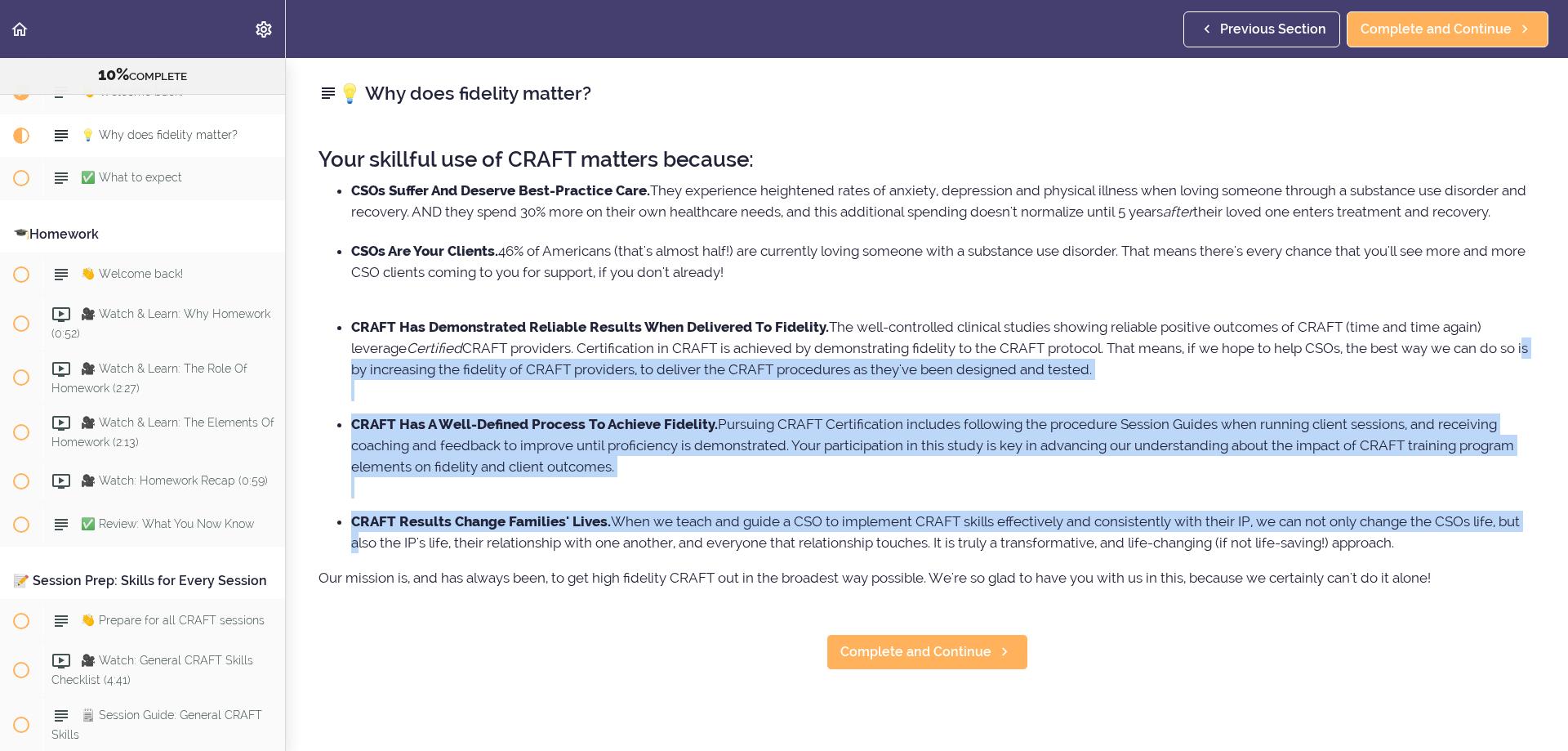 drag, startPoint x: 1567, startPoint y: 346, endPoint x: 1567, endPoint y: 513, distance: 167 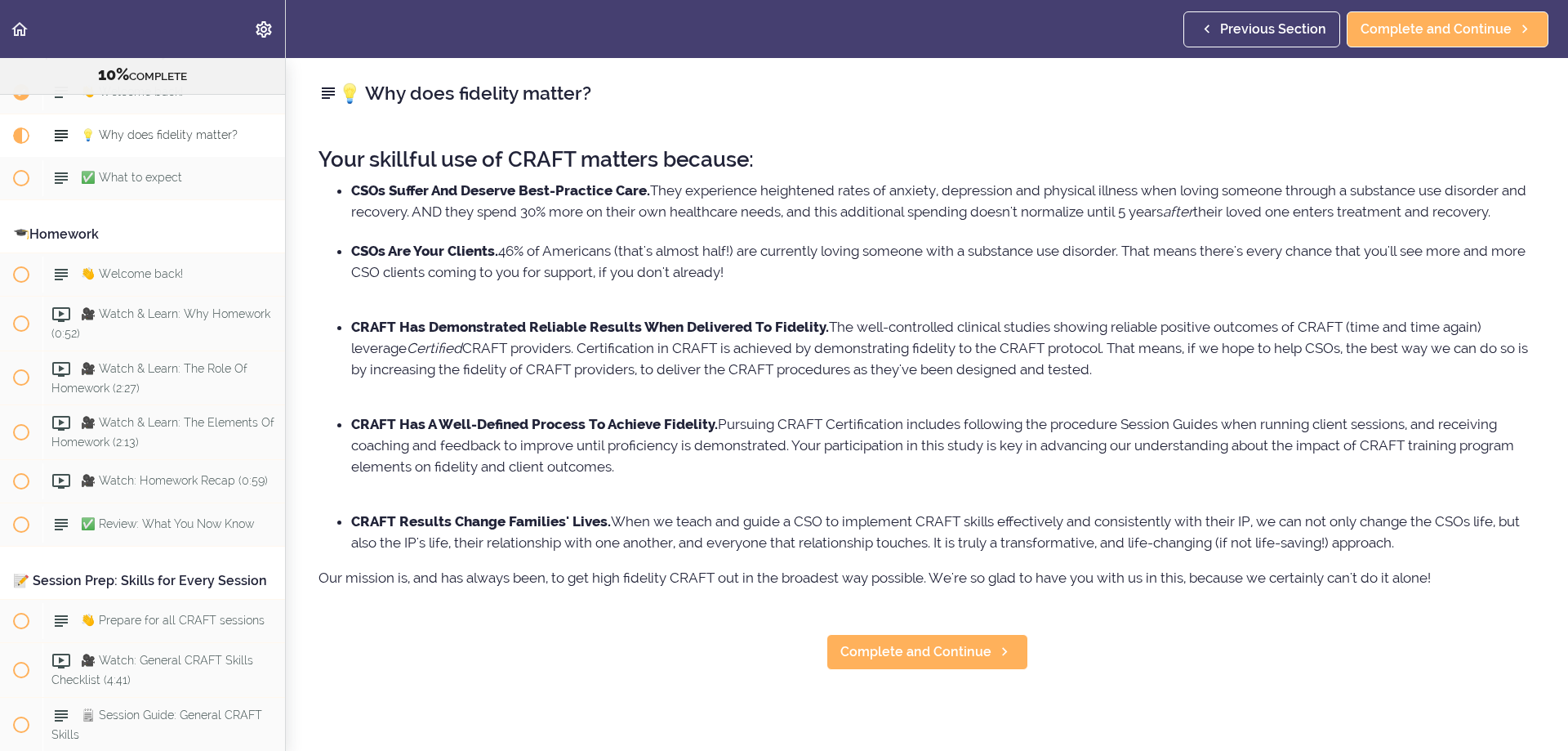 click on "💡 Why does fidelity matter?
Your skillful use of CRAFT matters because: CSOs Suffer And Deserve Best-Practice Care.  They experience heightened rates of anxiety, depression and physical illness when loving someone through a substance use disorder and recovery. AND they spend [PERCENT]% more on their own healthcare needs, and this additional spending doesn't normalize until [NUMBER] years  after  their loved one enters treatment and recovery. CSOs Are Your Clients.  [PERCENT]% of Americans (that's almost half!) are currently loving someone with a substance use disorder. That means there's every chance that you'll see more and more CSO clients coming to you for support, if you don't already! CRAFT Has Demonstrated Reliable Results When Delivered To Fidelity.  The well-controlled clinical studies showing reliable positive outcomes of CRAFT (time and time again) leverage  Certified CRAFT Has A Well-Defined Process To Achieve Fidelity." at bounding box center [927, 405] 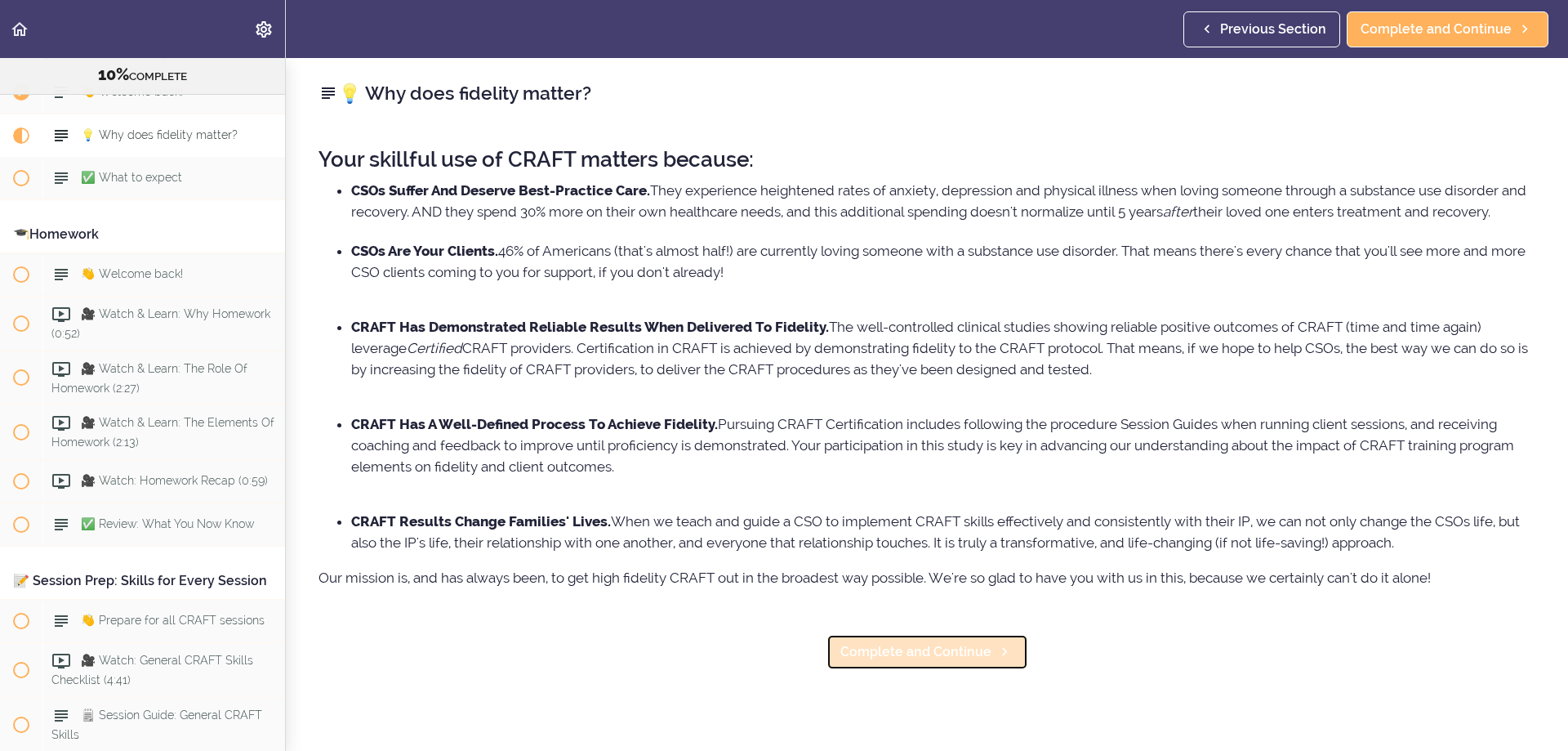 click on "Complete and Continue" at bounding box center [915, 652] 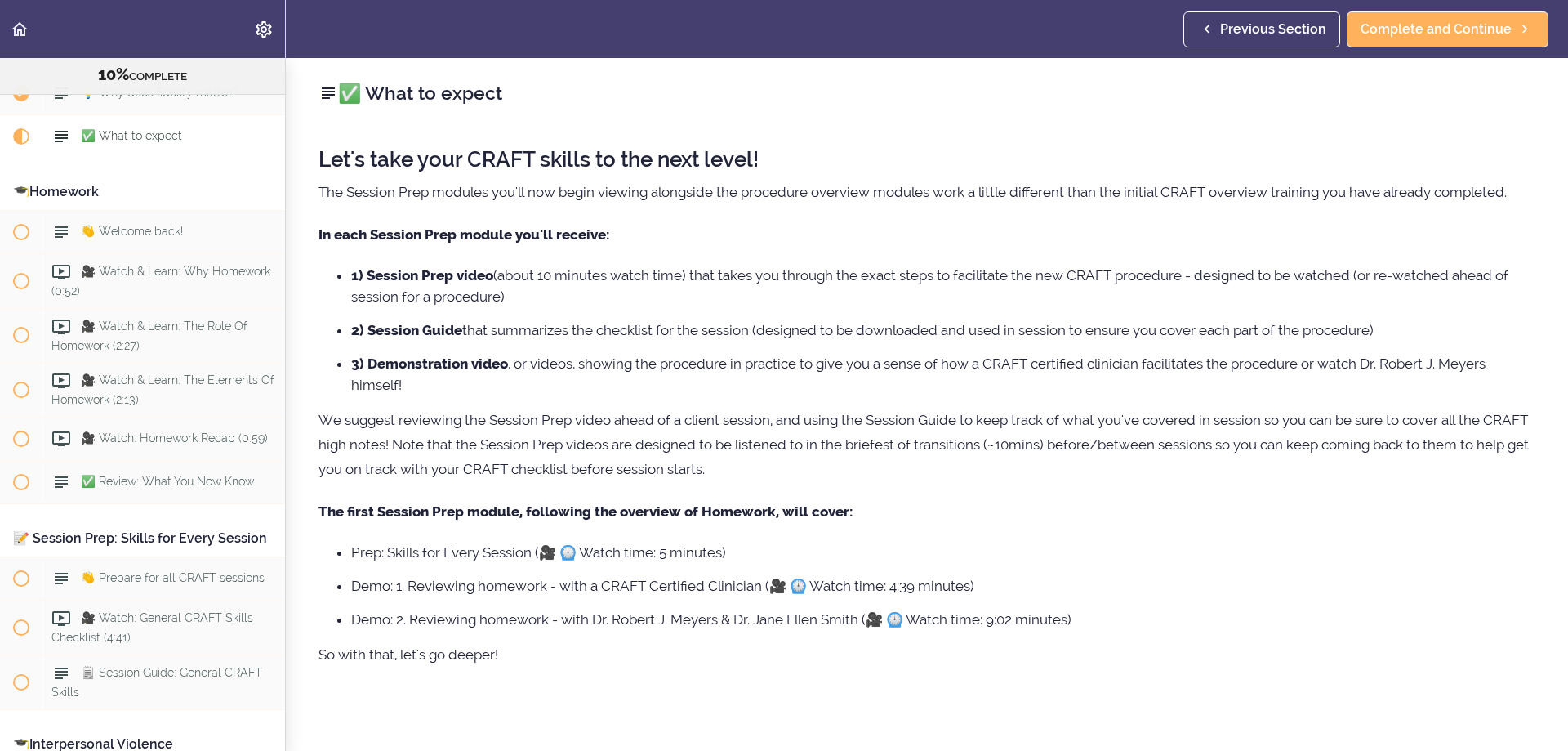 scroll, scrollTop: 1211, scrollLeft: 0, axis: vertical 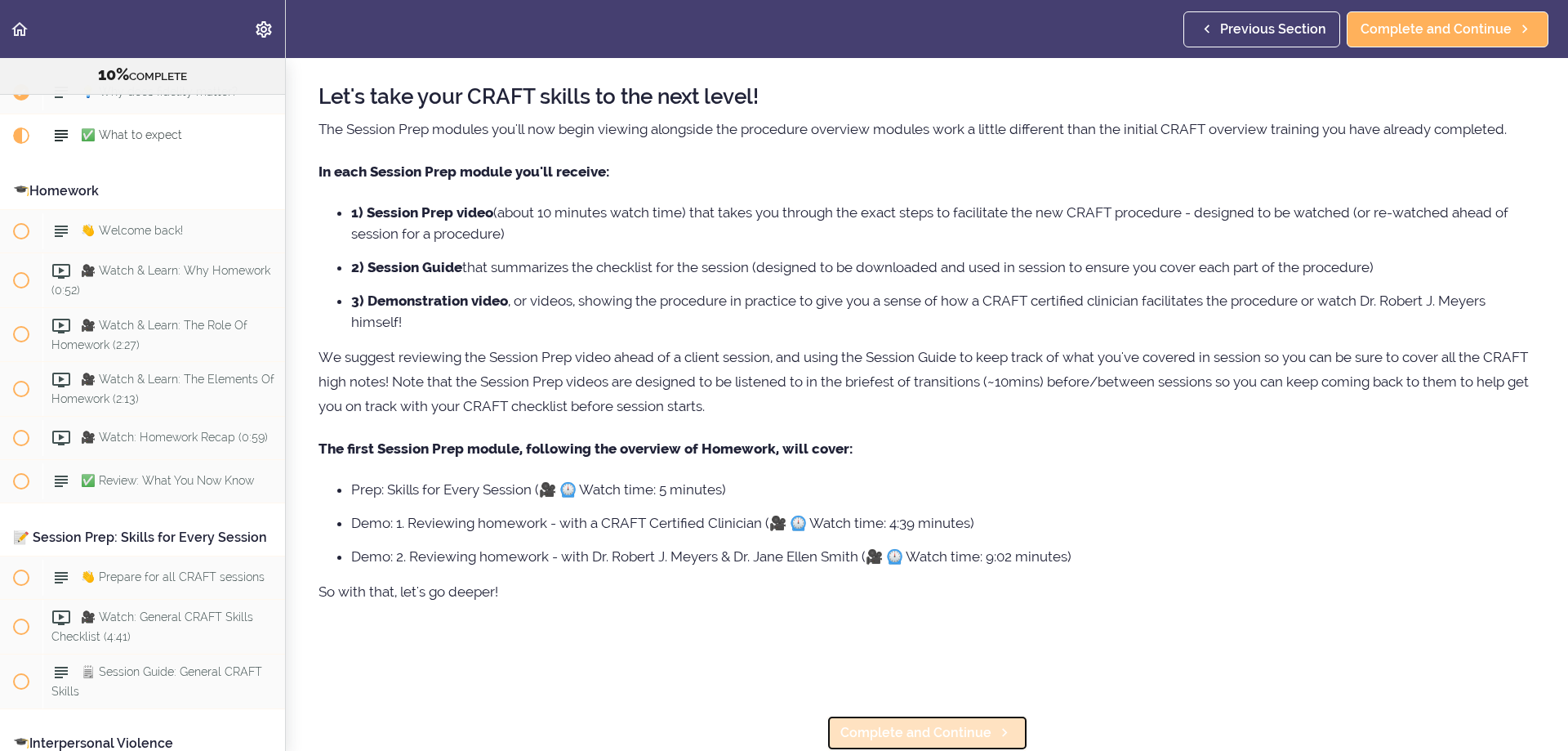 click on "Complete and Continue" at bounding box center [915, 733] 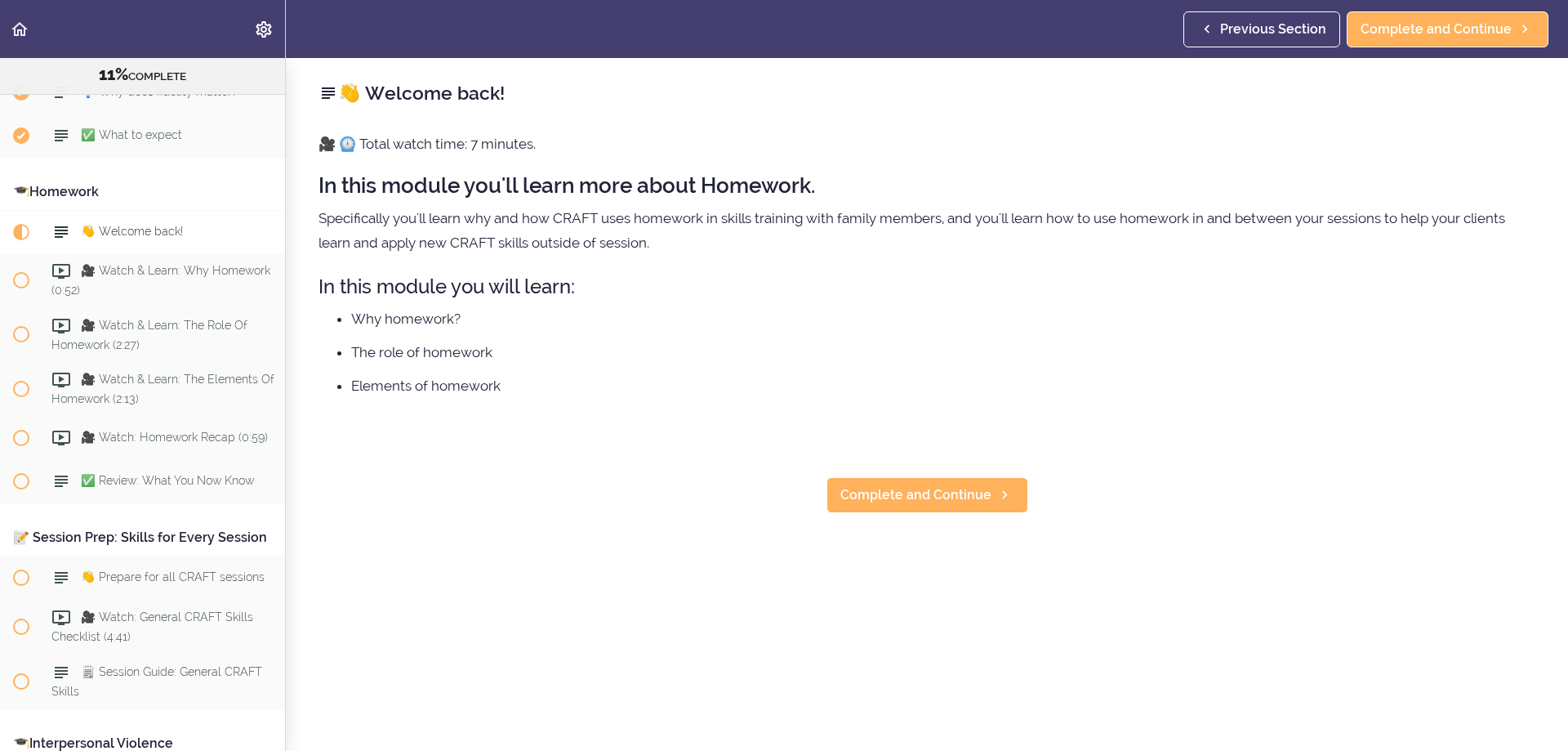 scroll, scrollTop: 0, scrollLeft: 0, axis: both 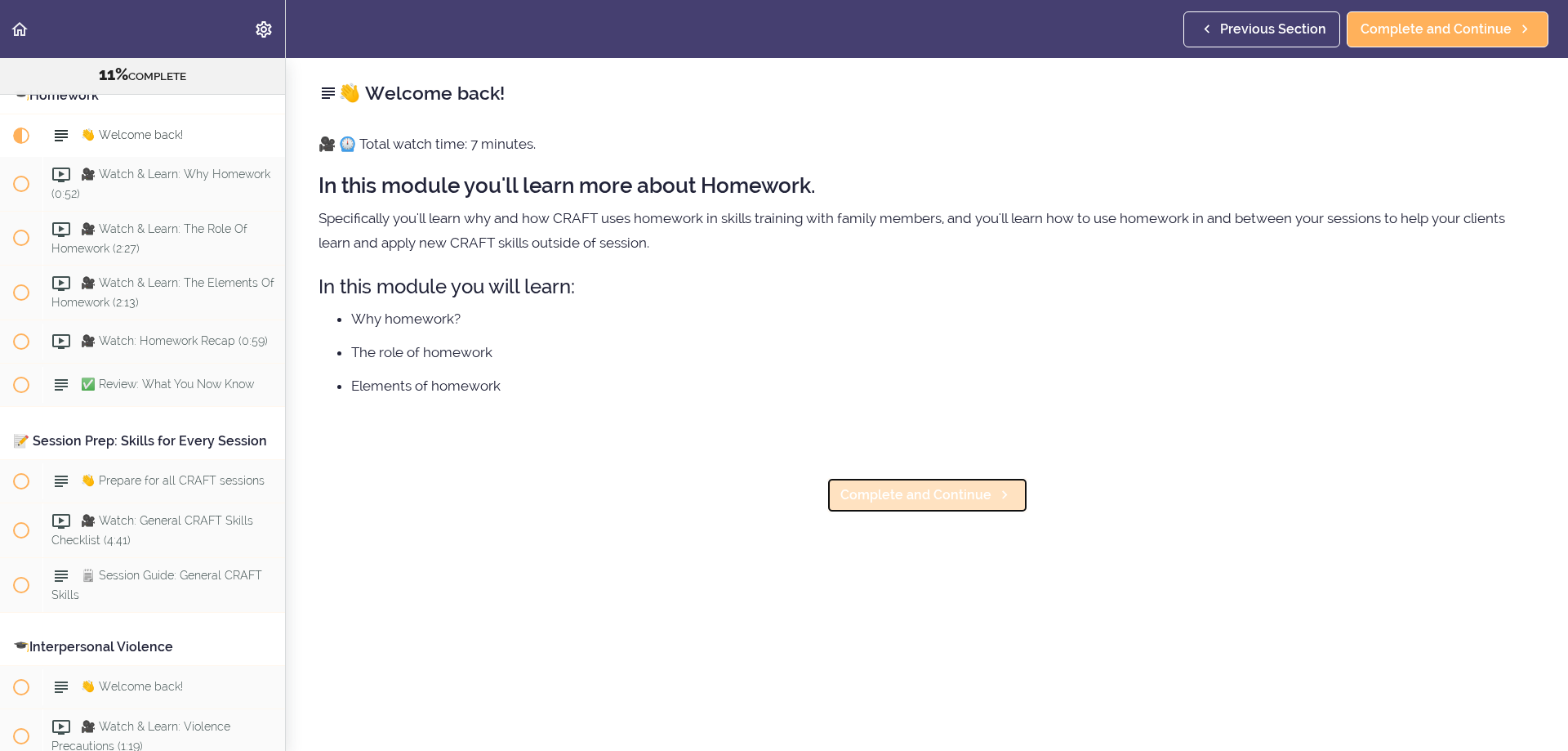 click on "Complete and Continue" at bounding box center (915, 495) 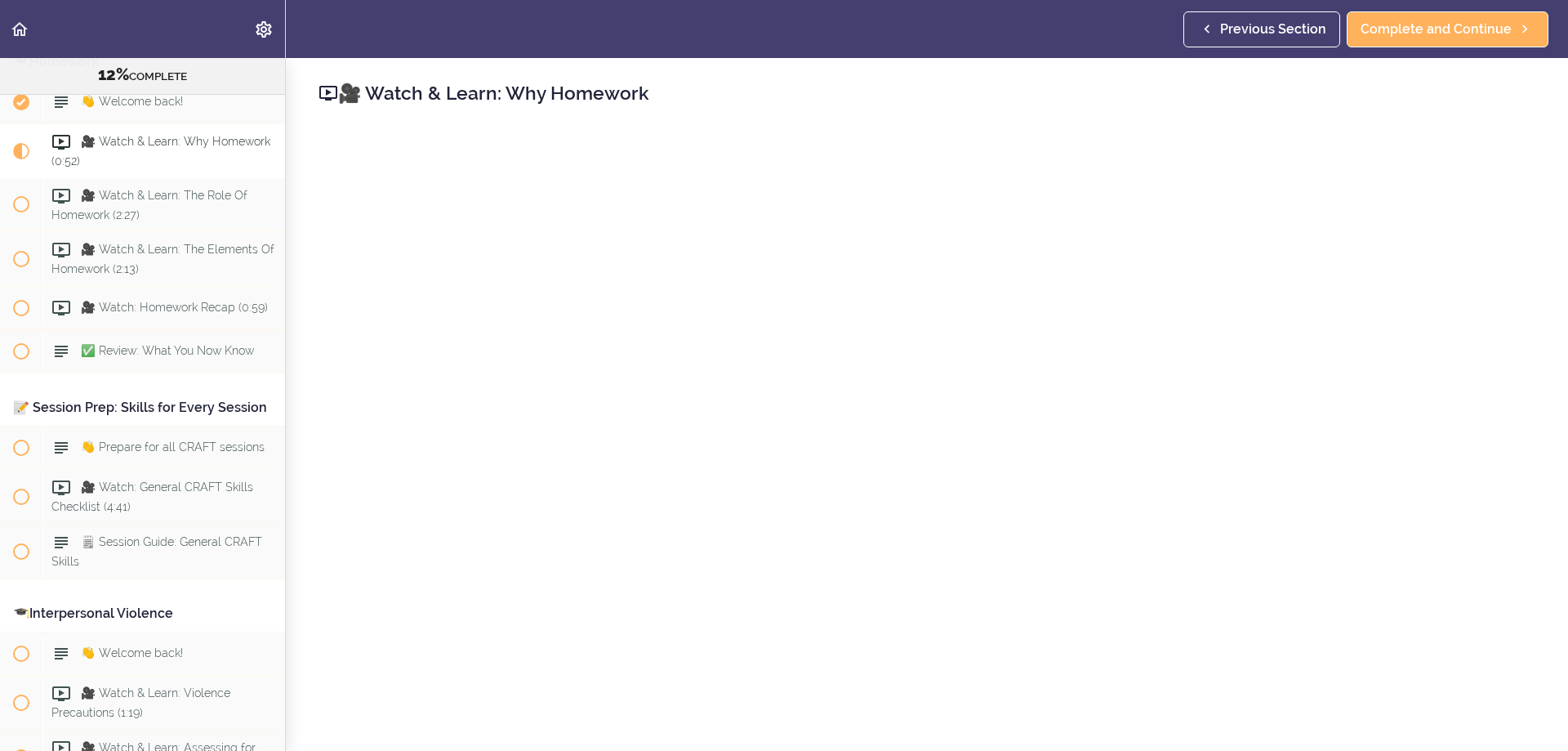 scroll, scrollTop: 1351, scrollLeft: 0, axis: vertical 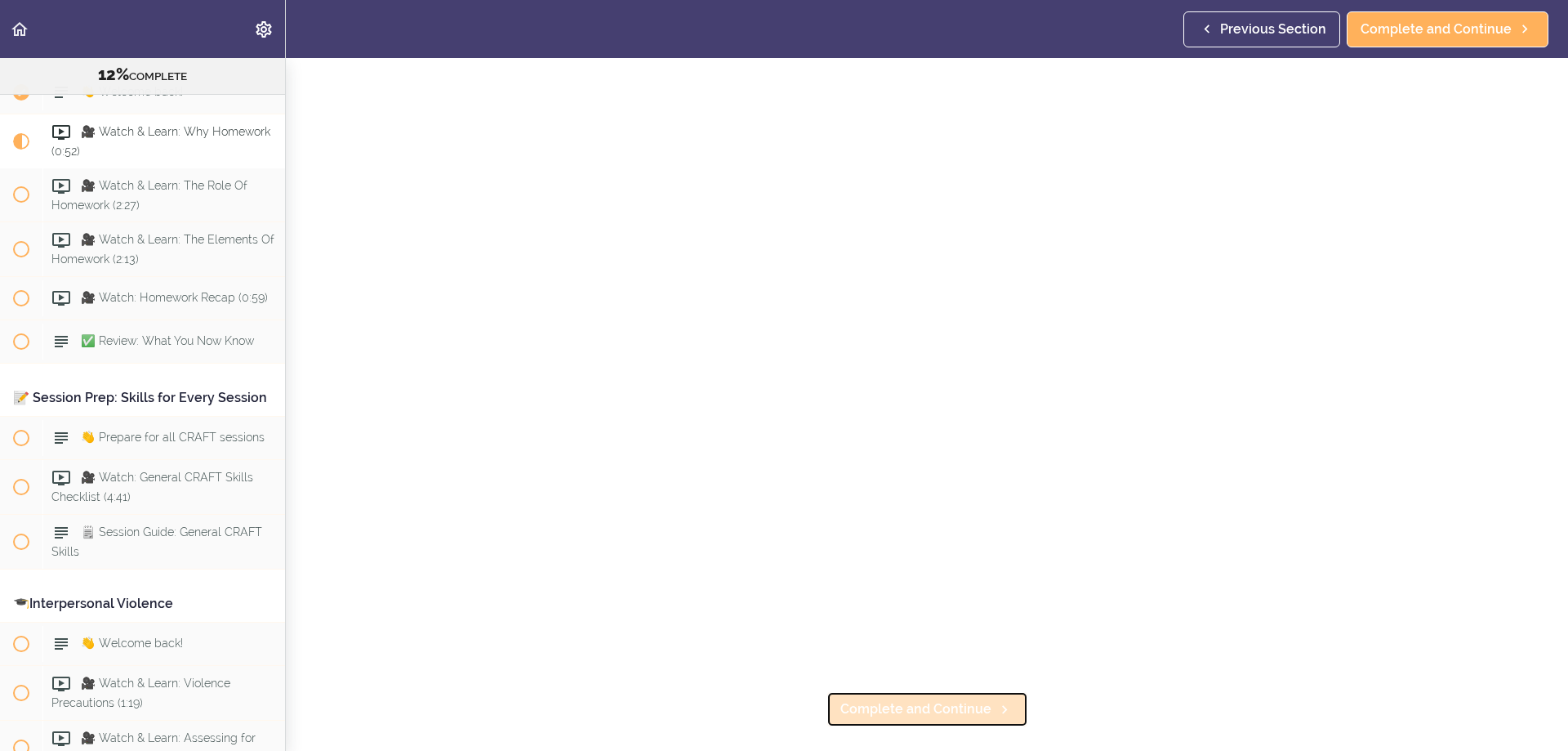 click on "Complete and Continue" at bounding box center [915, 709] 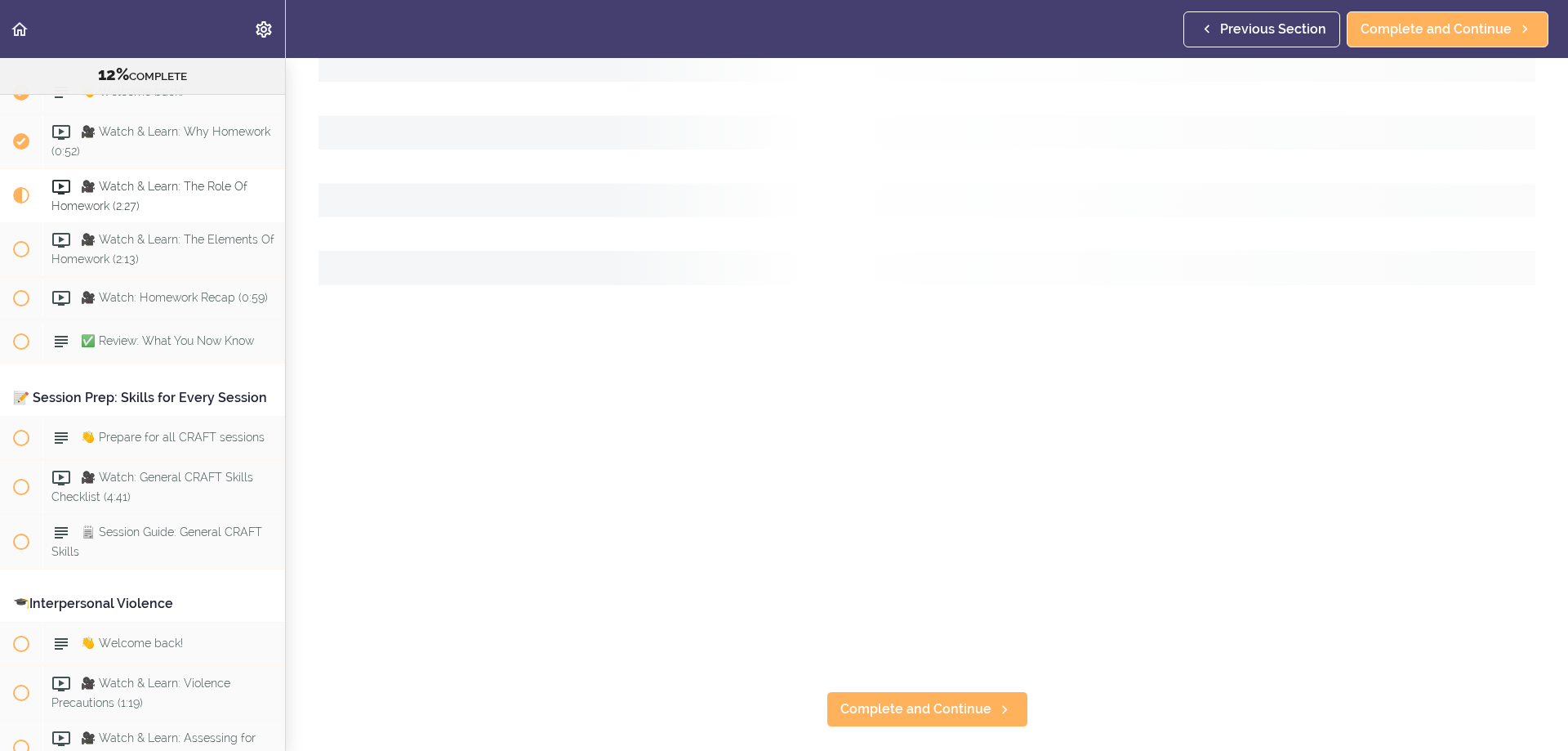 scroll, scrollTop: 0, scrollLeft: 0, axis: both 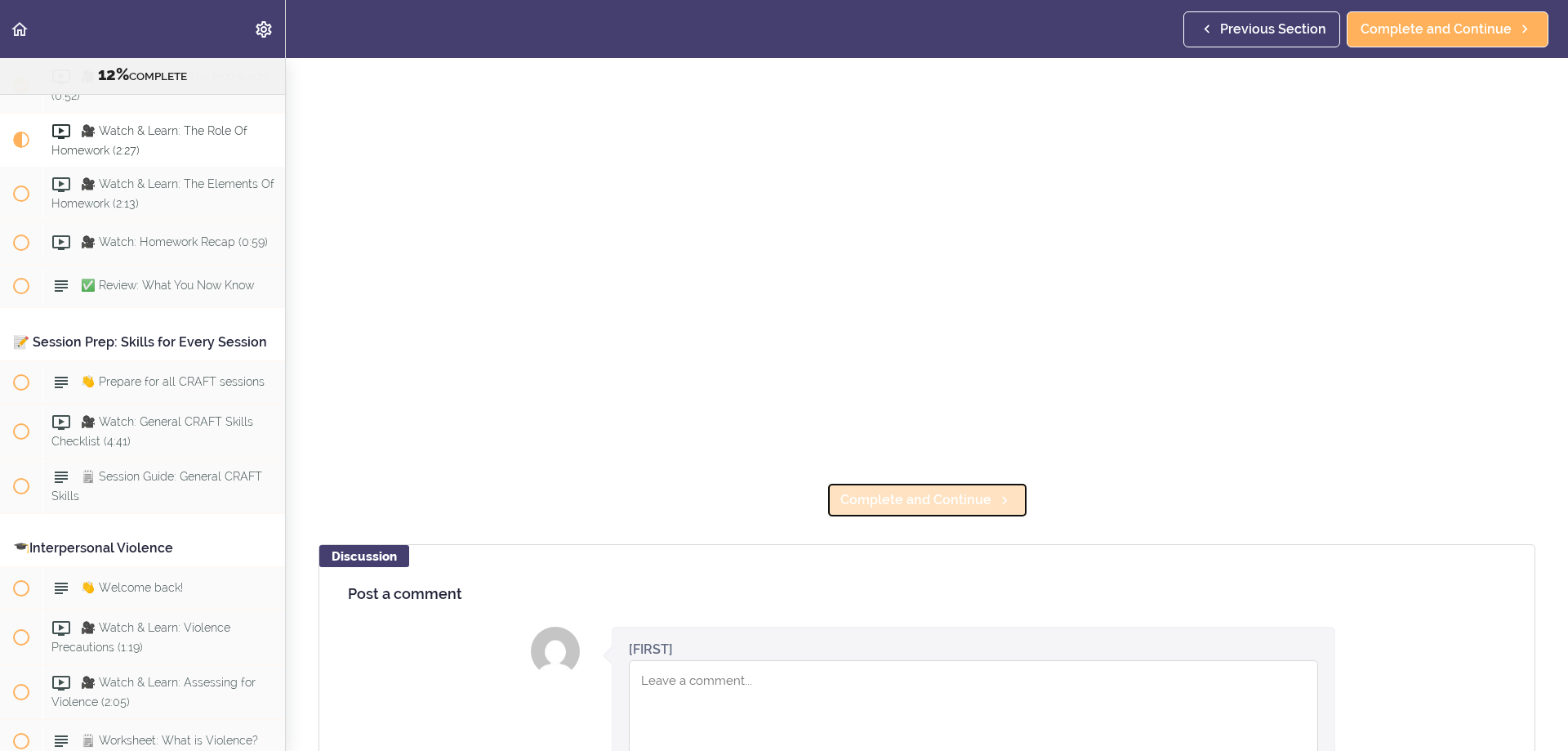 click on "Complete and Continue" at bounding box center (915, 500) 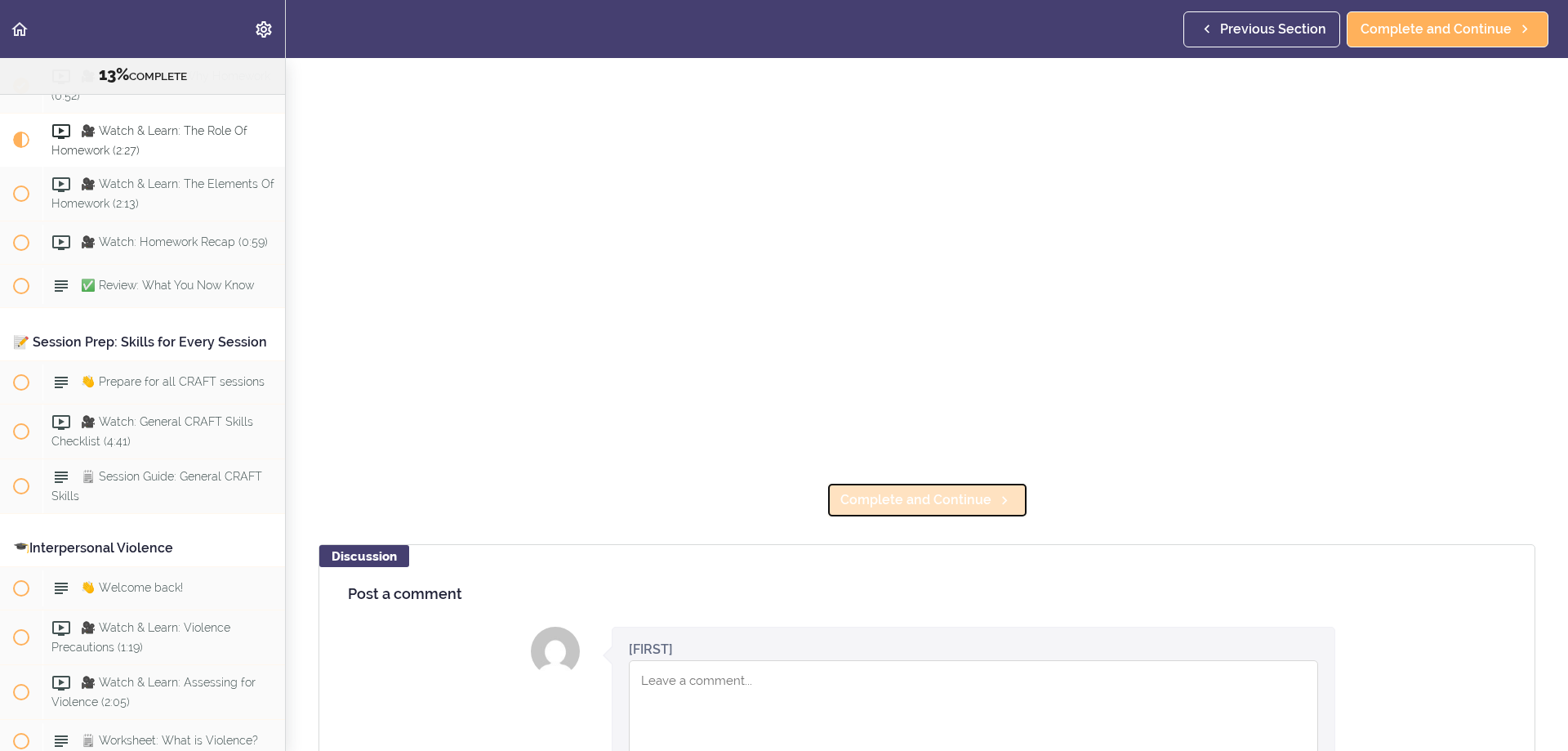 scroll, scrollTop: 43, scrollLeft: 0, axis: vertical 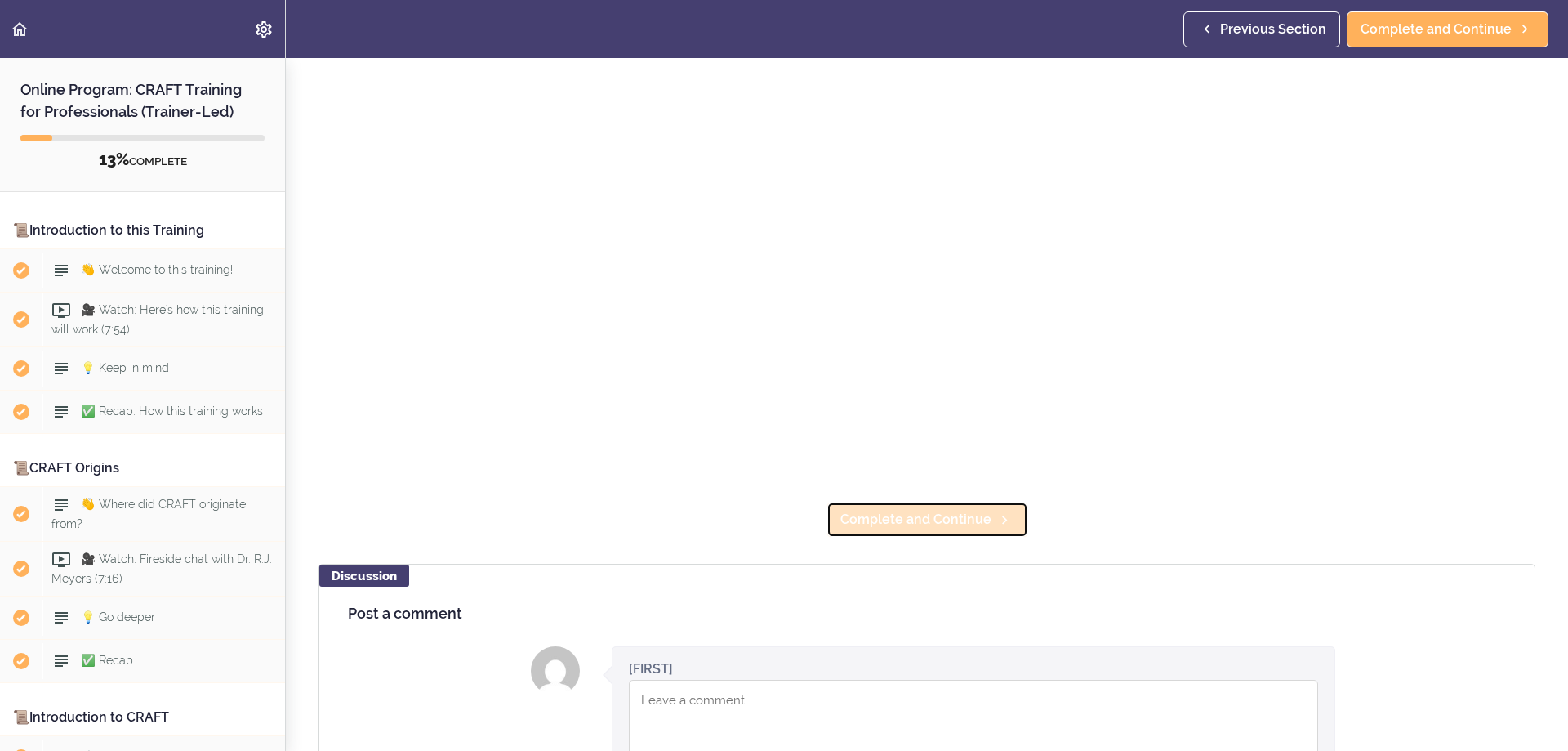 click on "Complete and Continue" at bounding box center (915, 520) 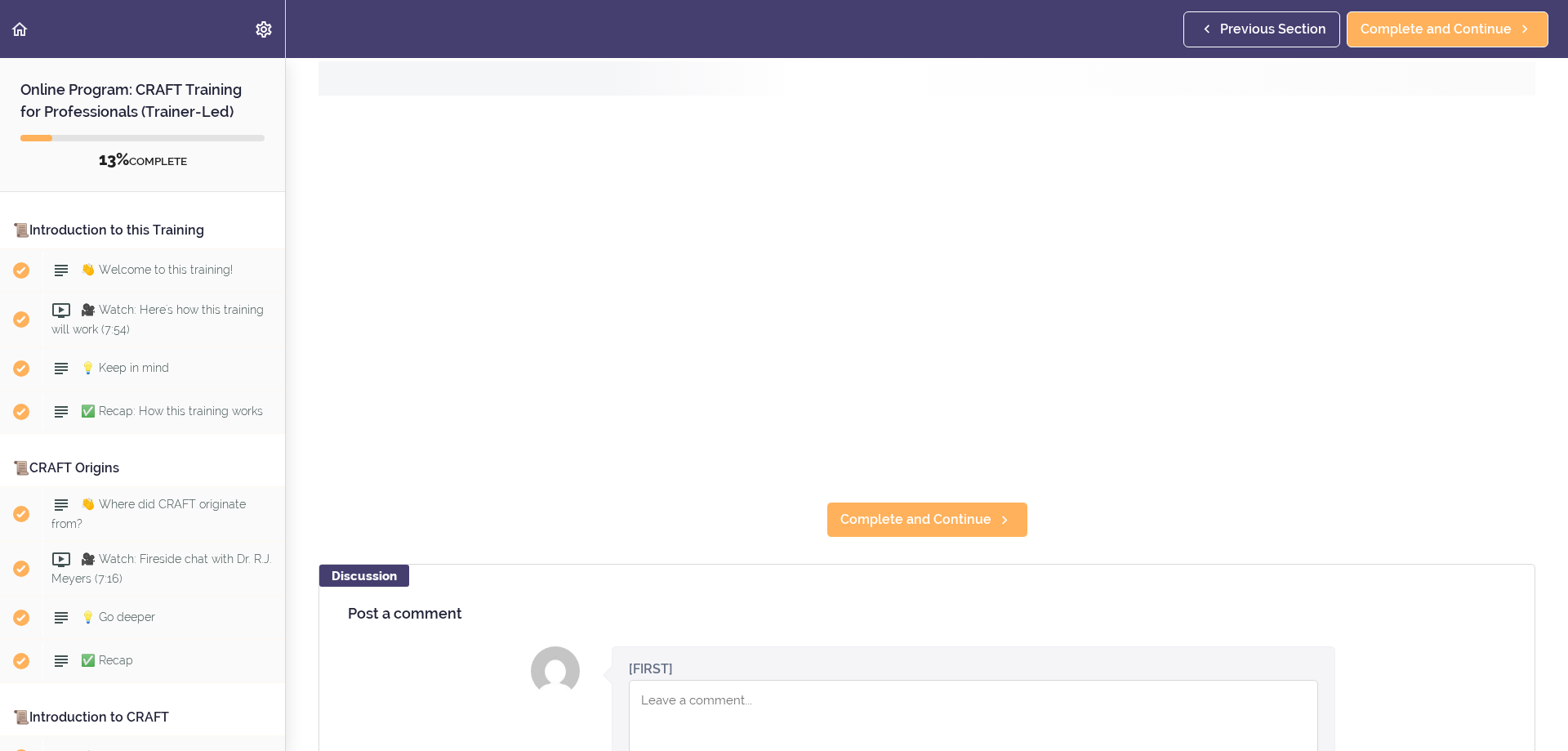 scroll, scrollTop: 6, scrollLeft: 0, axis: vertical 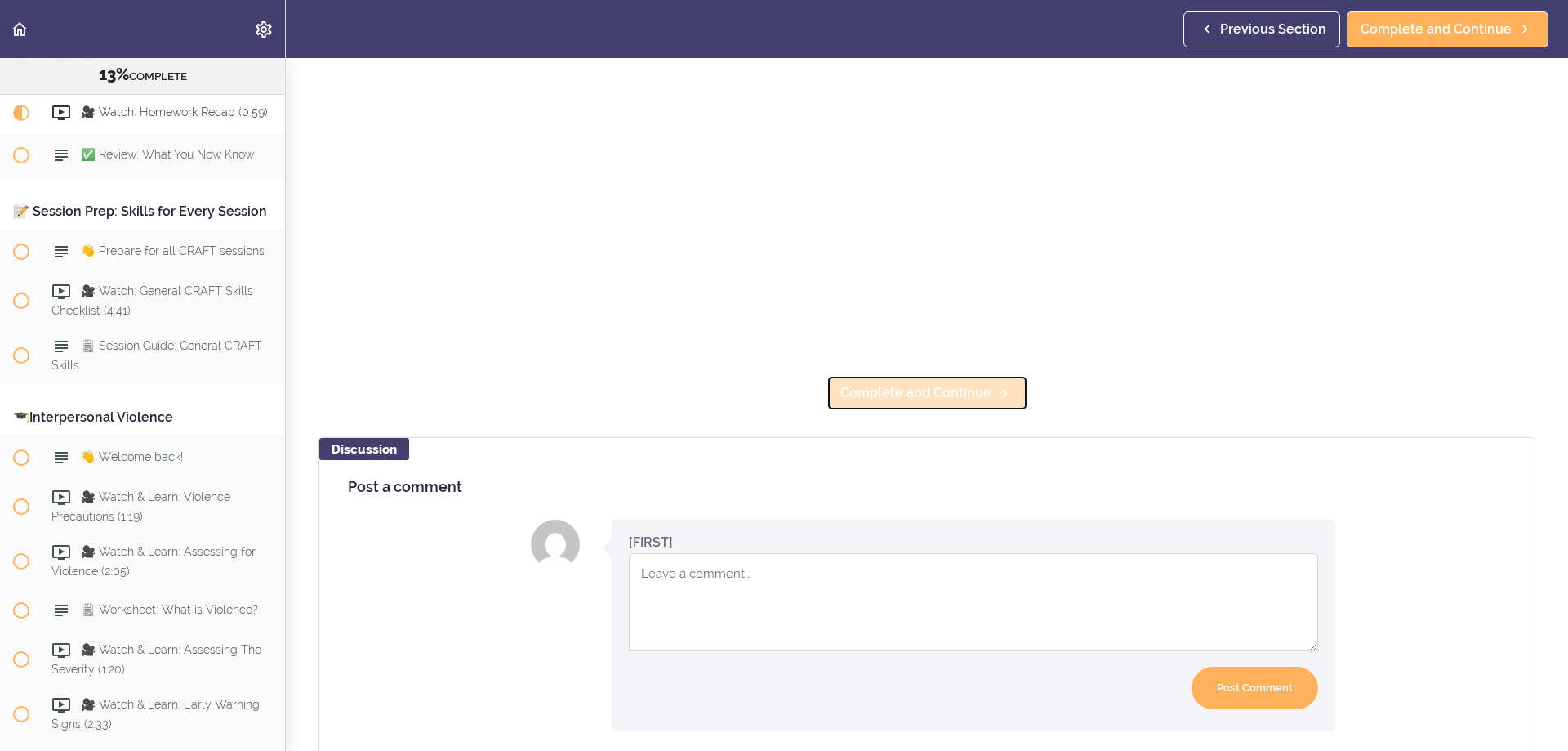 click on "Complete and Continue" at bounding box center (915, 393) 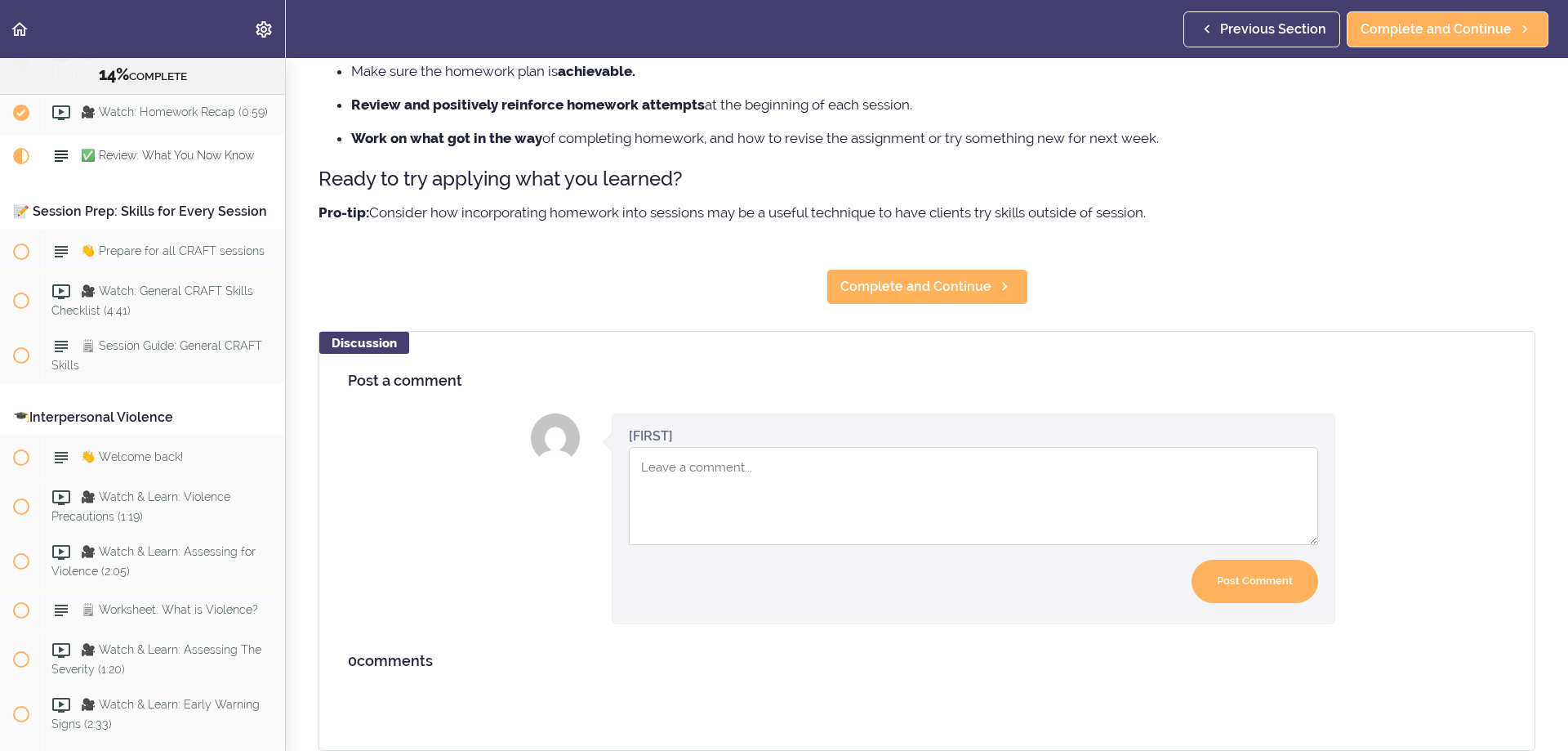 scroll, scrollTop: 0, scrollLeft: 0, axis: both 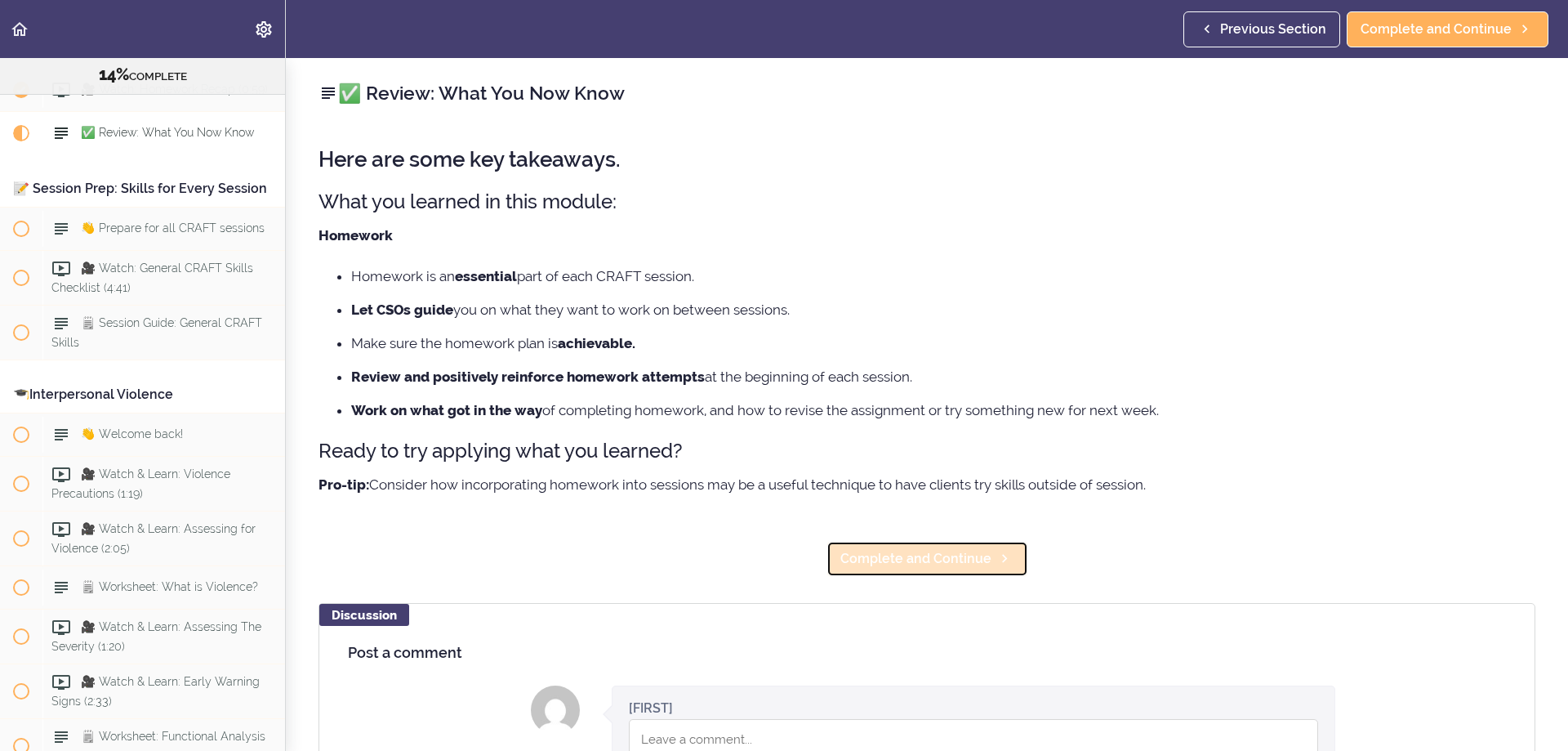 click on "Complete and Continue" at bounding box center [915, 559] 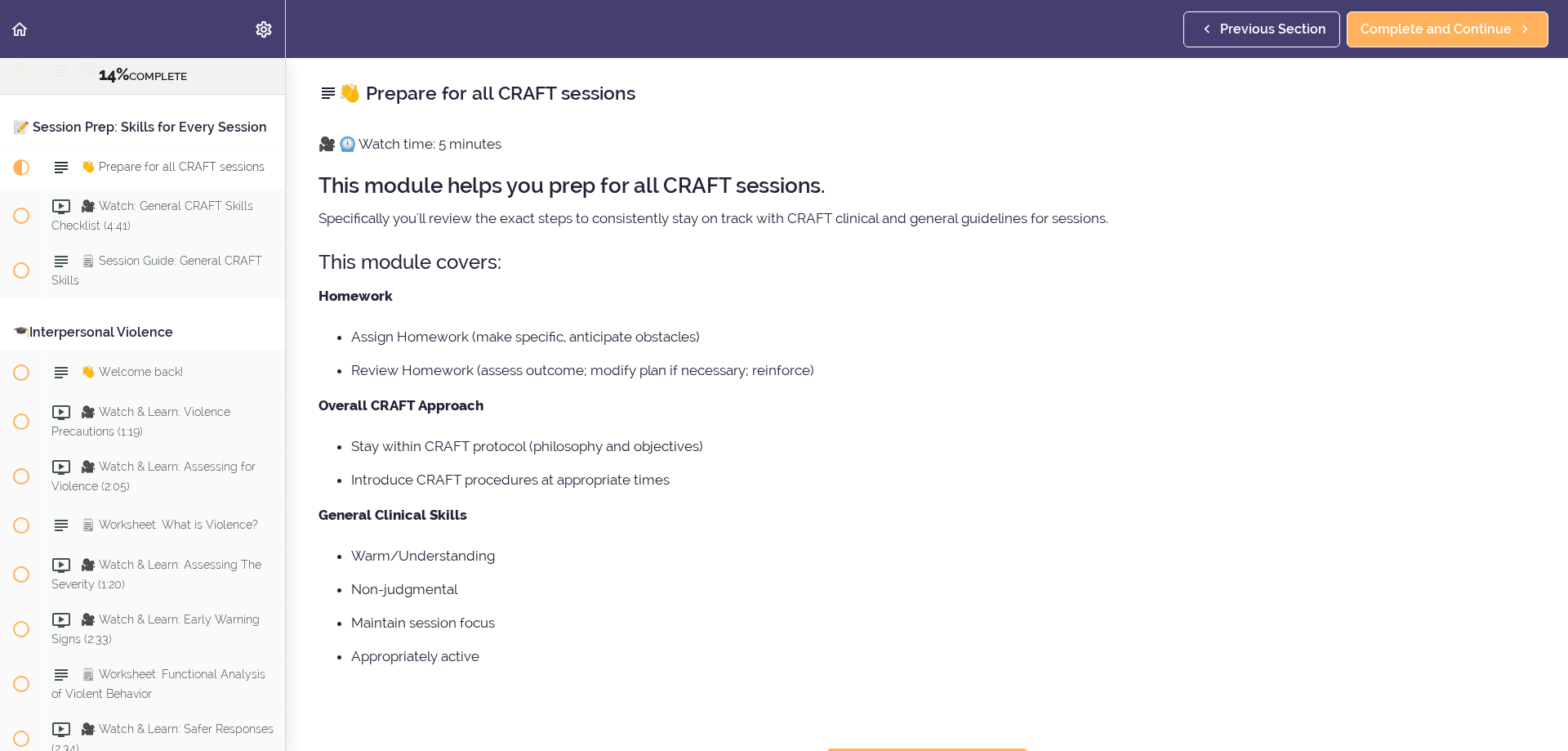 scroll, scrollTop: 1656, scrollLeft: 0, axis: vertical 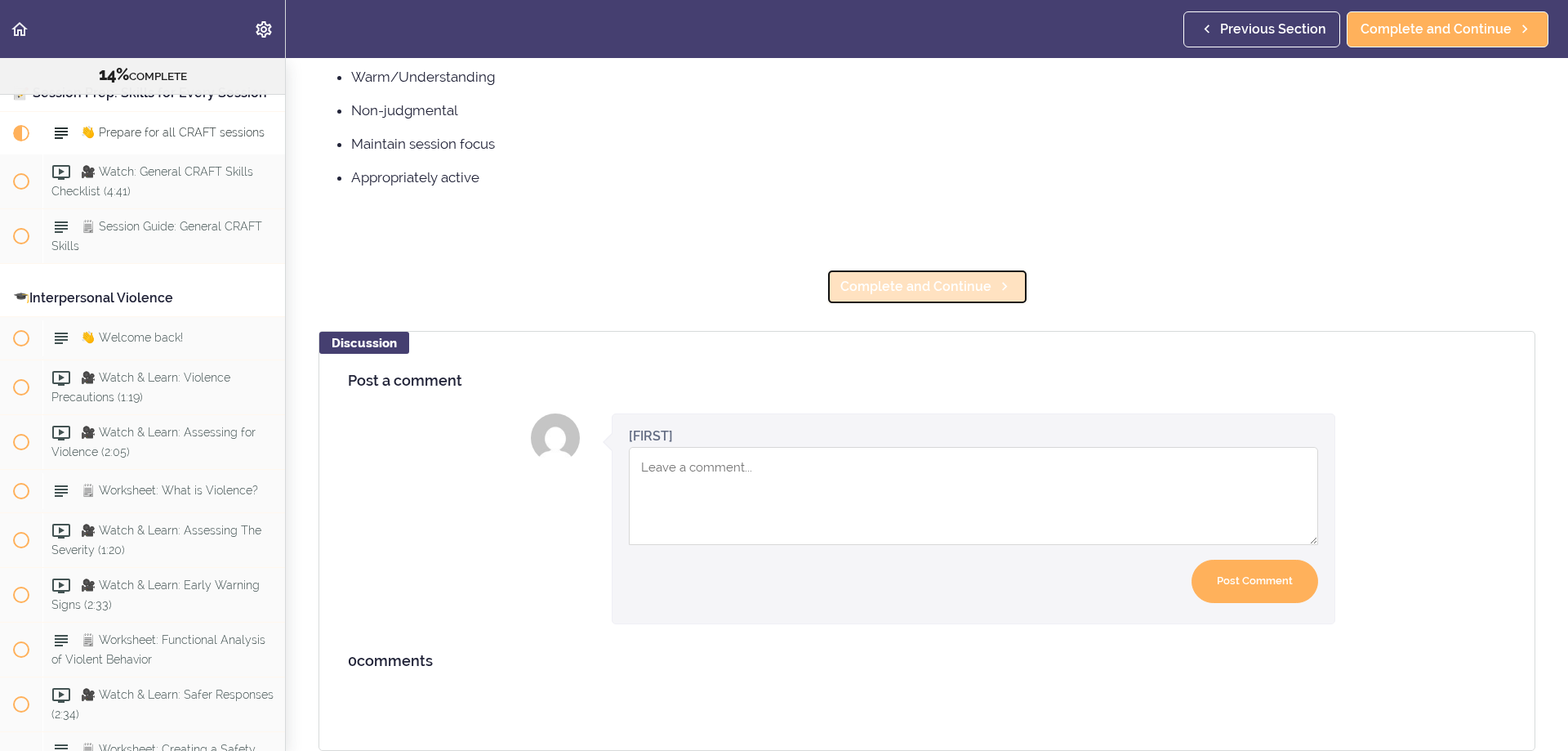 click on "Complete and Continue" at bounding box center [915, 287] 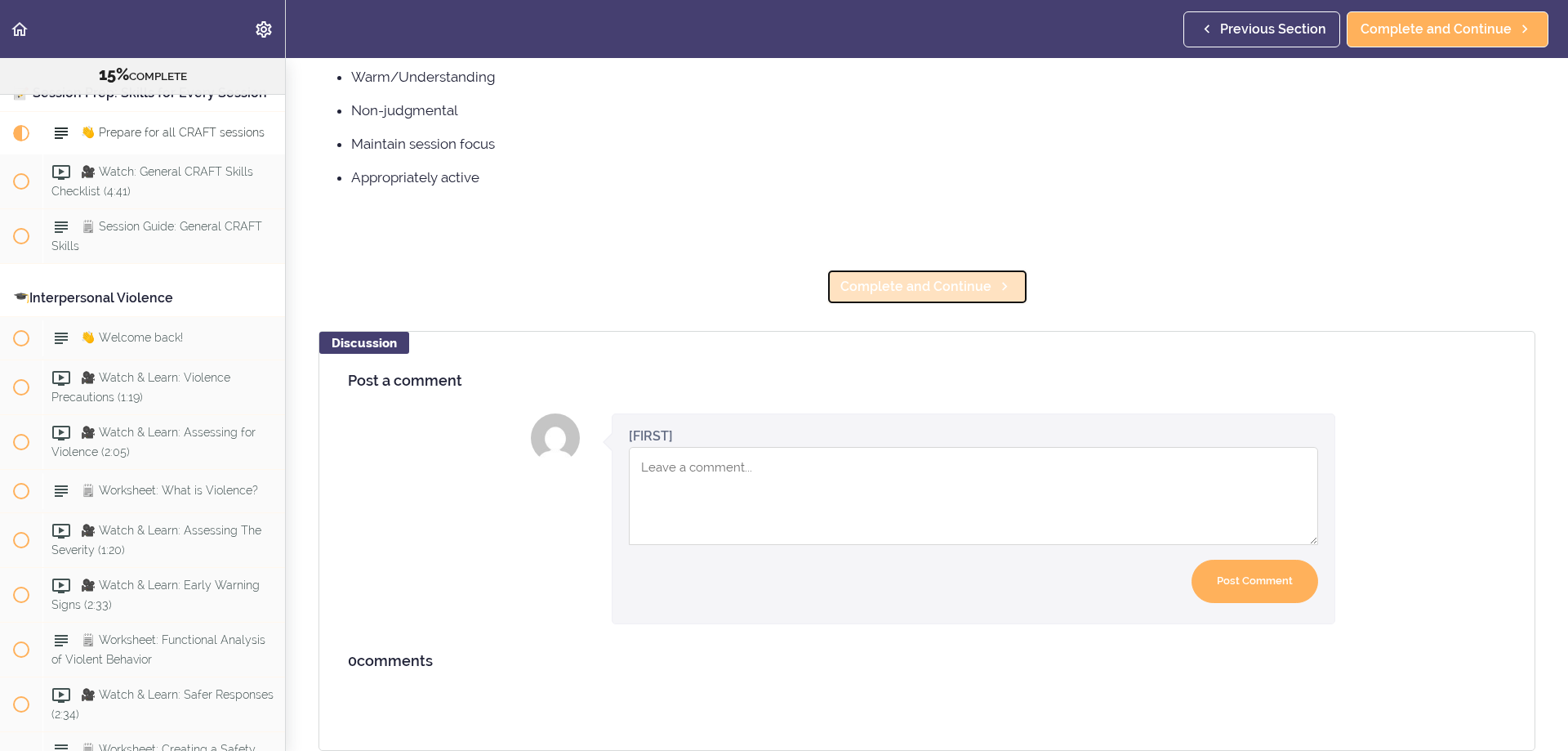 scroll, scrollTop: 92, scrollLeft: 0, axis: vertical 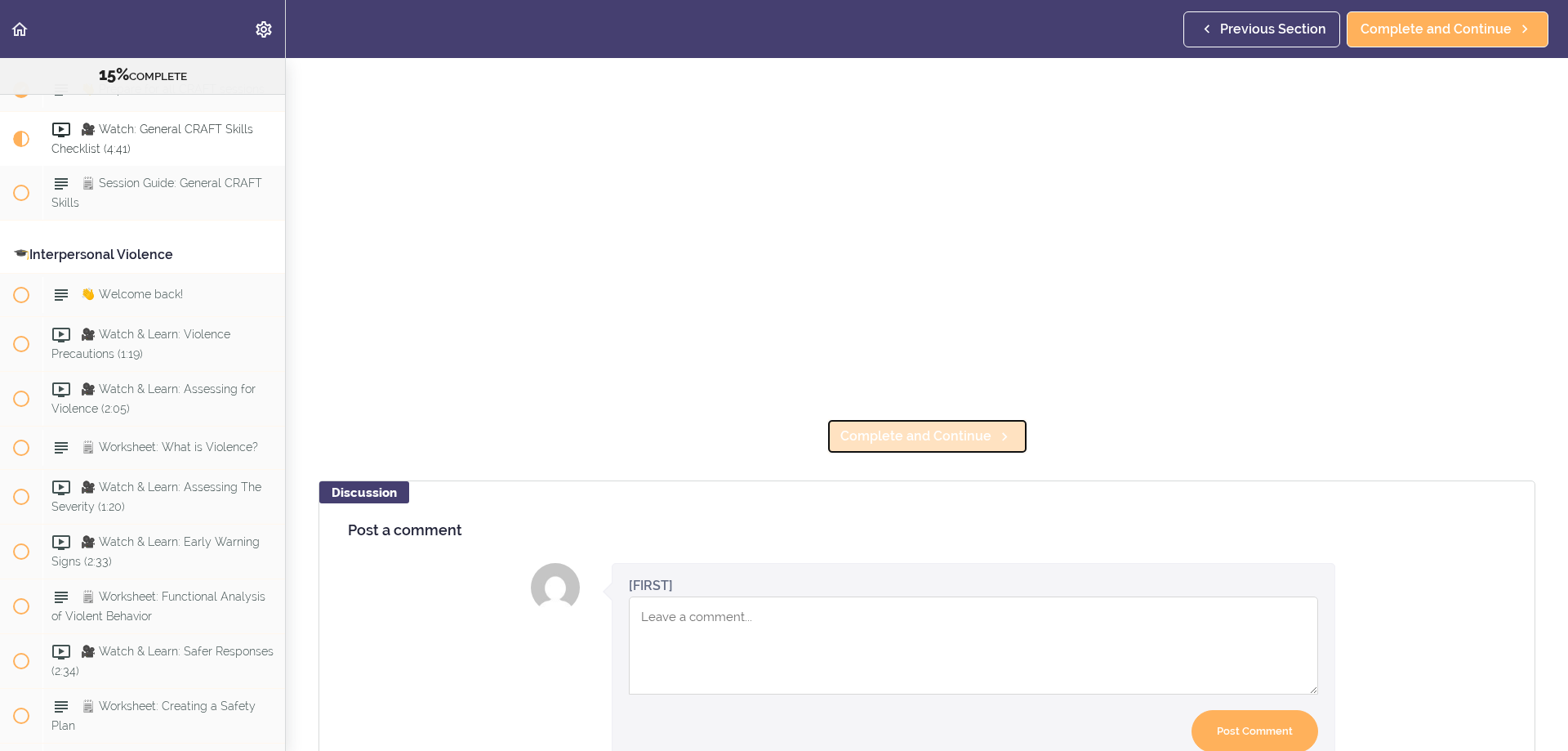 click on "Complete and Continue" at bounding box center (915, 436) 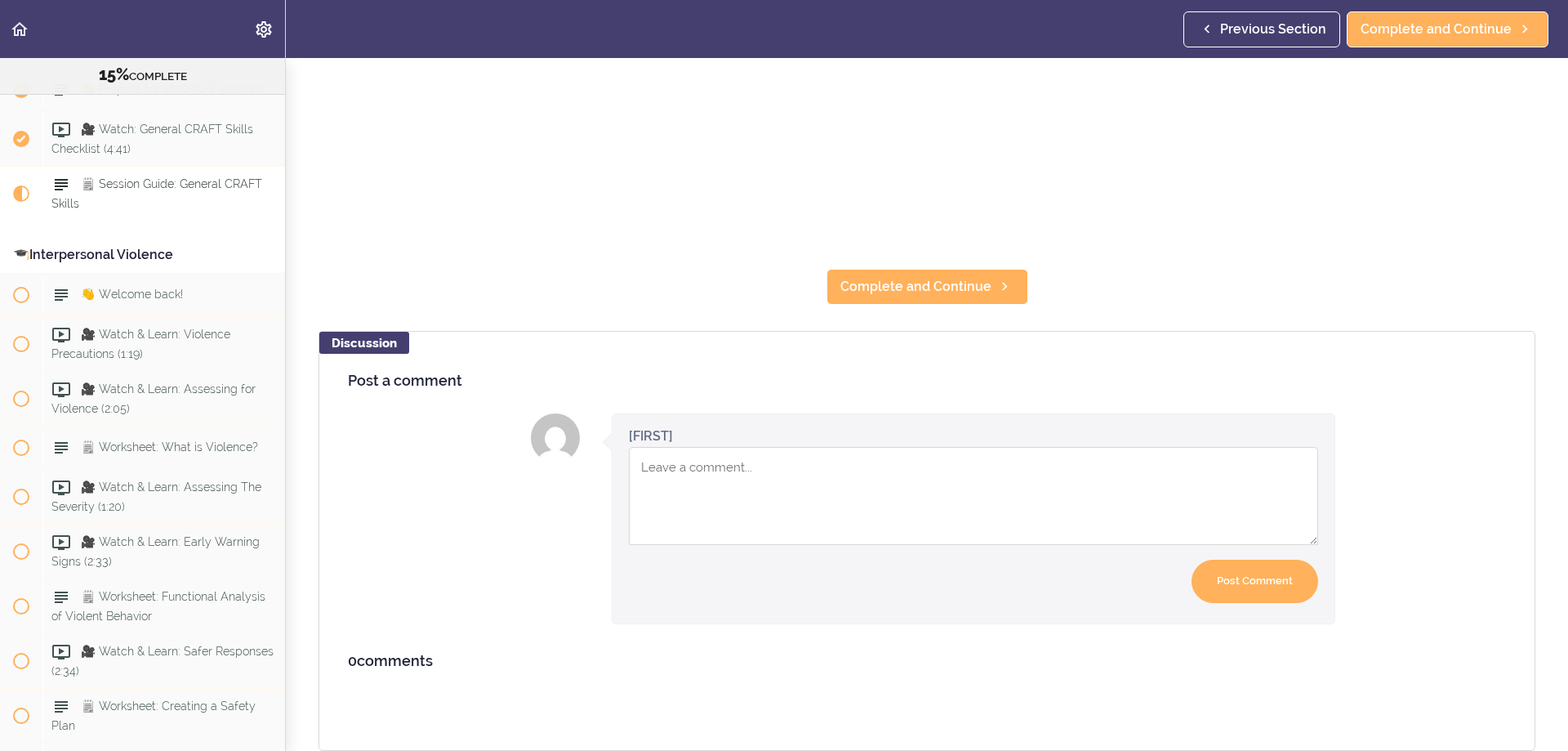 scroll, scrollTop: 0, scrollLeft: 0, axis: both 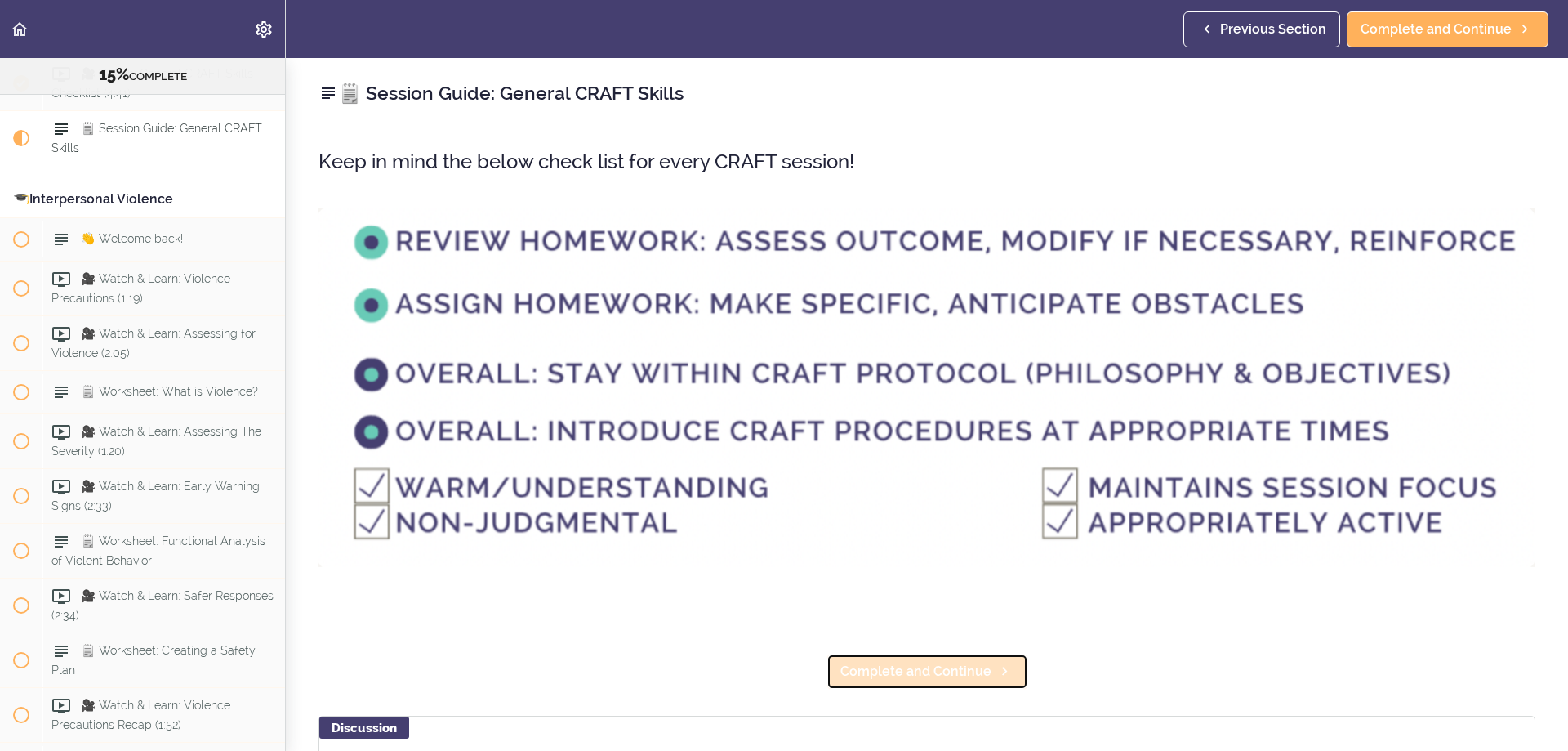 click on "Complete and Continue" at bounding box center (915, 672) 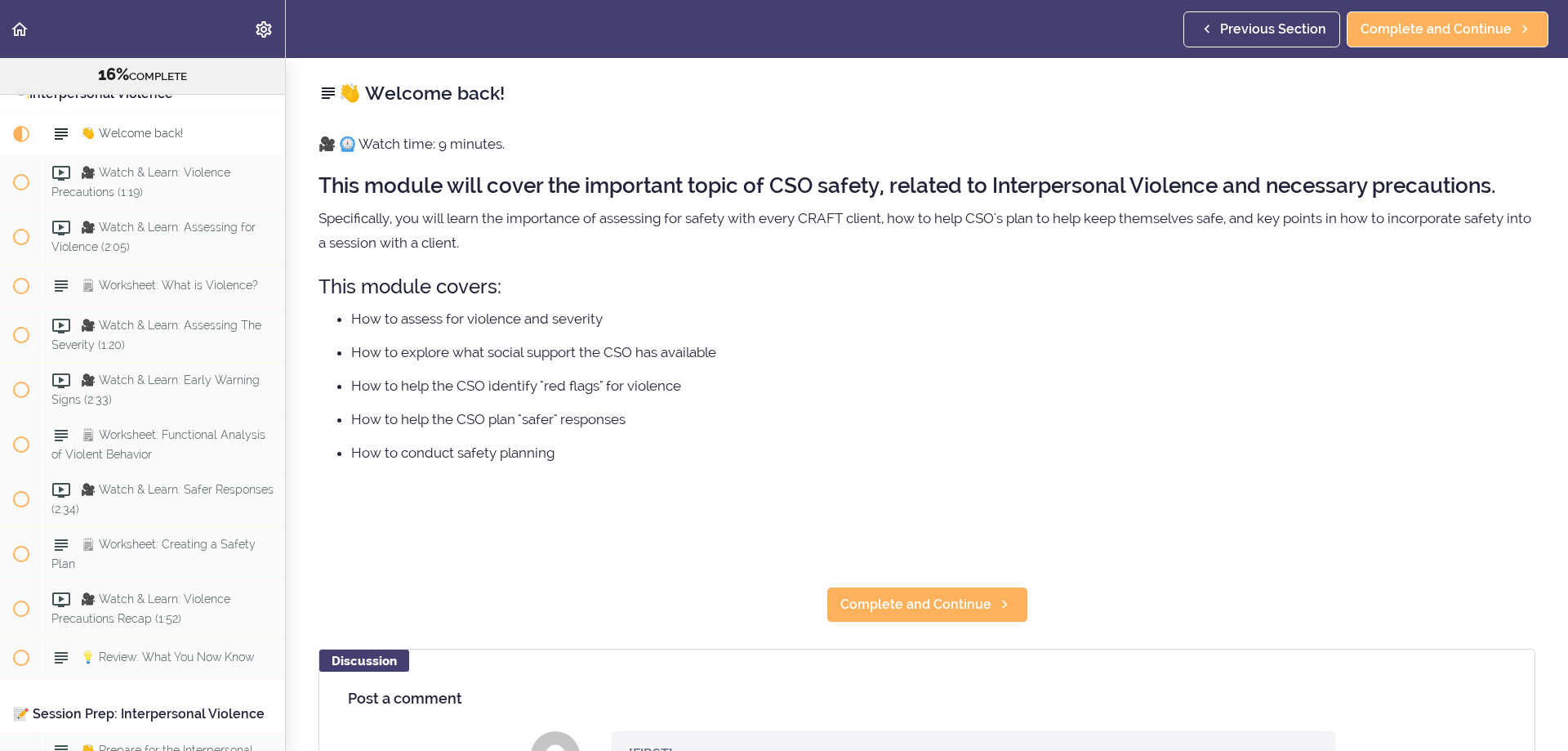 scroll, scrollTop: 1864, scrollLeft: 0, axis: vertical 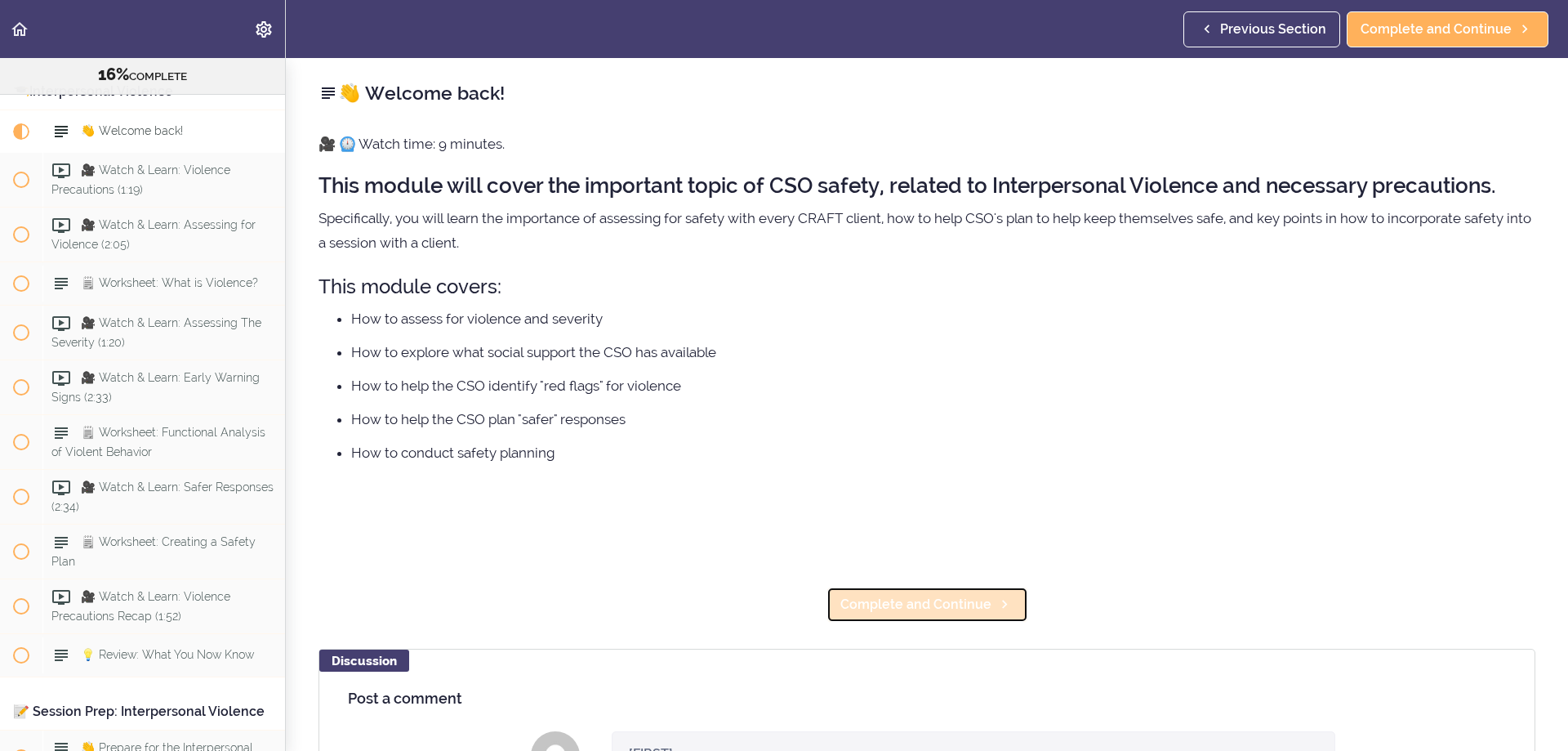 click on "Complete and Continue" at bounding box center (915, 605) 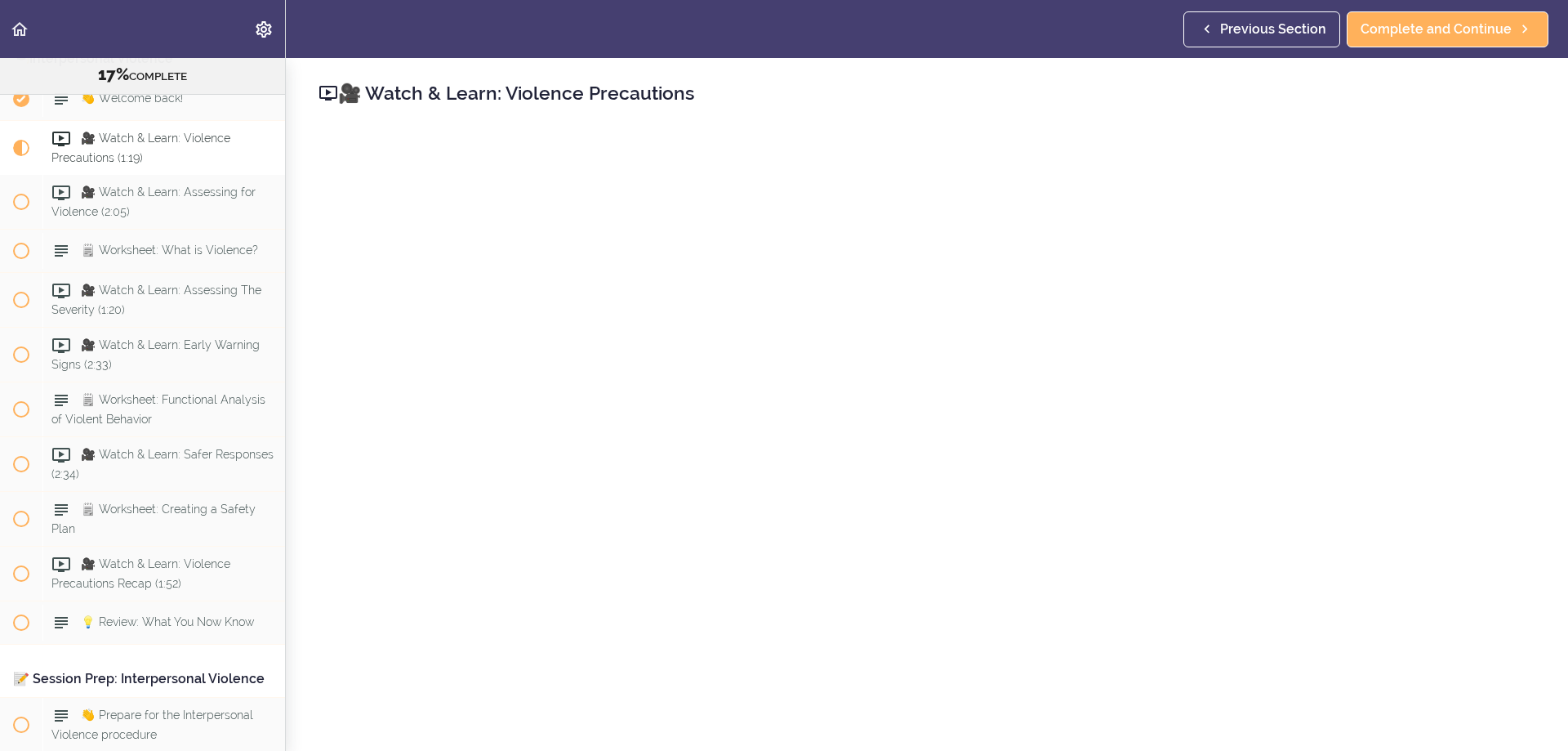scroll, scrollTop: 1907, scrollLeft: 0, axis: vertical 